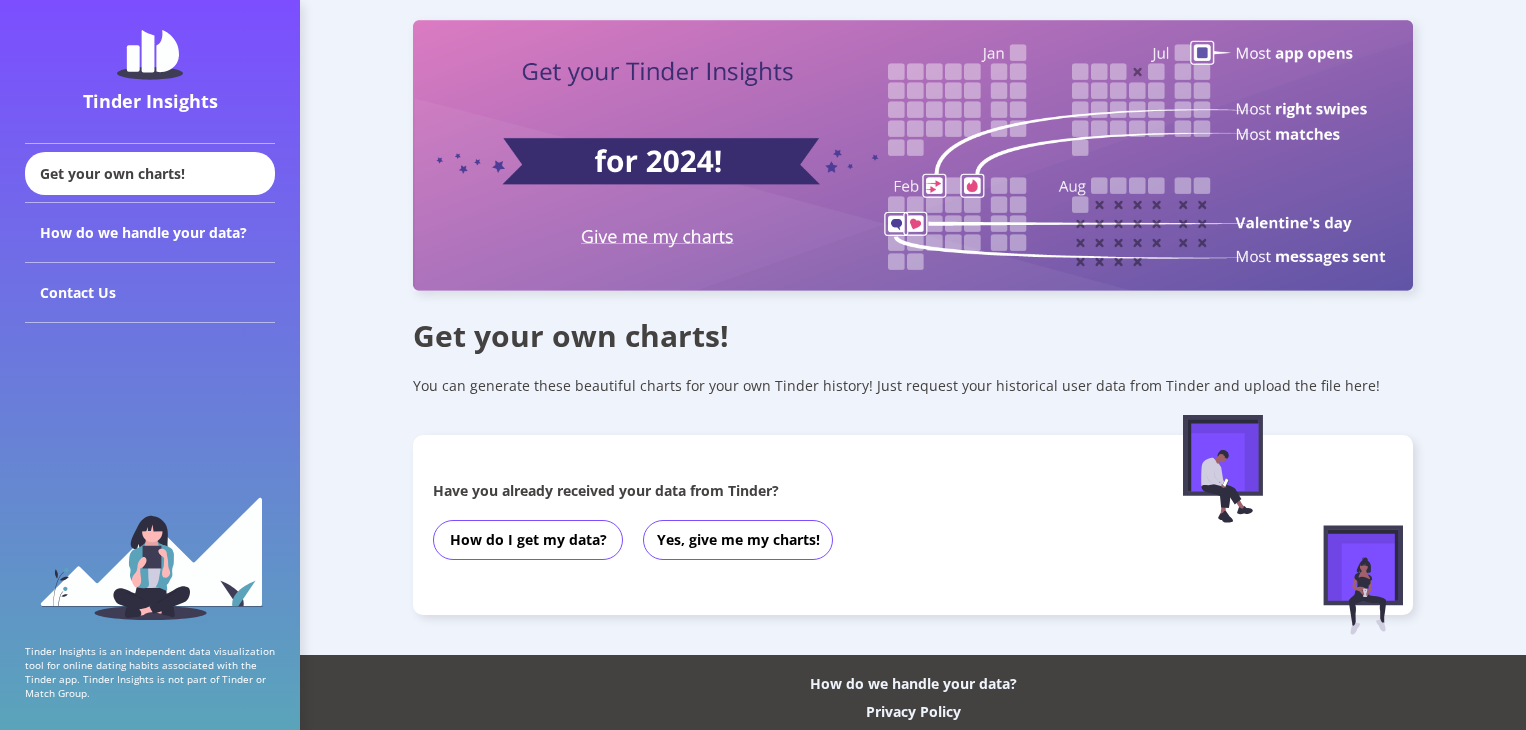 scroll, scrollTop: 65, scrollLeft: 0, axis: vertical 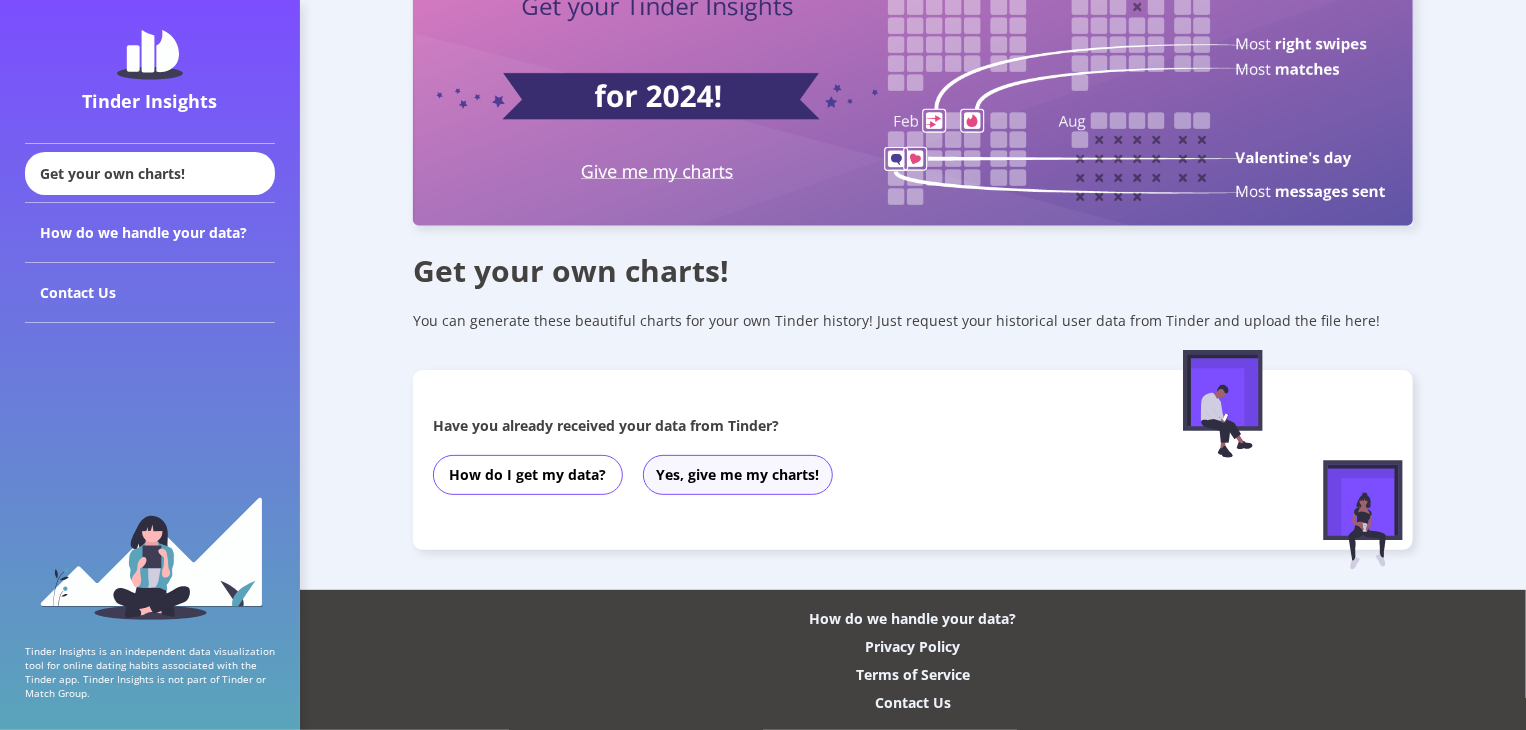 click on "Yes, give me my charts!" at bounding box center [738, 475] 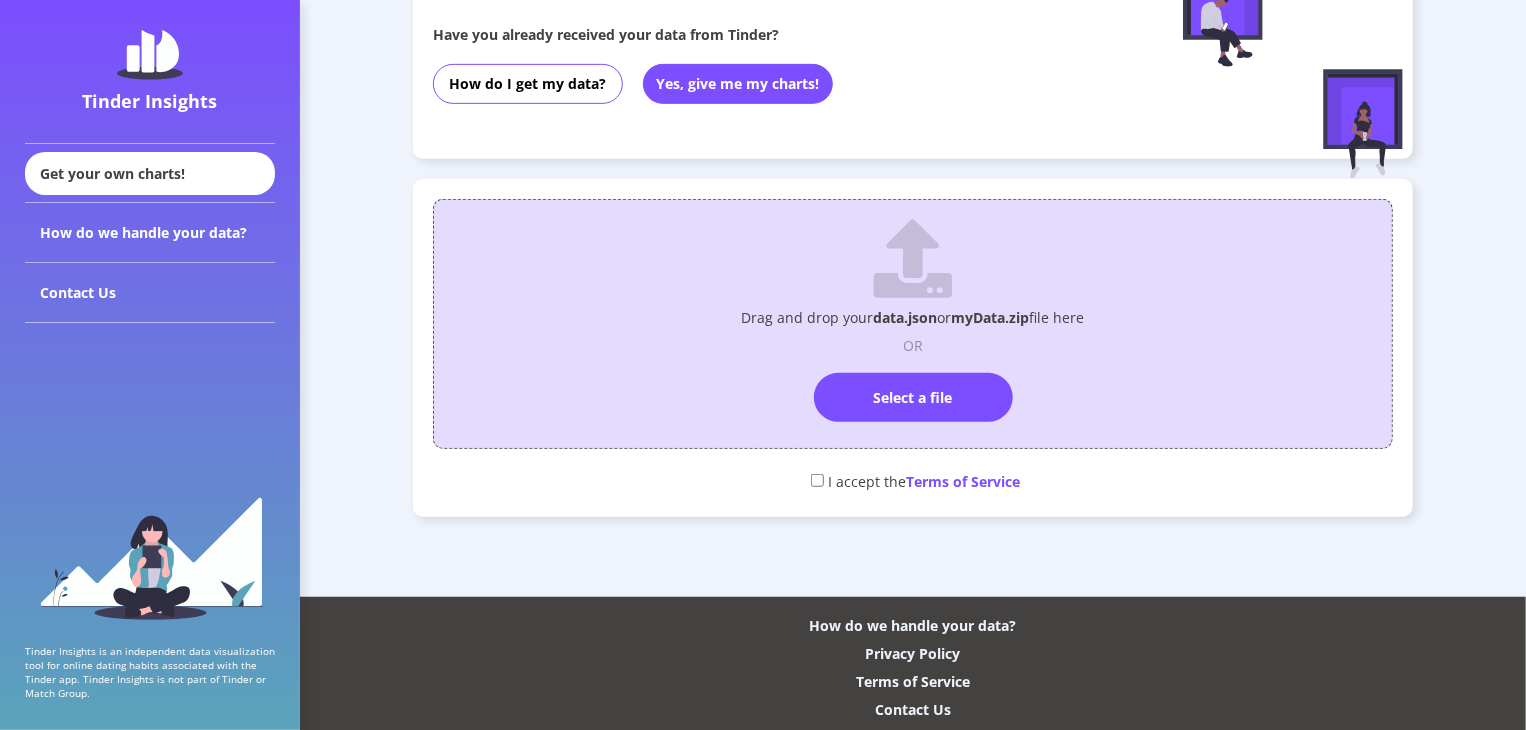 scroll, scrollTop: 457, scrollLeft: 0, axis: vertical 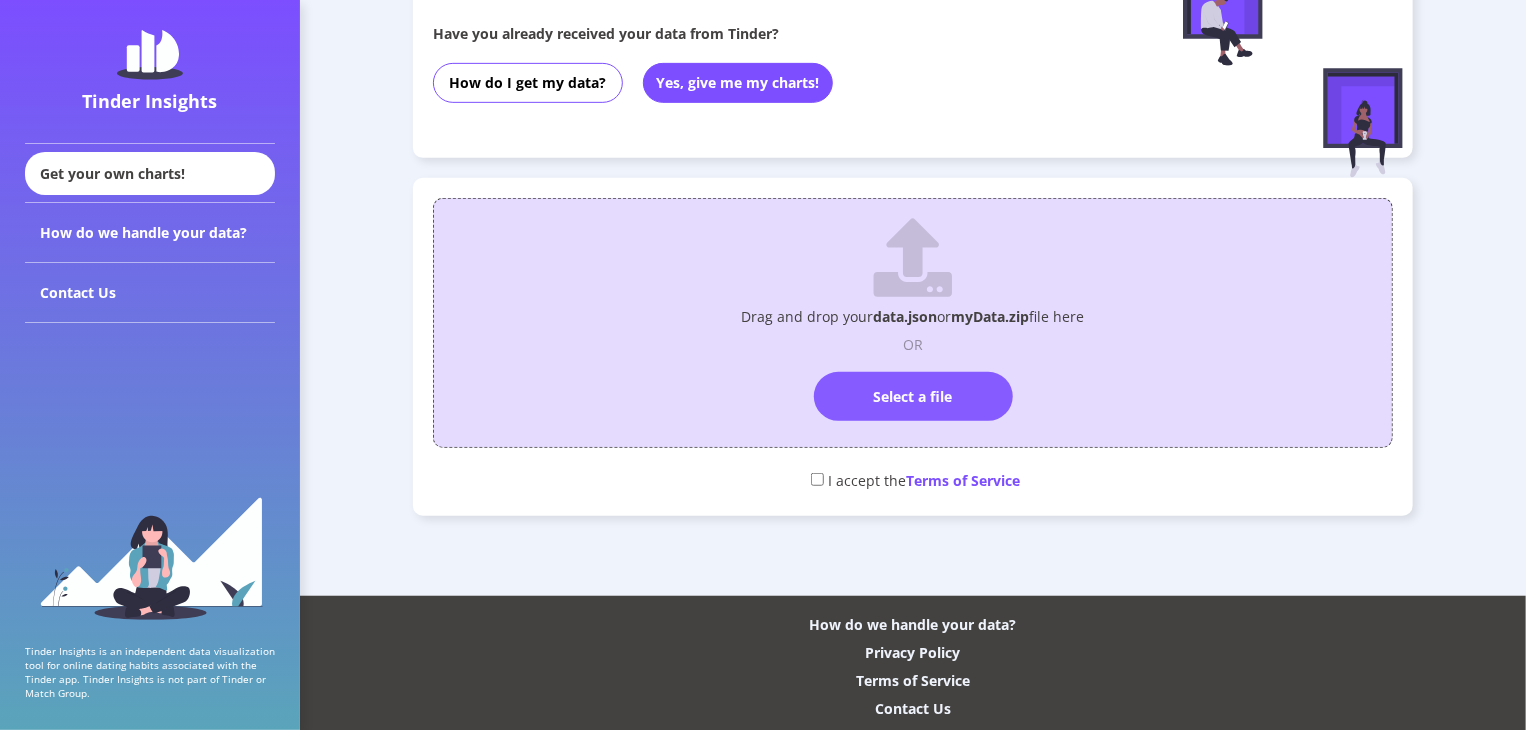 click on "Select a file" at bounding box center (913, 396) 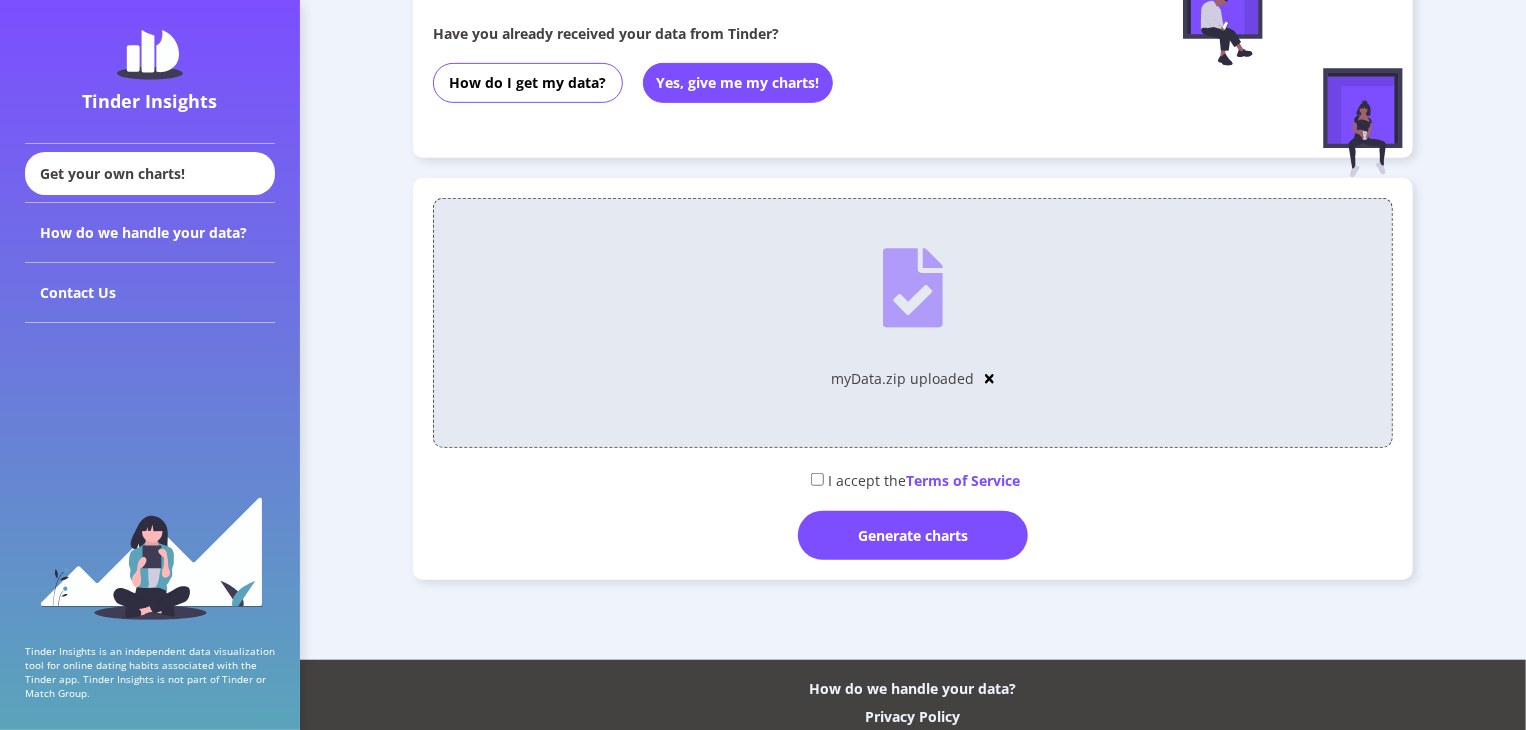 click at bounding box center (817, 479) 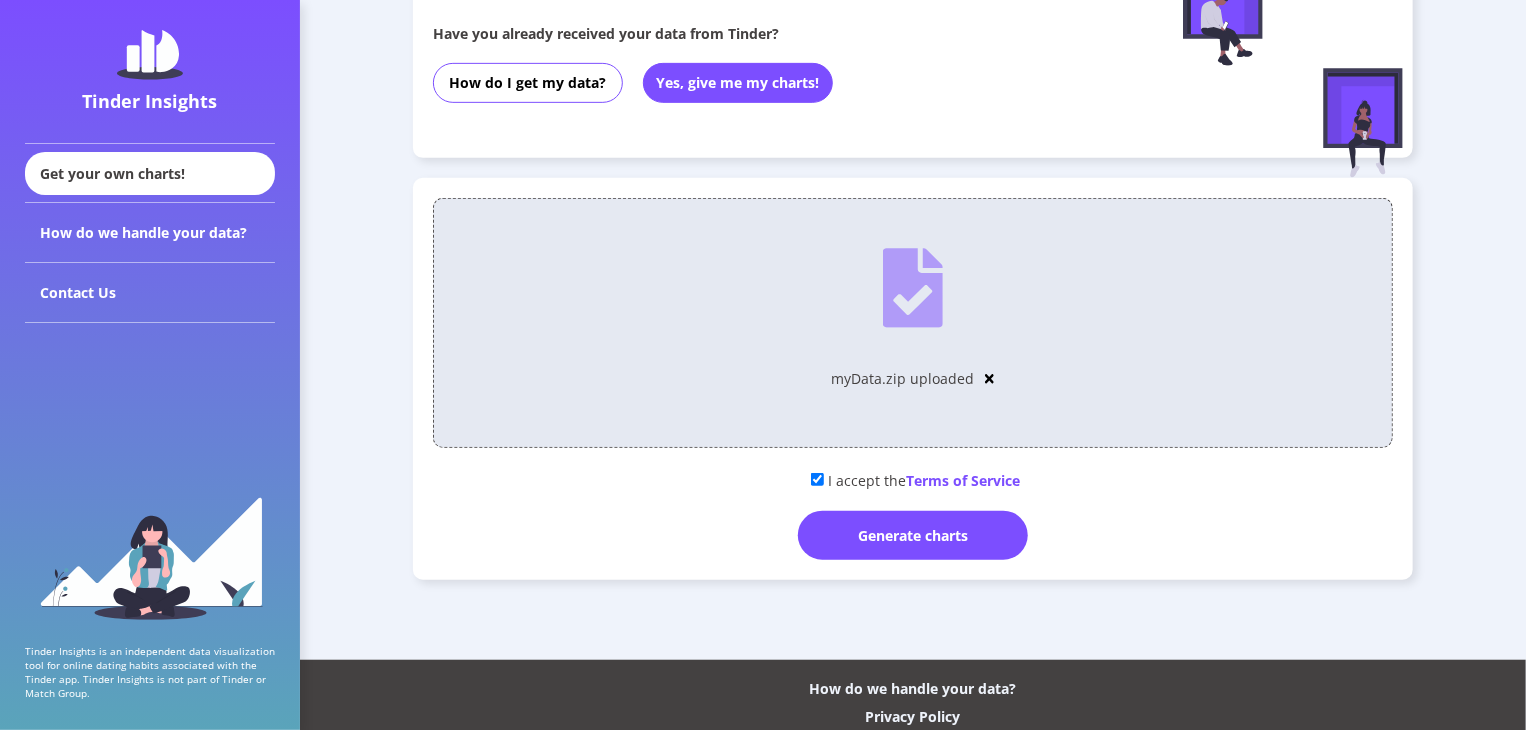 click at bounding box center [990, 379] 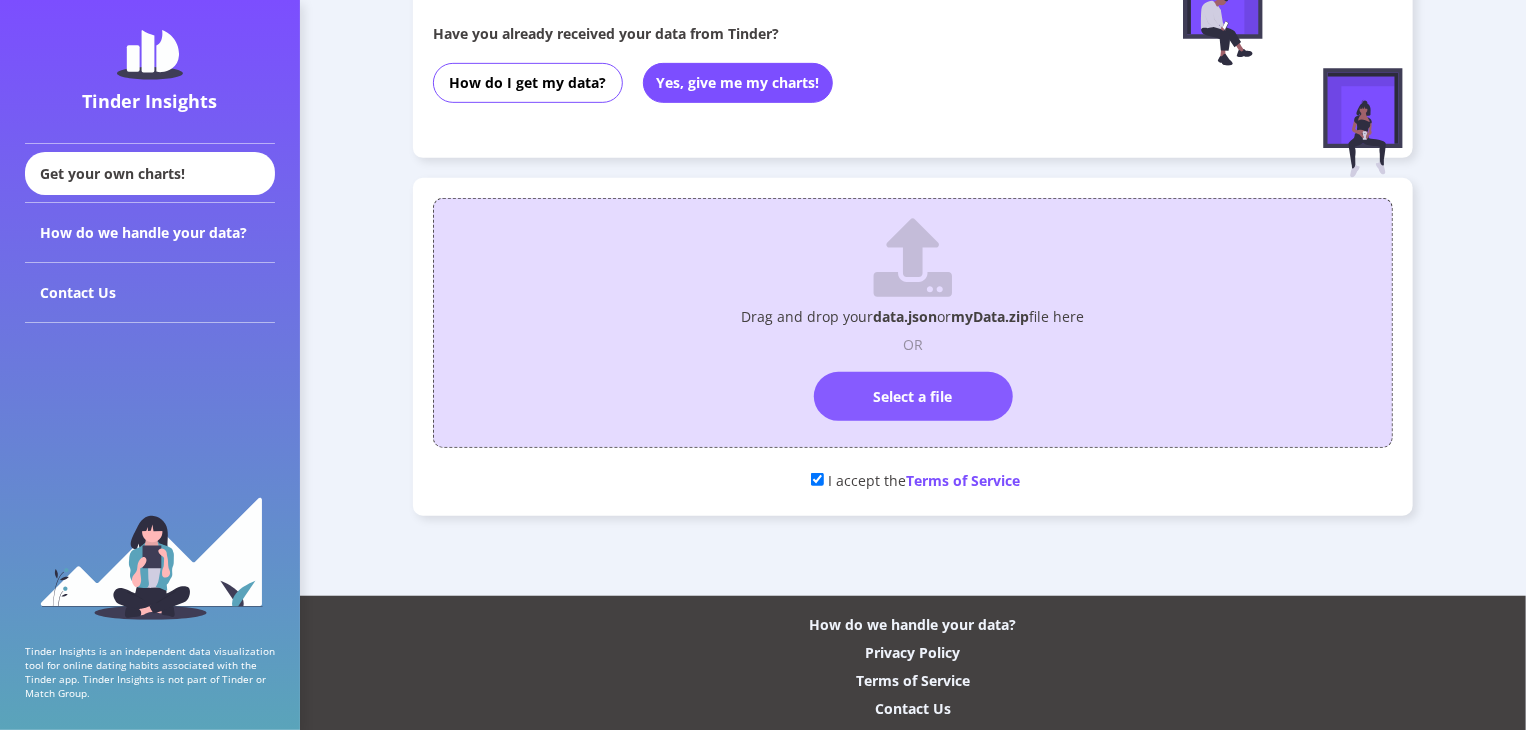 click on "Select a file" at bounding box center [913, 396] 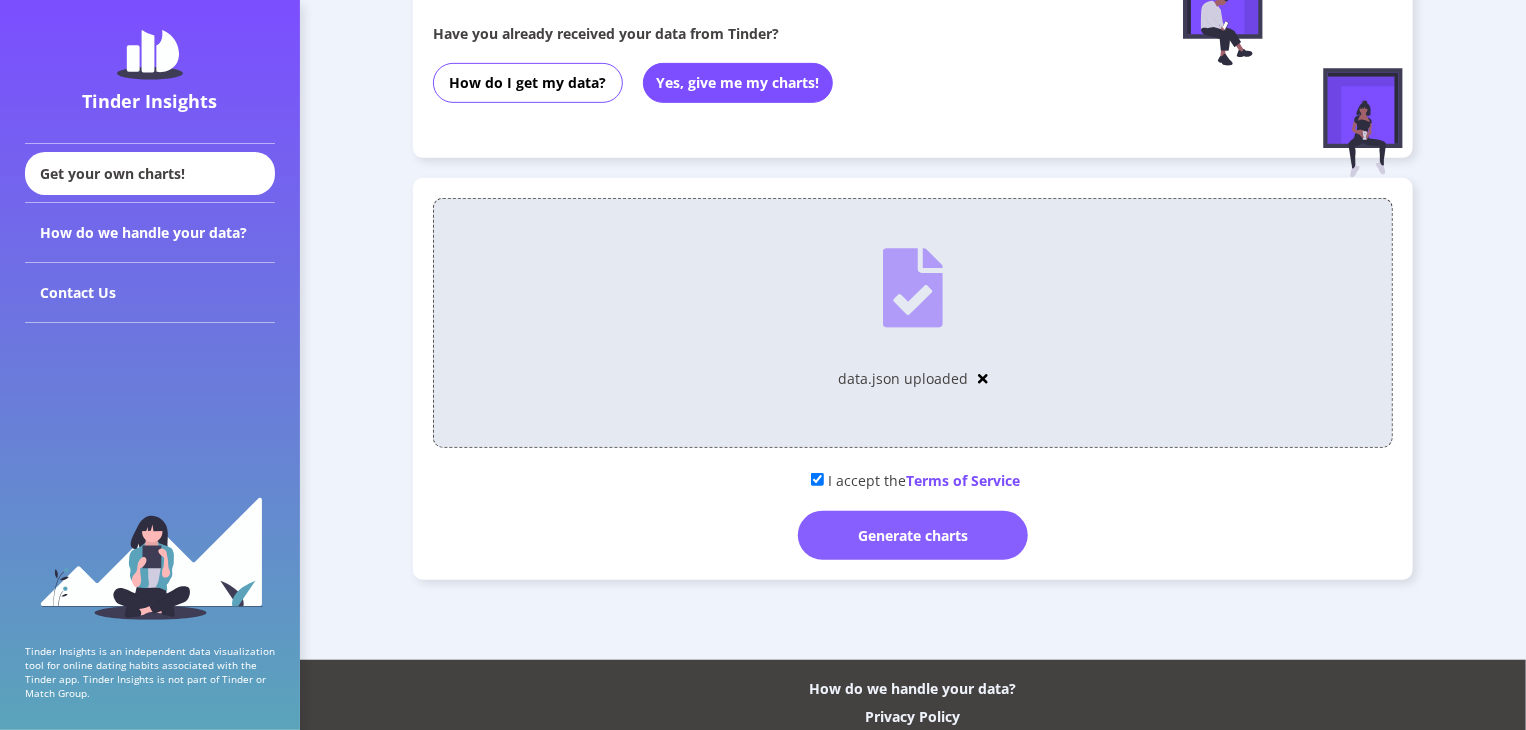 click on "Generate charts" at bounding box center [913, 535] 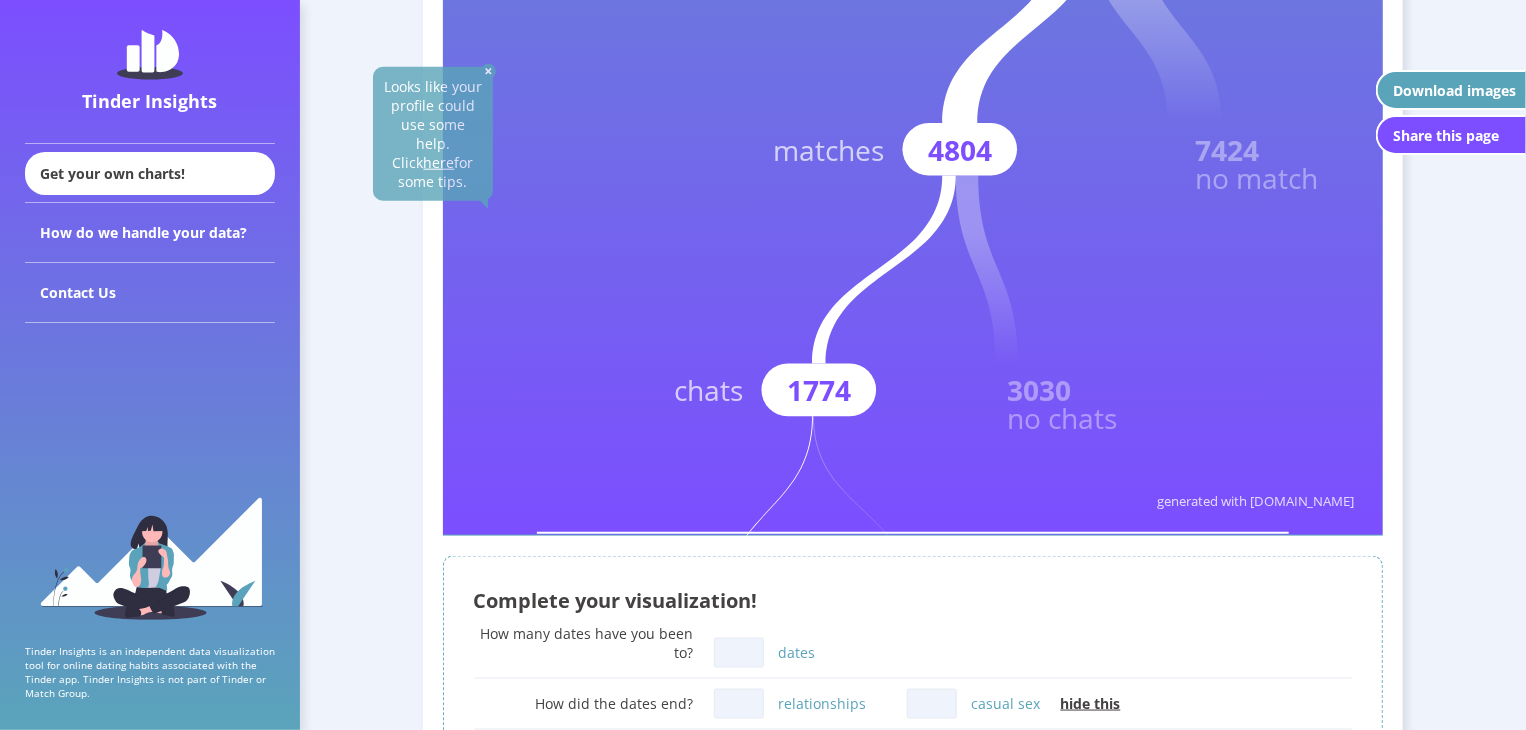 scroll, scrollTop: 1051, scrollLeft: 0, axis: vertical 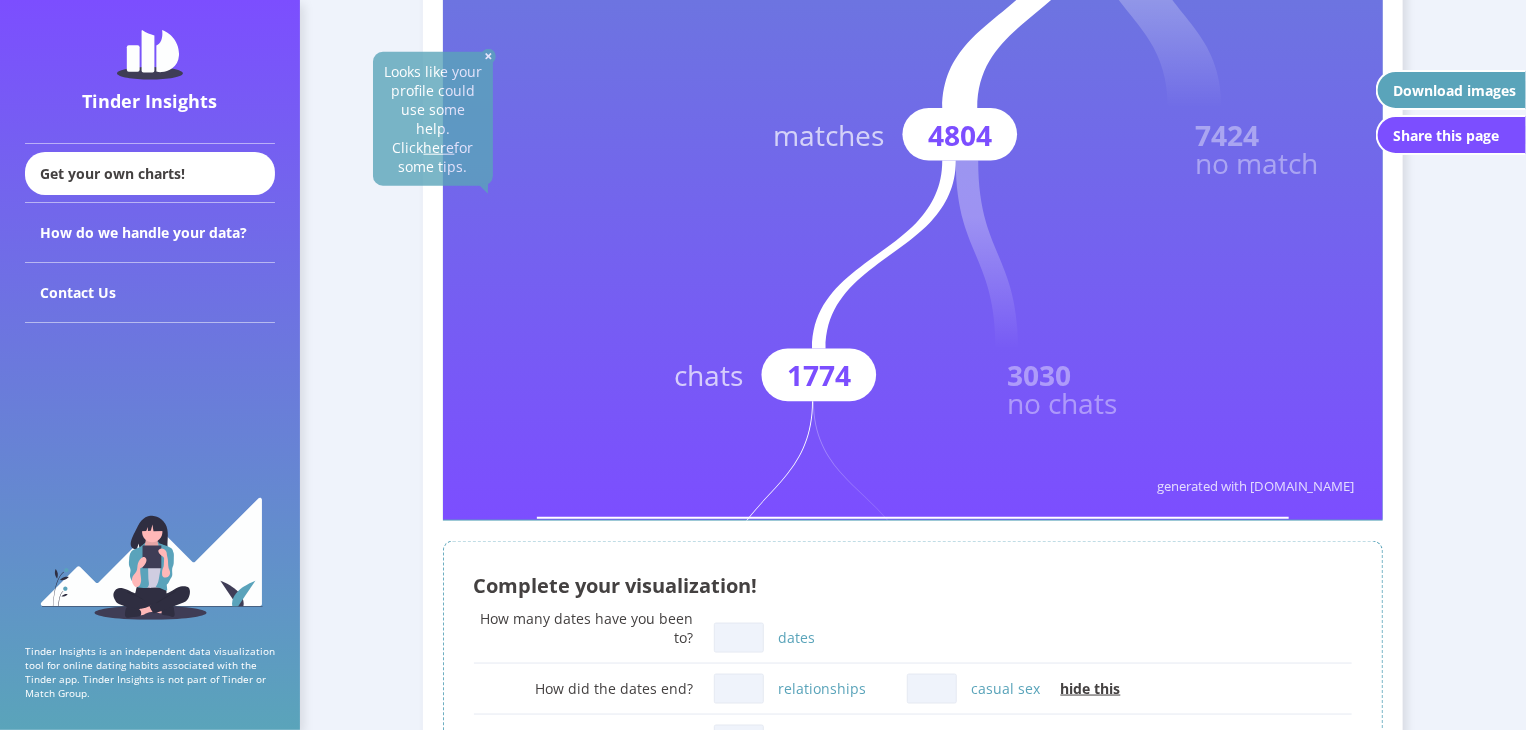 click at bounding box center [488, 56] 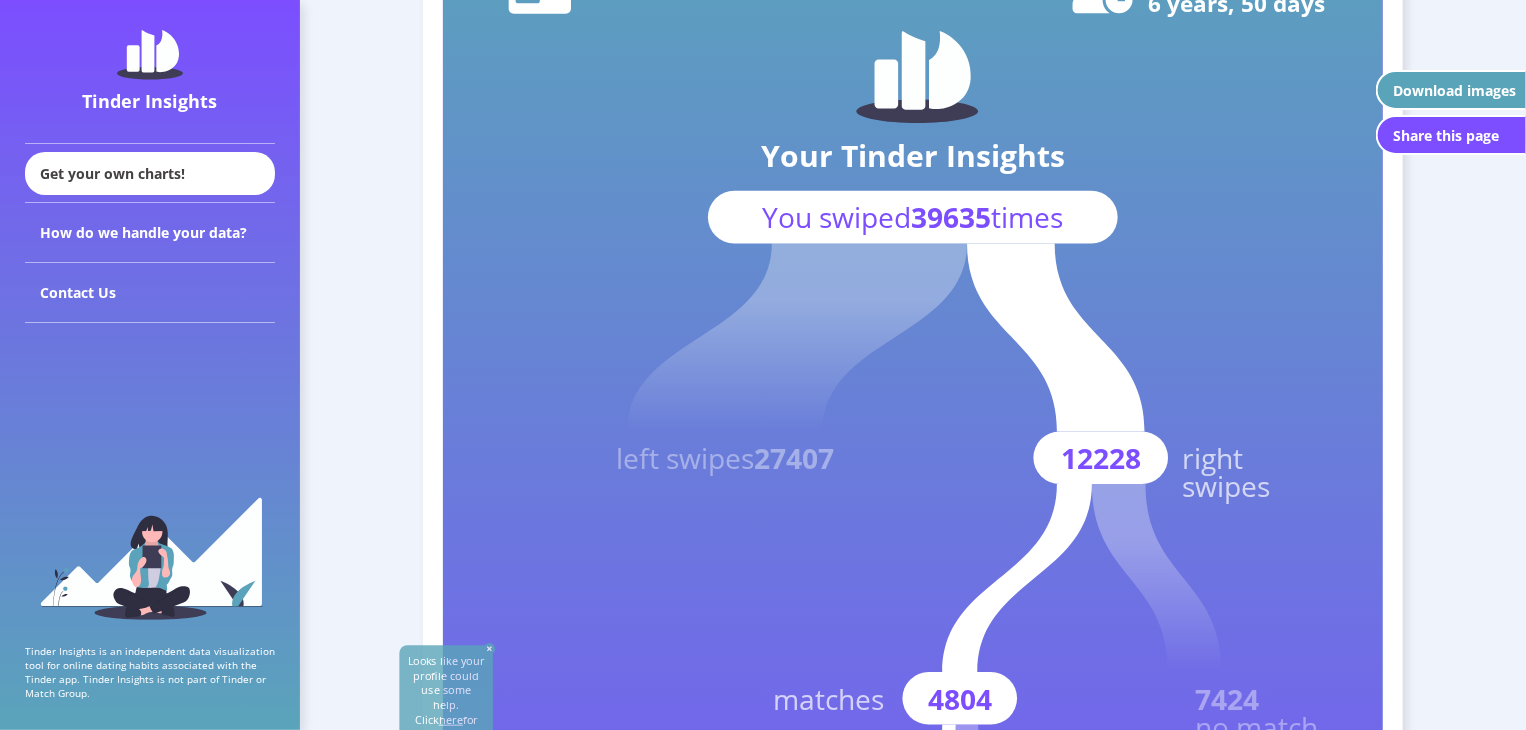 scroll, scrollTop: 483, scrollLeft: 0, axis: vertical 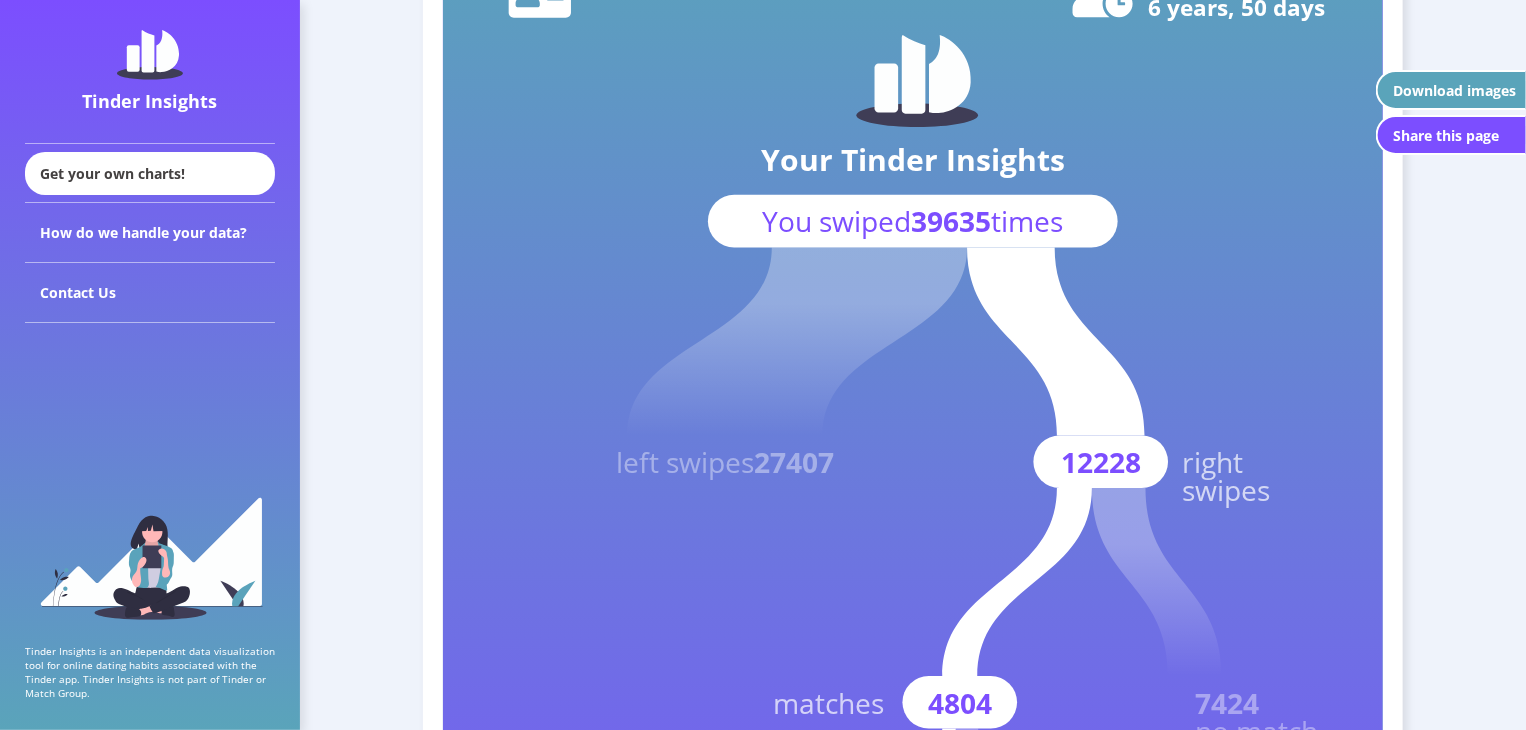 click 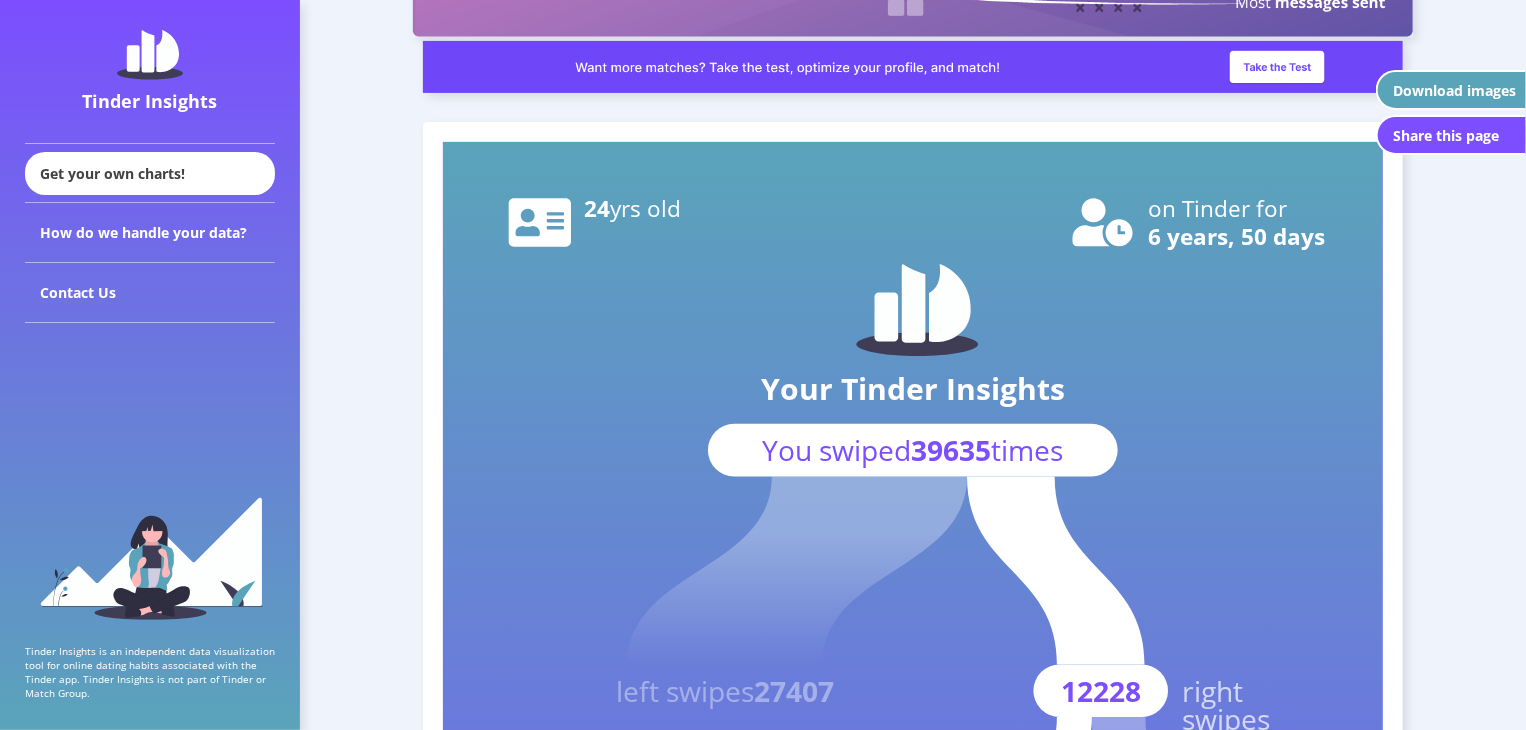 scroll, scrollTop: 236, scrollLeft: 0, axis: vertical 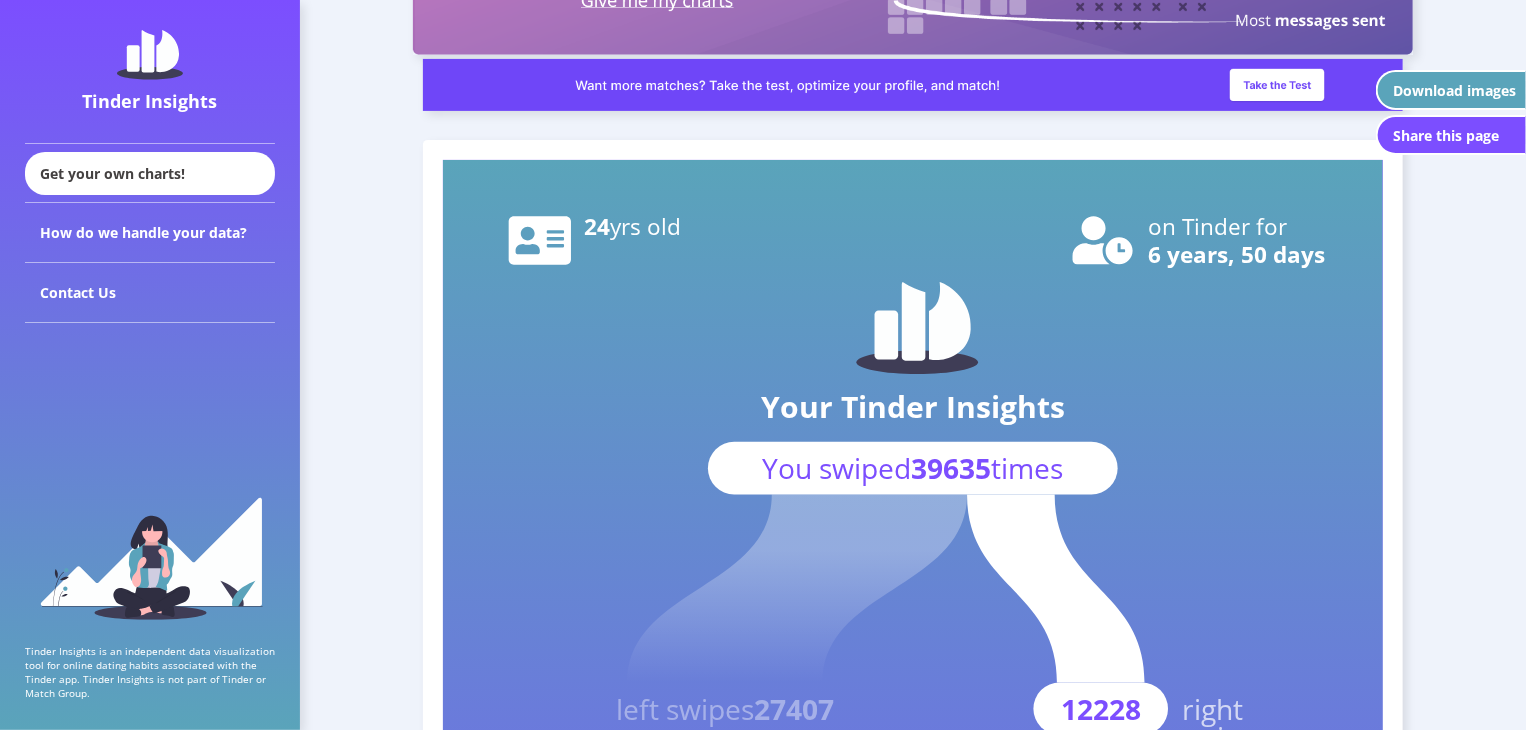 click 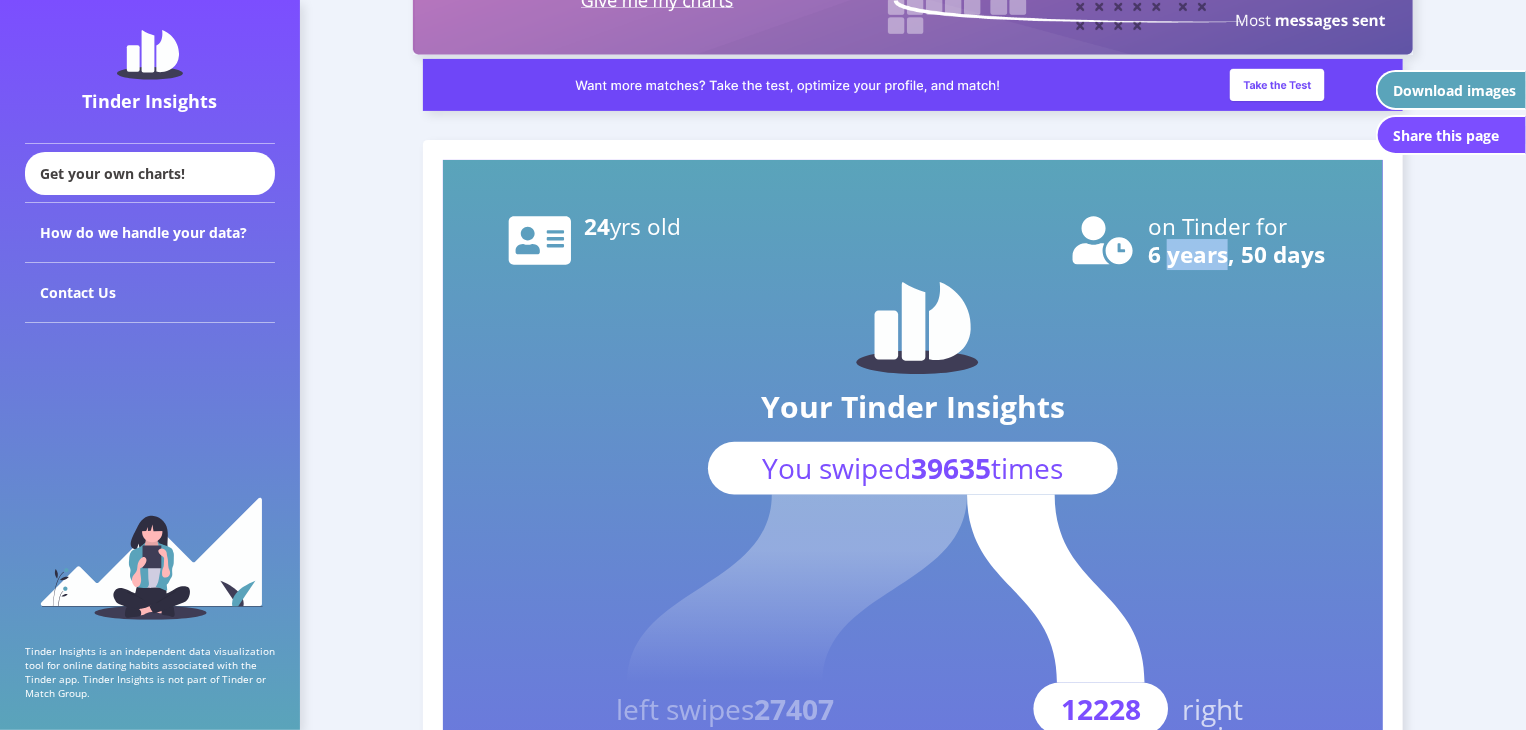 click on "6 years, 50 days" 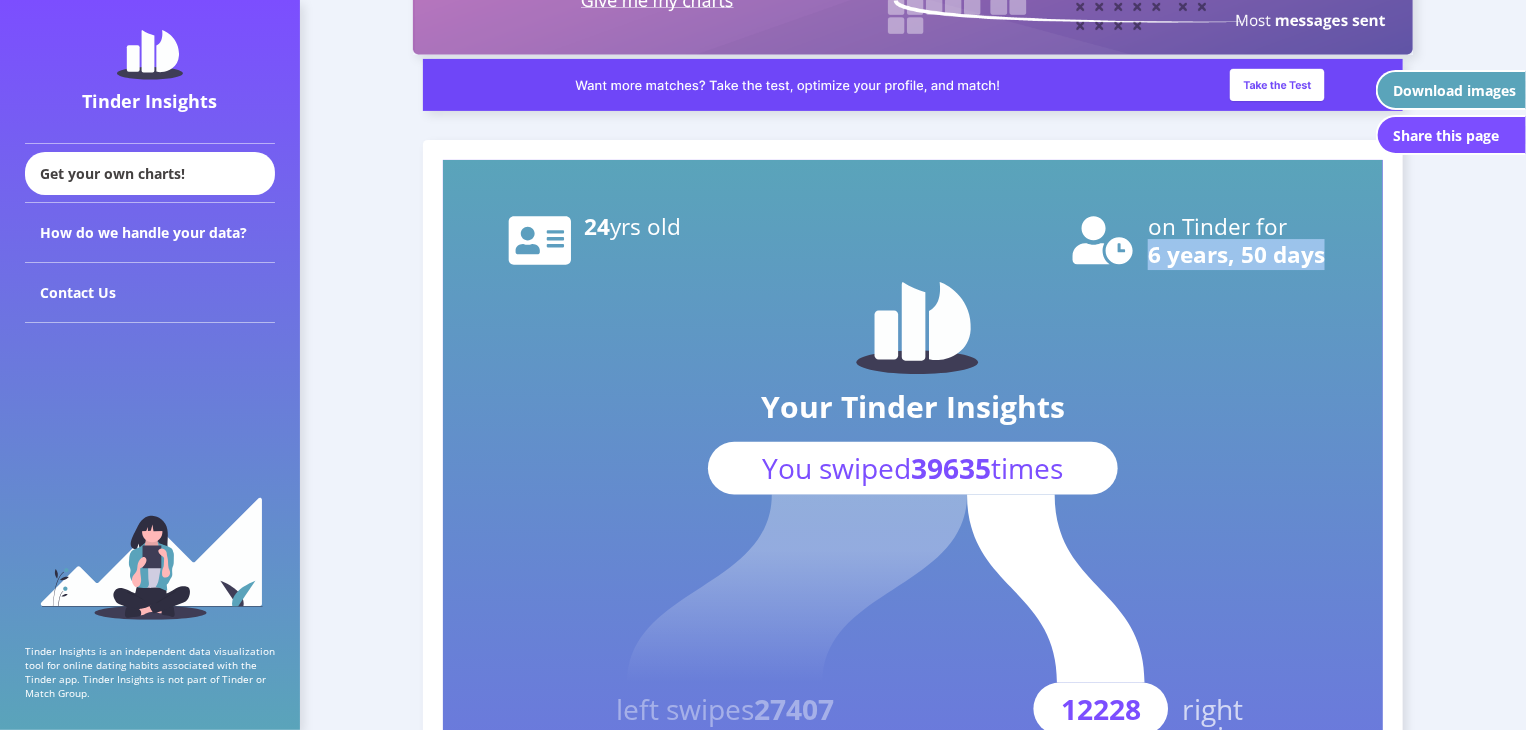 click on "6 years, 50 days" 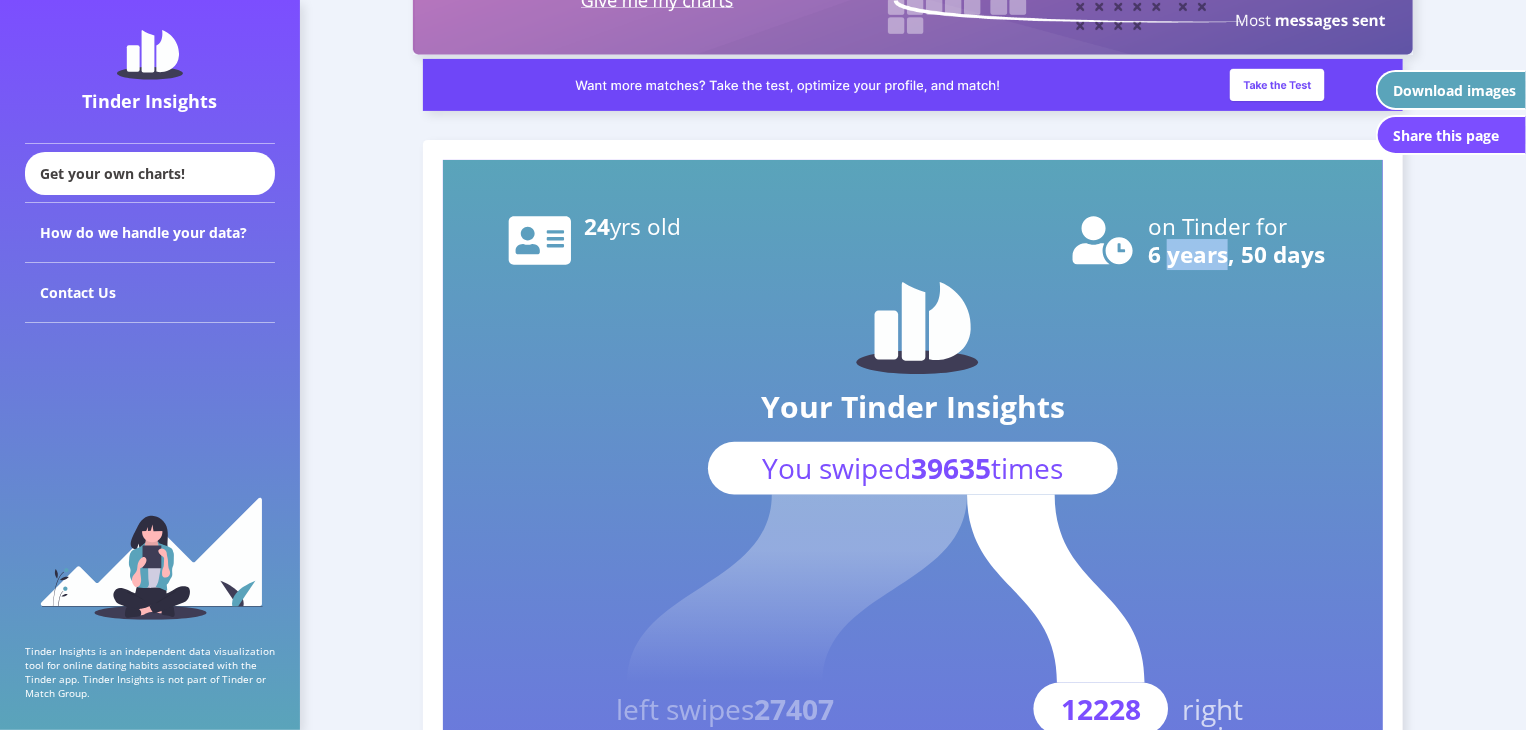 click on "6 years, 50 days" 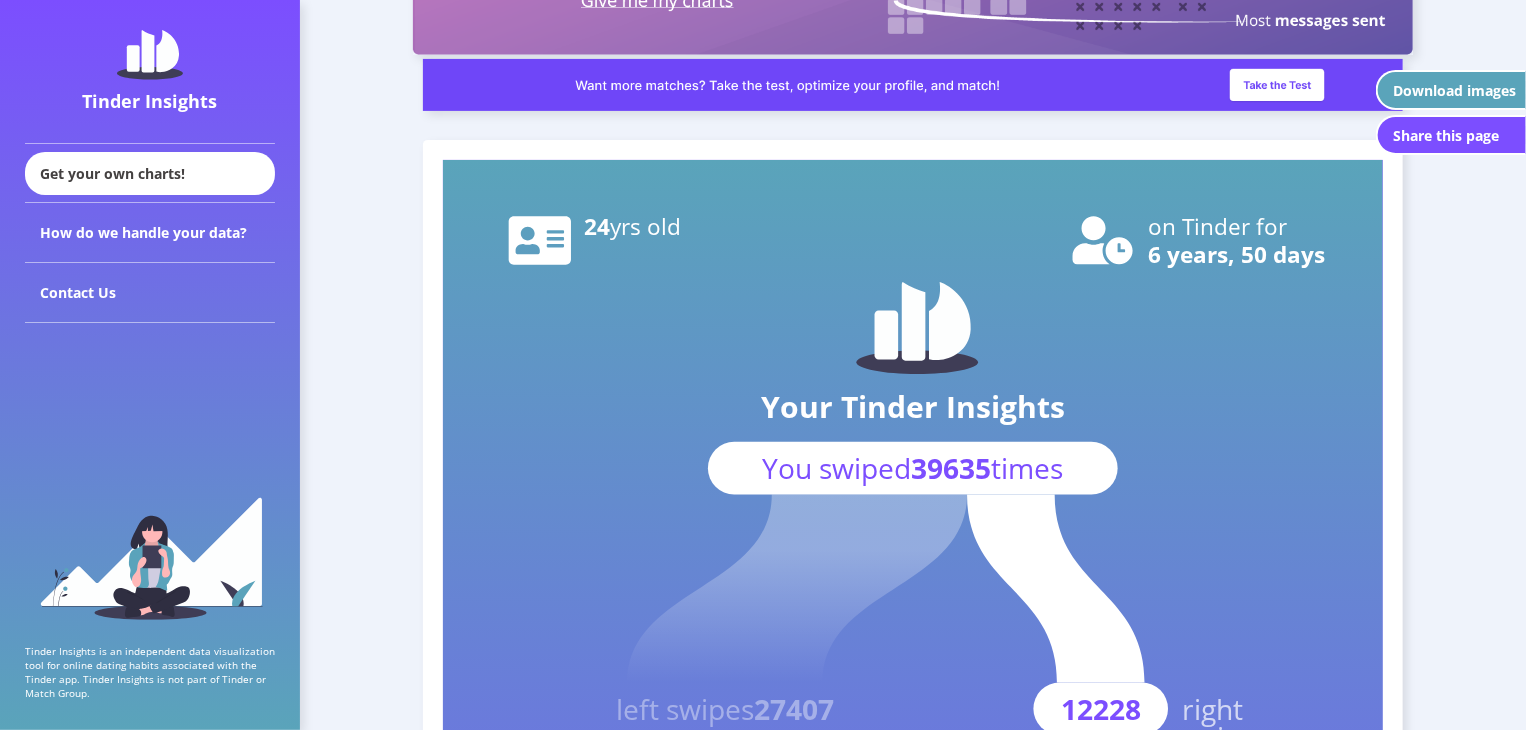 click on "6 years, 50 days" 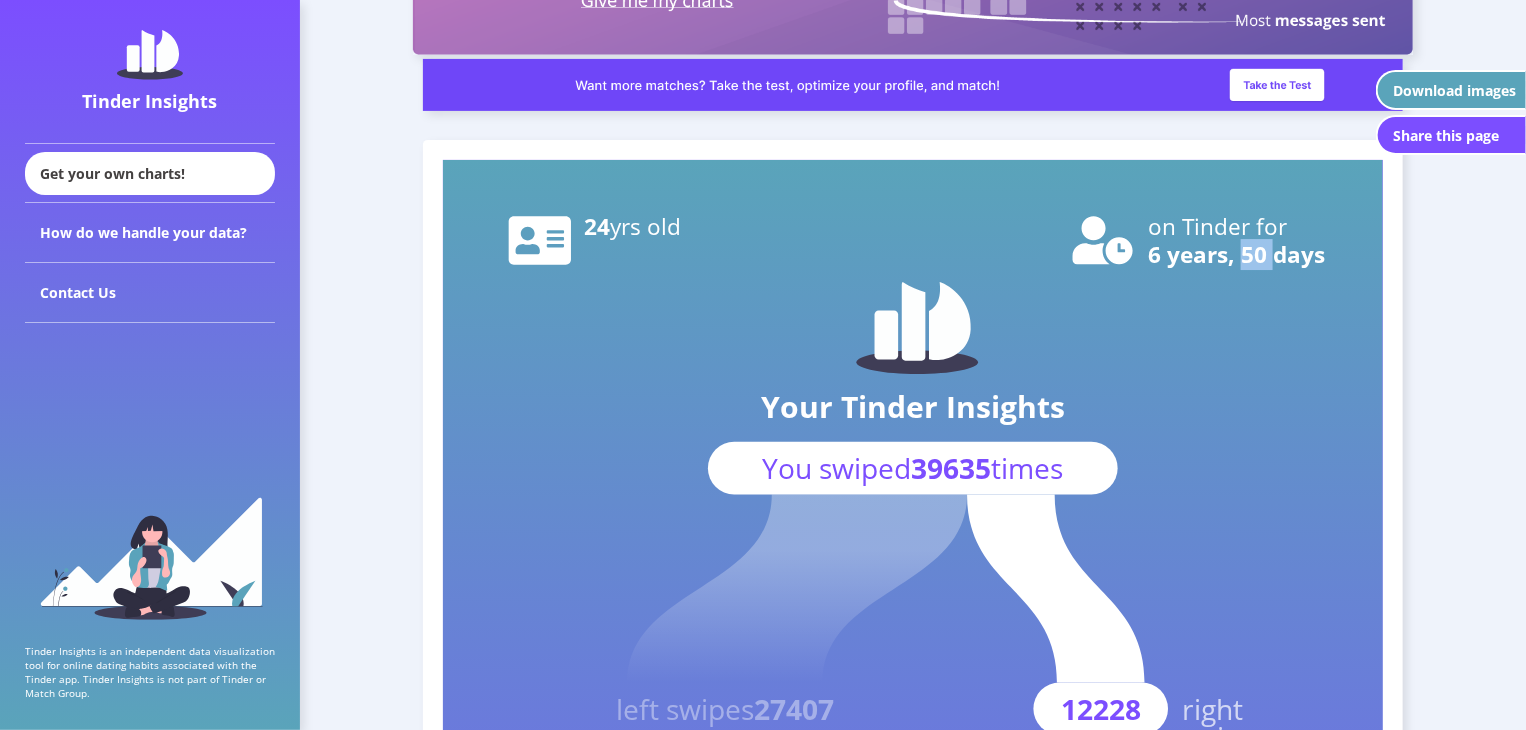 click on "6 years, 50 days" 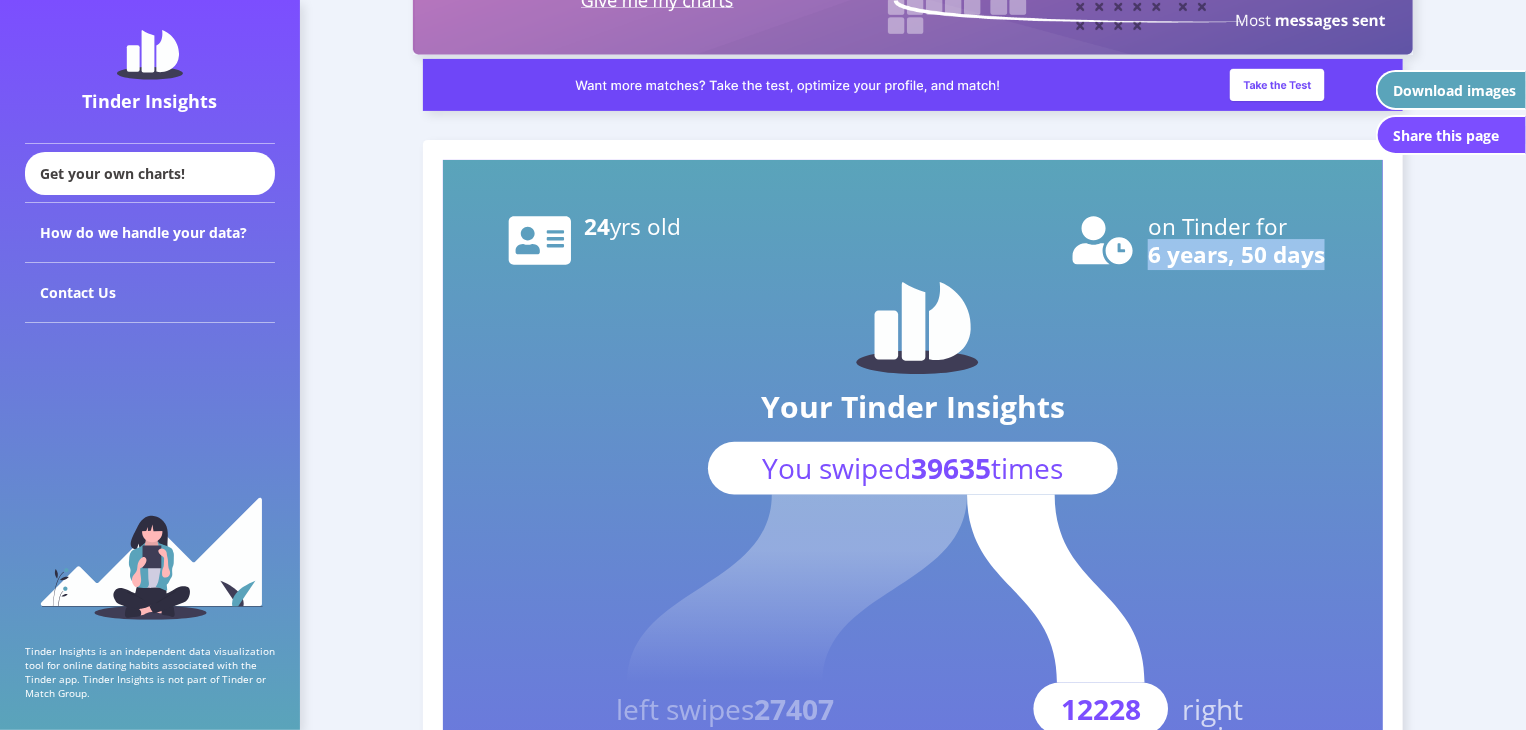 click on "6 years, 50 days" 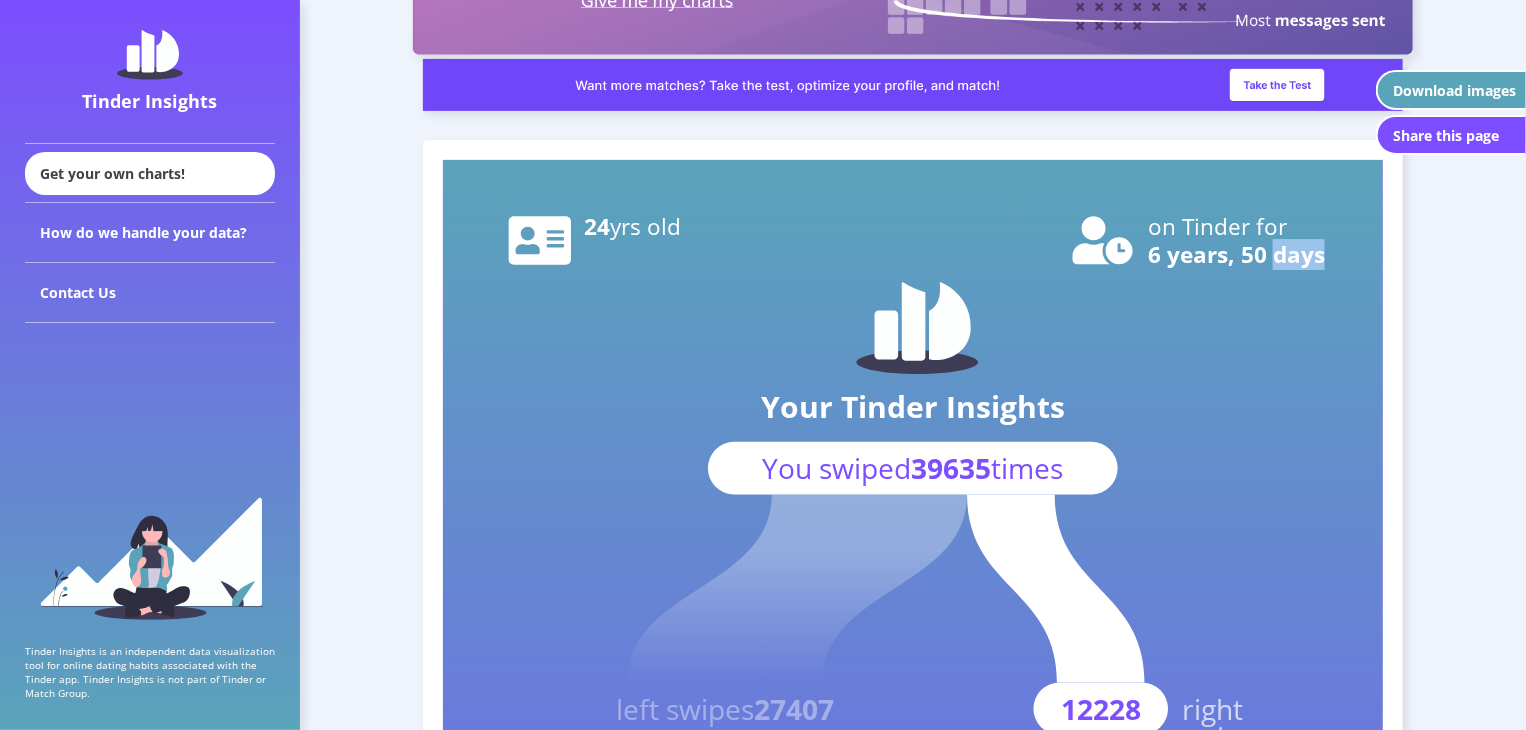 click on "6 years, 50 days" 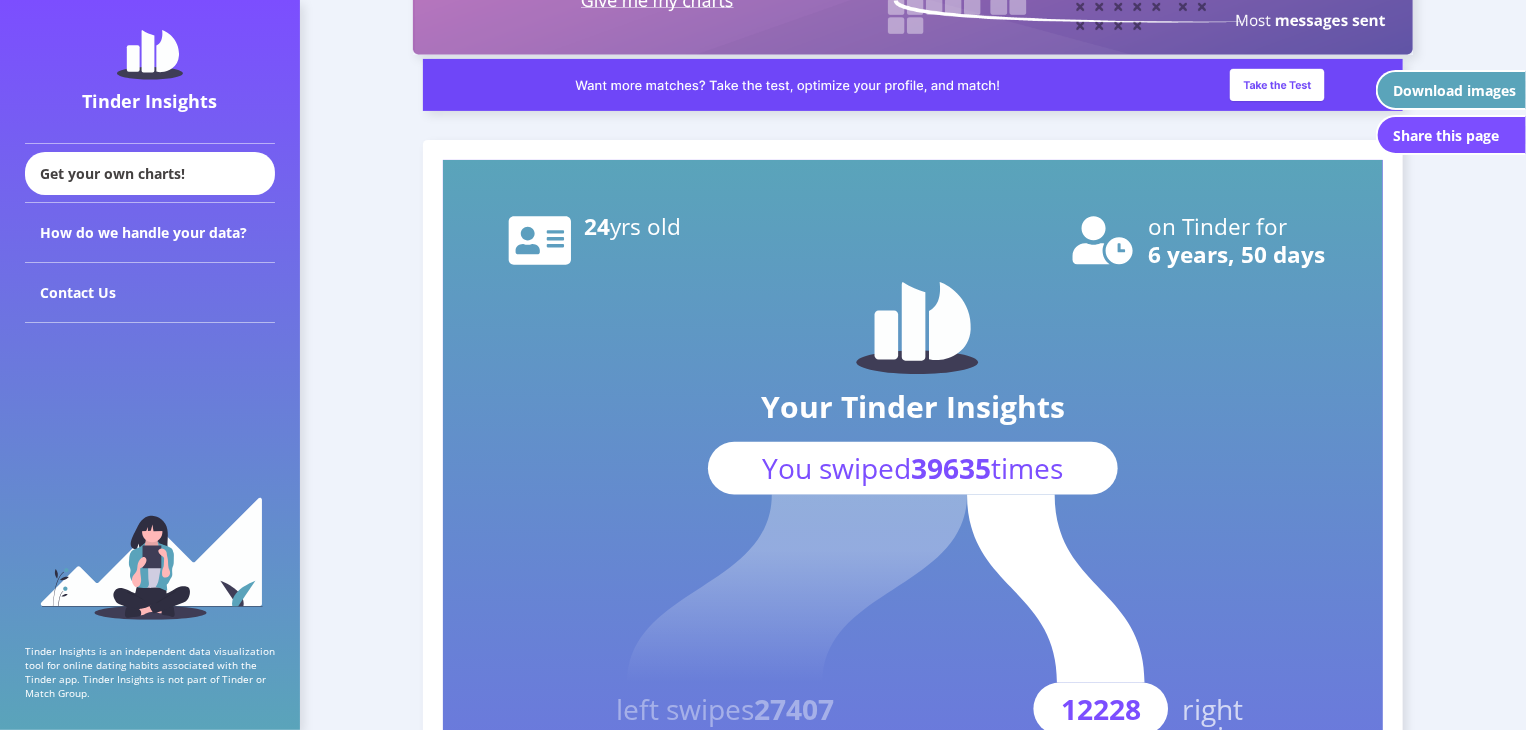 click on "6 years, 50 days" 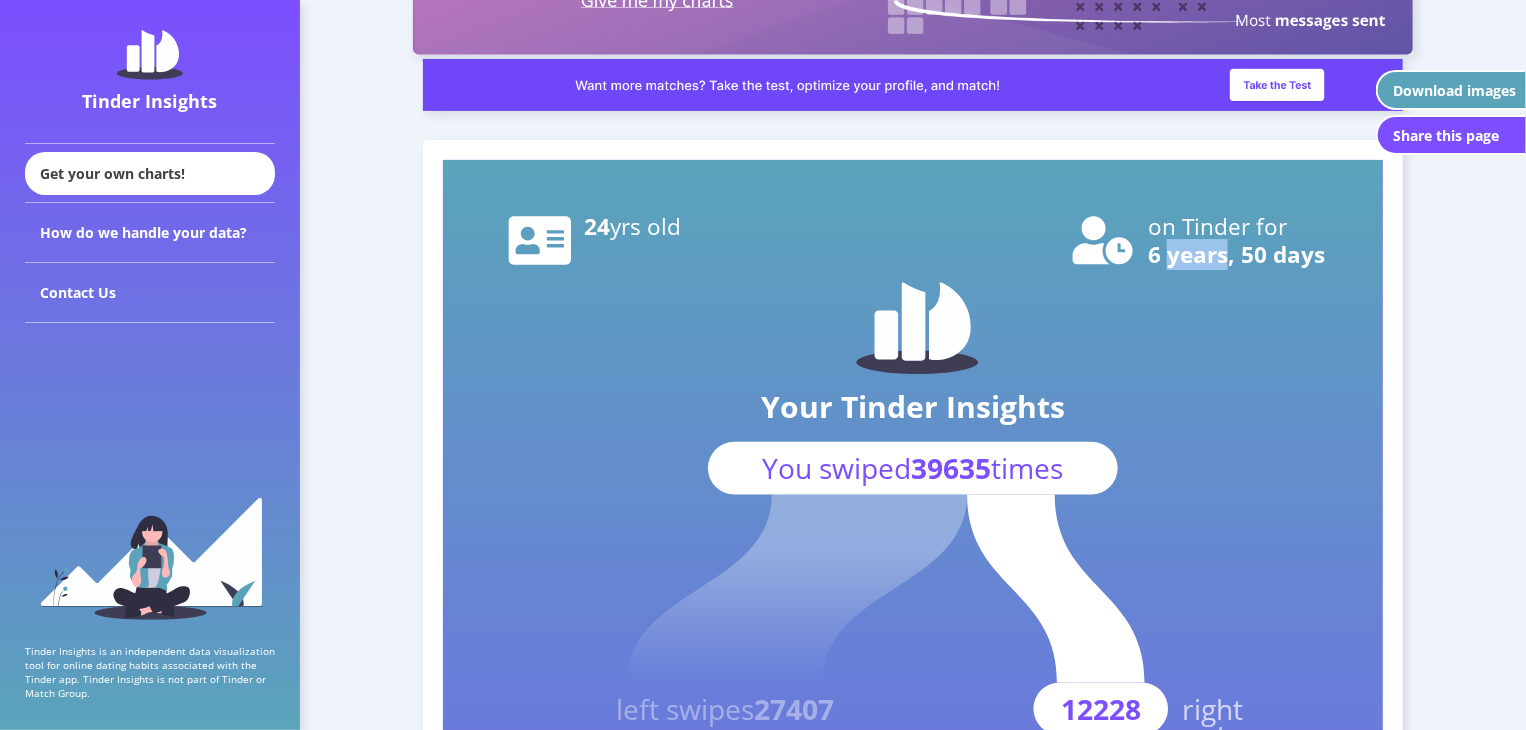 click on "6 years, 50 days" 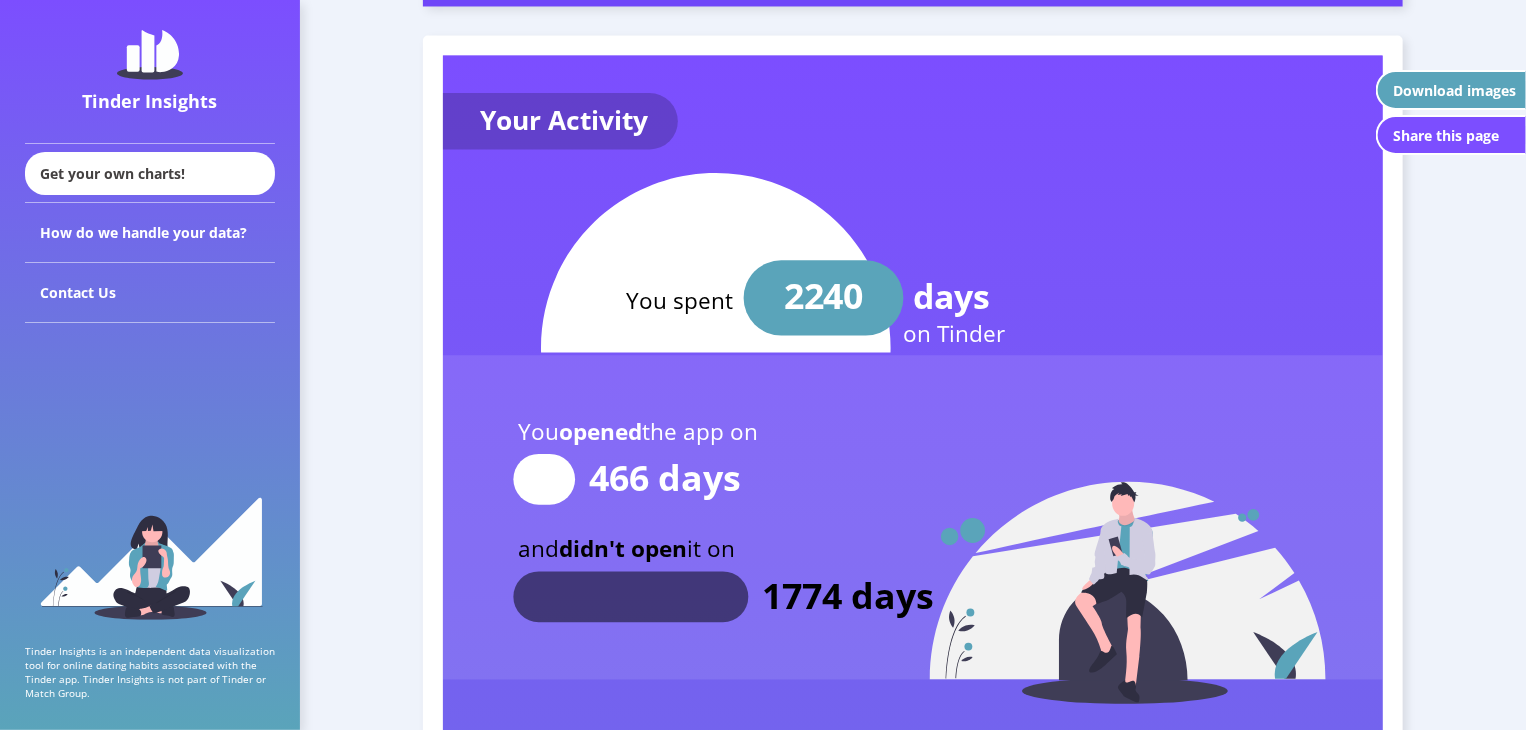 scroll, scrollTop: 2012, scrollLeft: 0, axis: vertical 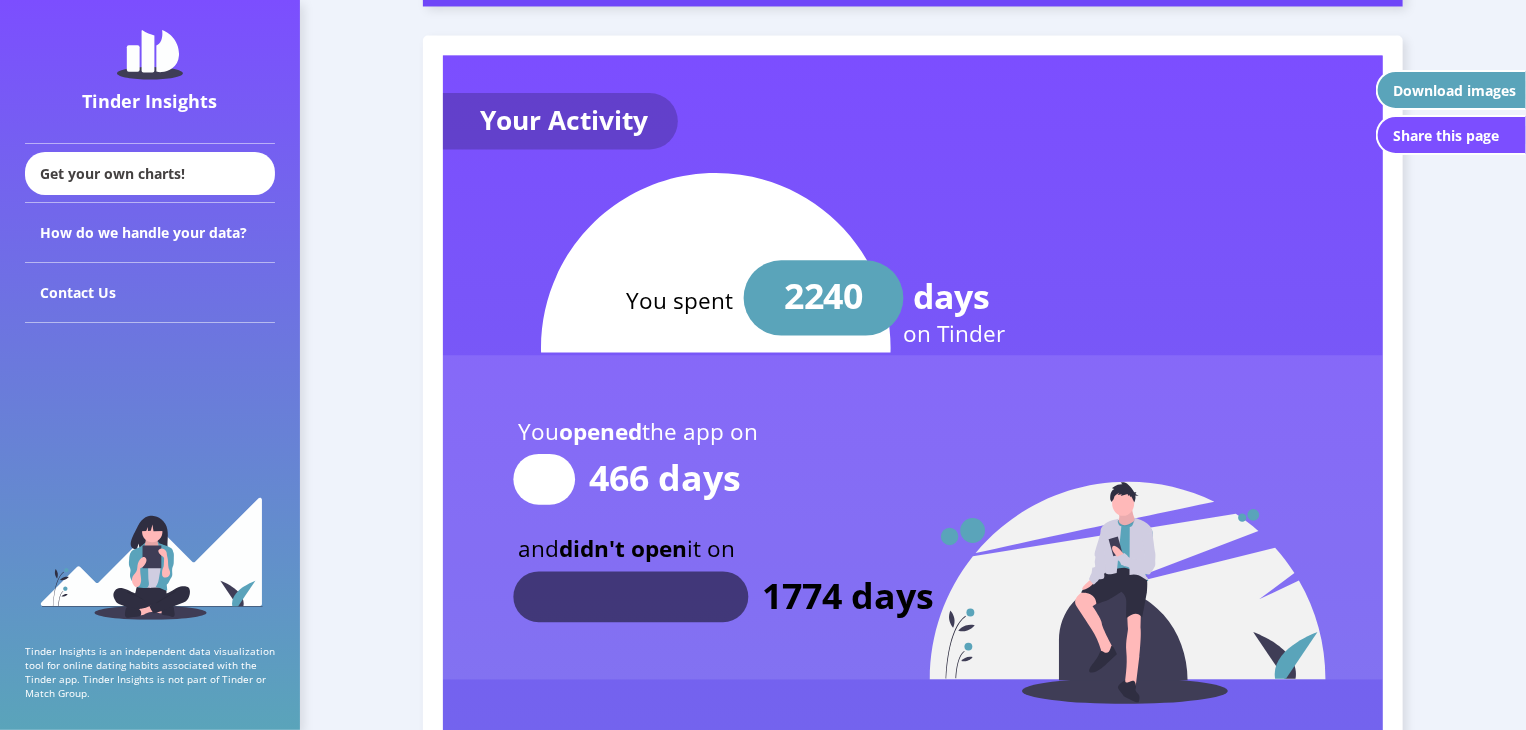 click on "2240" 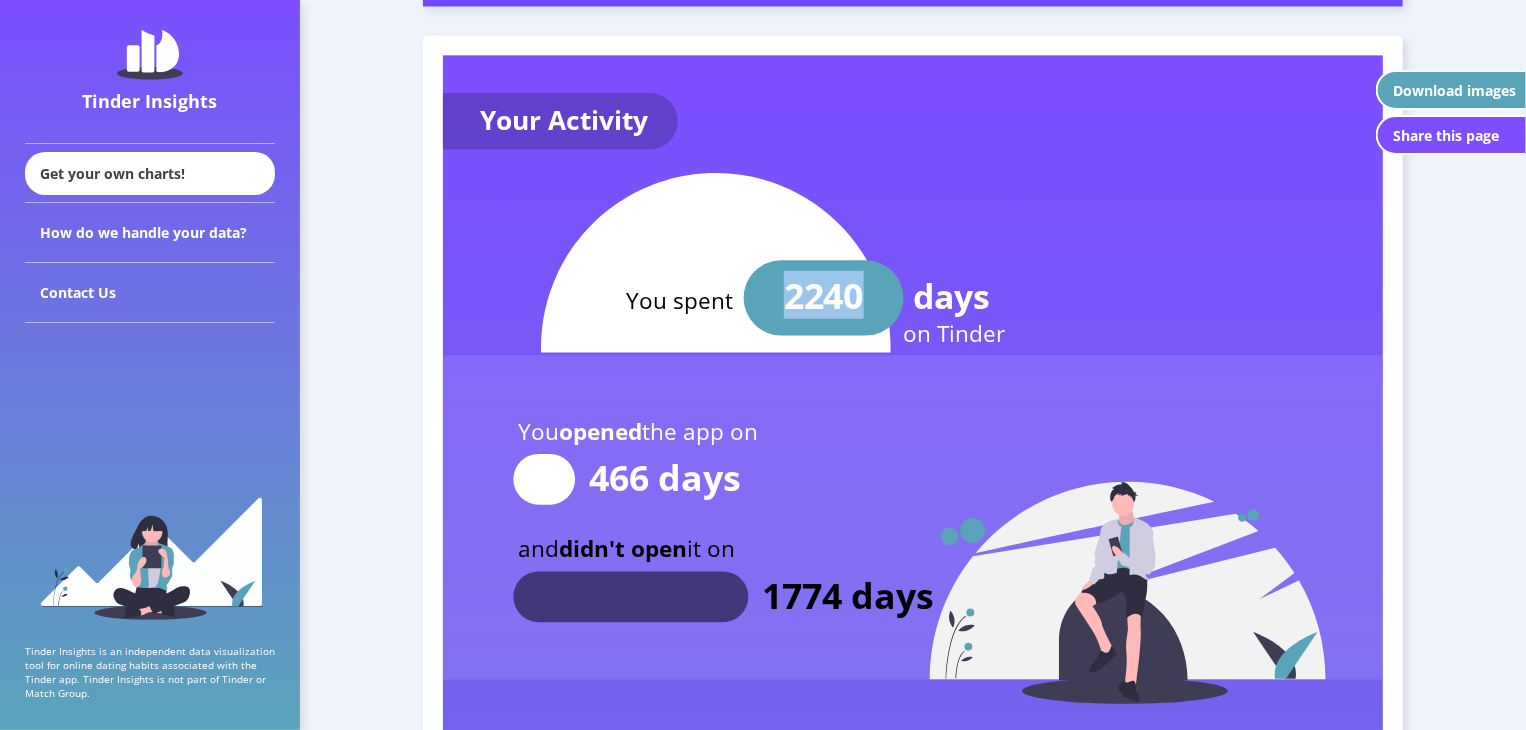 click on "2240" 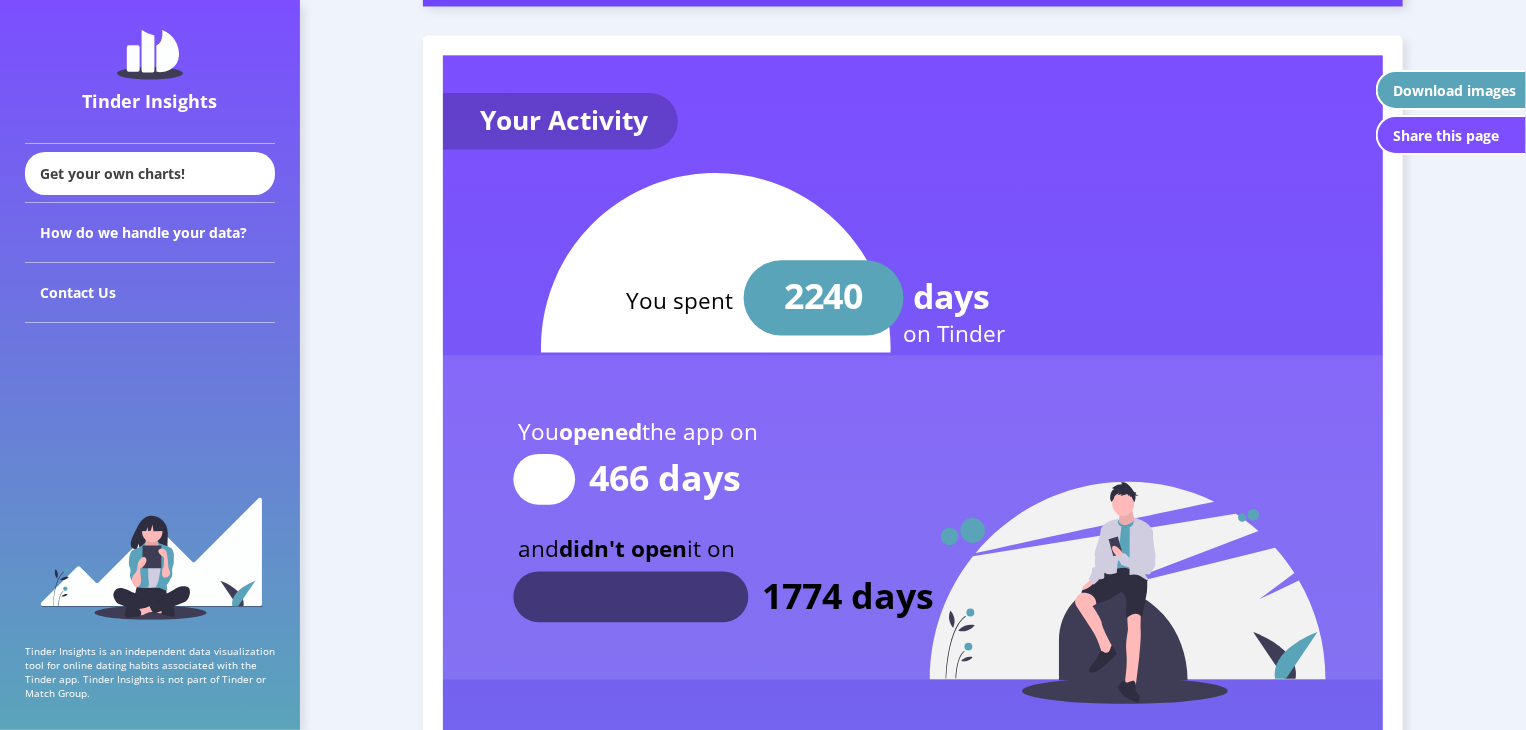scroll, scrollTop: 2224, scrollLeft: 0, axis: vertical 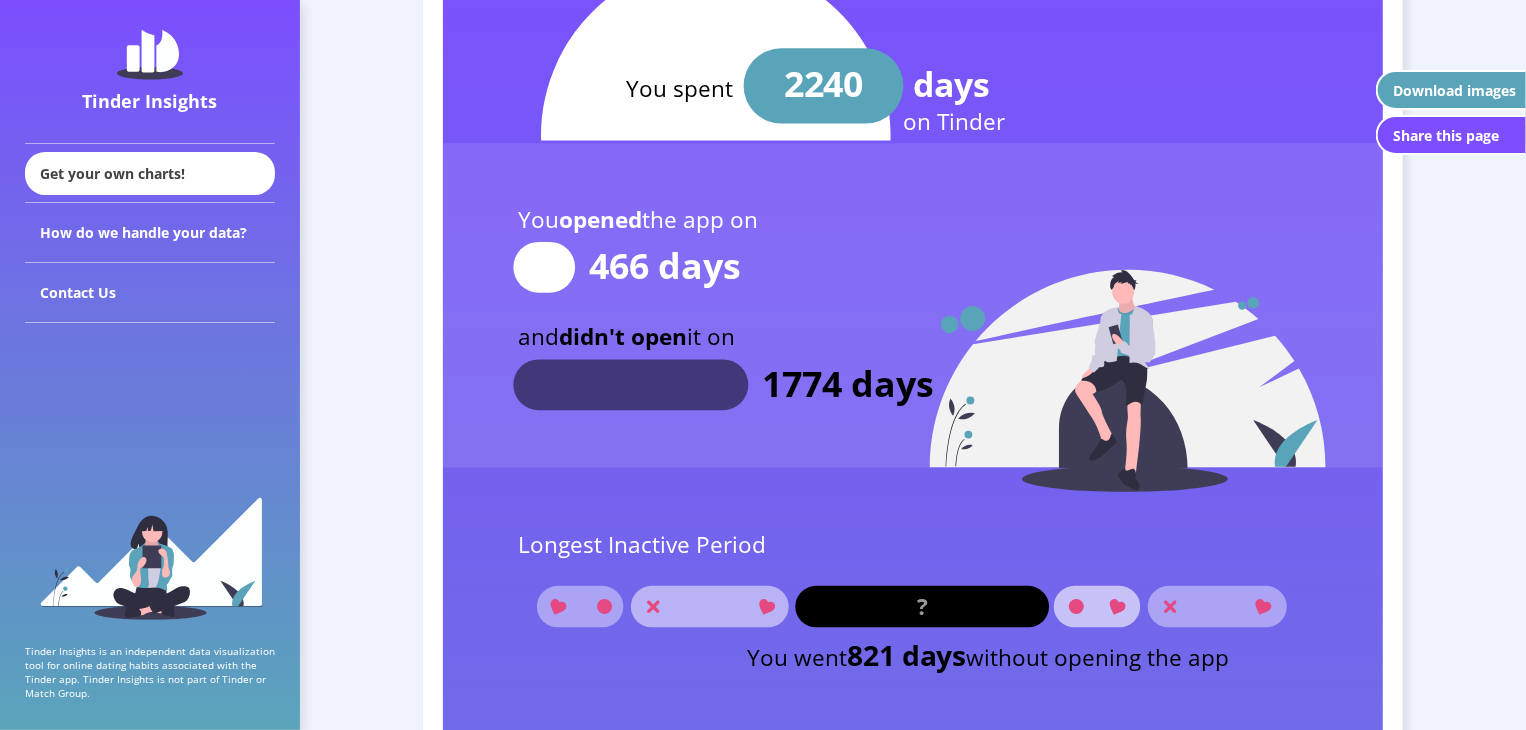 click on "466 days" 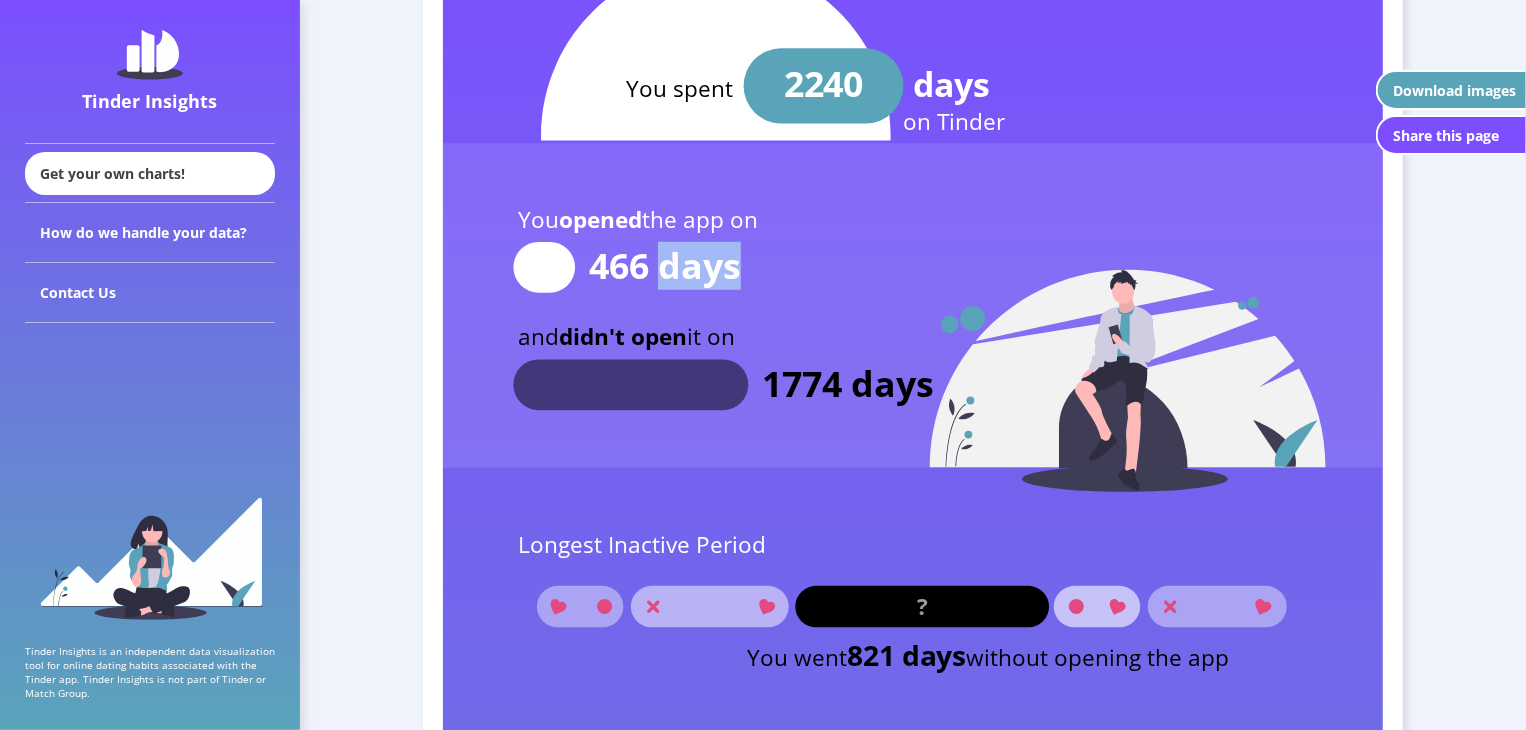 click on "466 days" 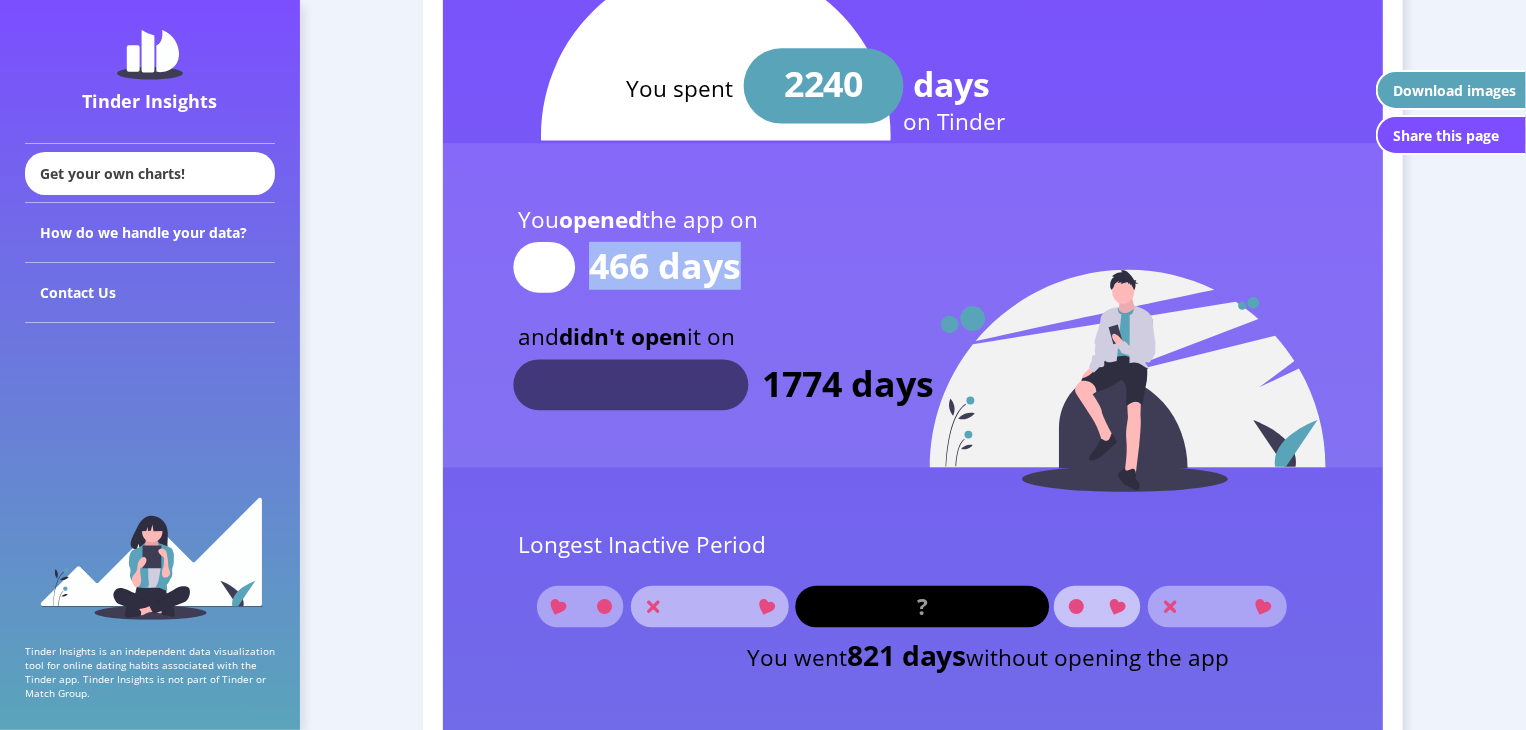 click on "466 days" 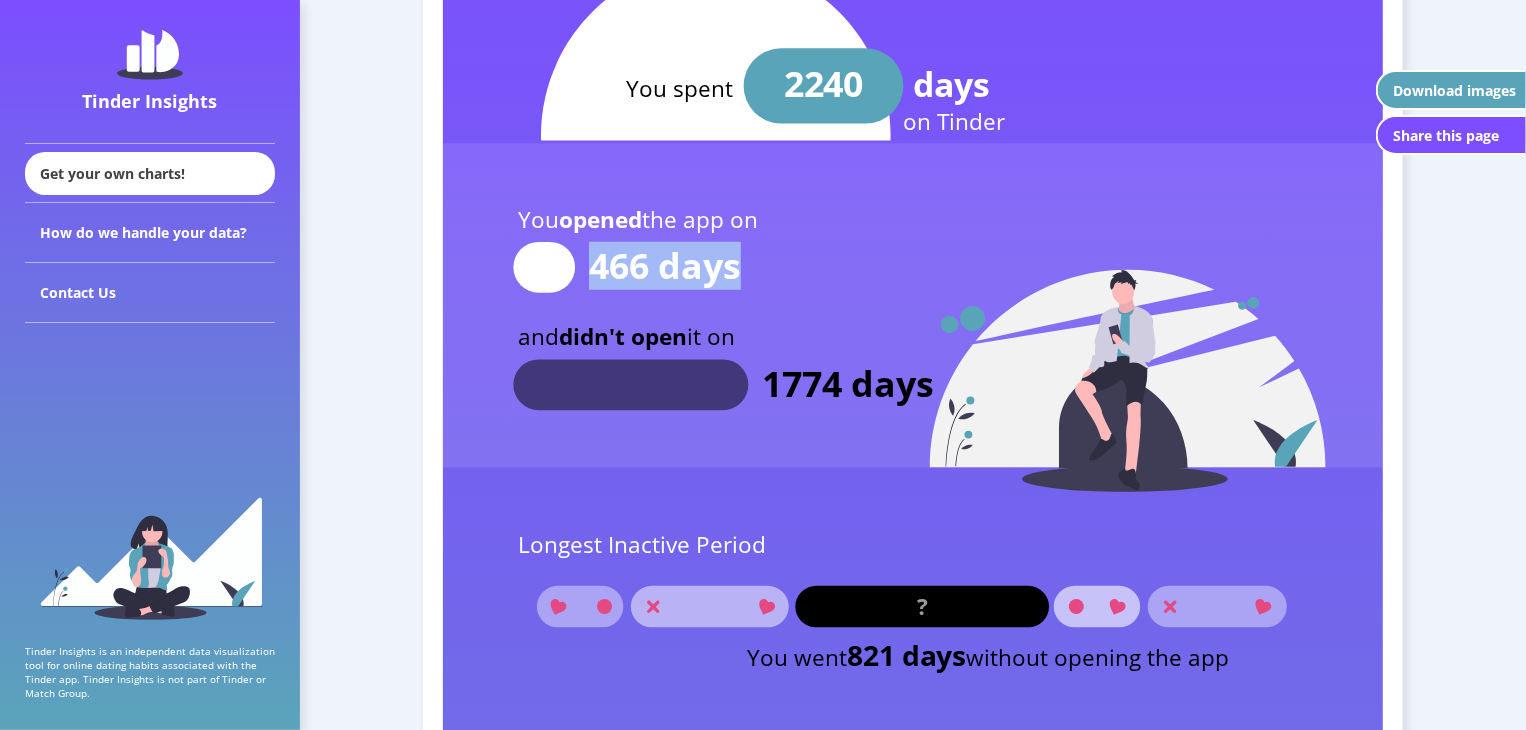 click on "466 days" 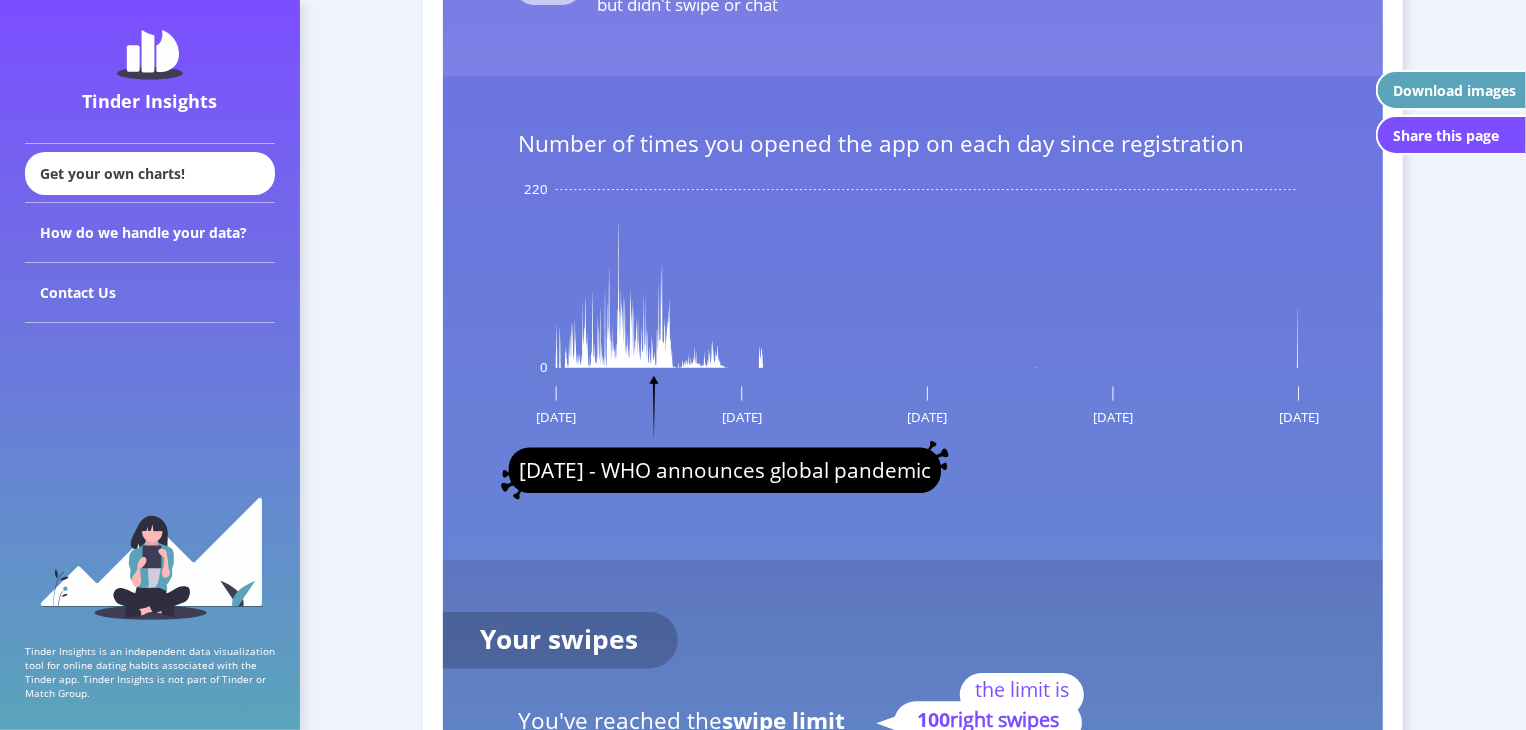 scroll, scrollTop: 3195, scrollLeft: 0, axis: vertical 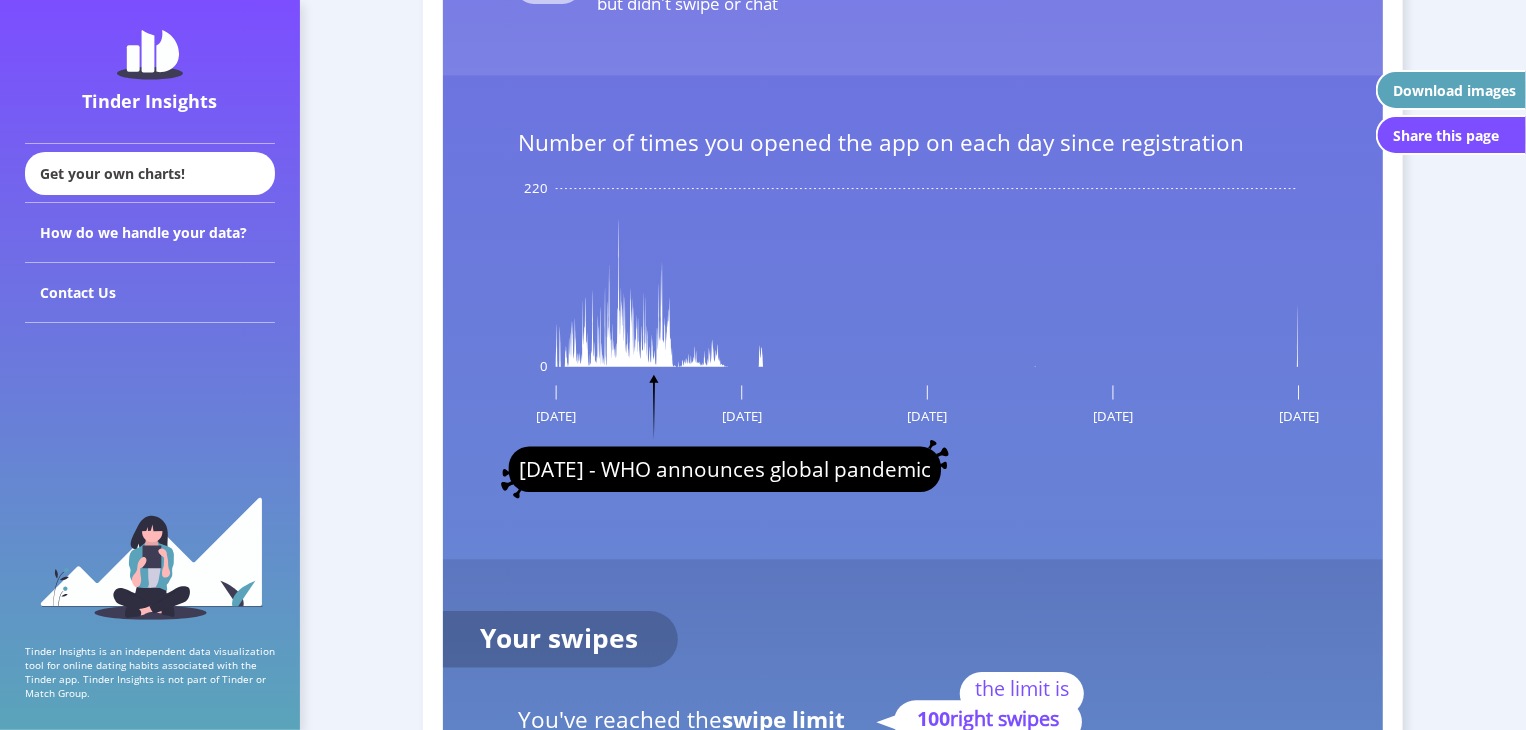 click on "[DATE]" 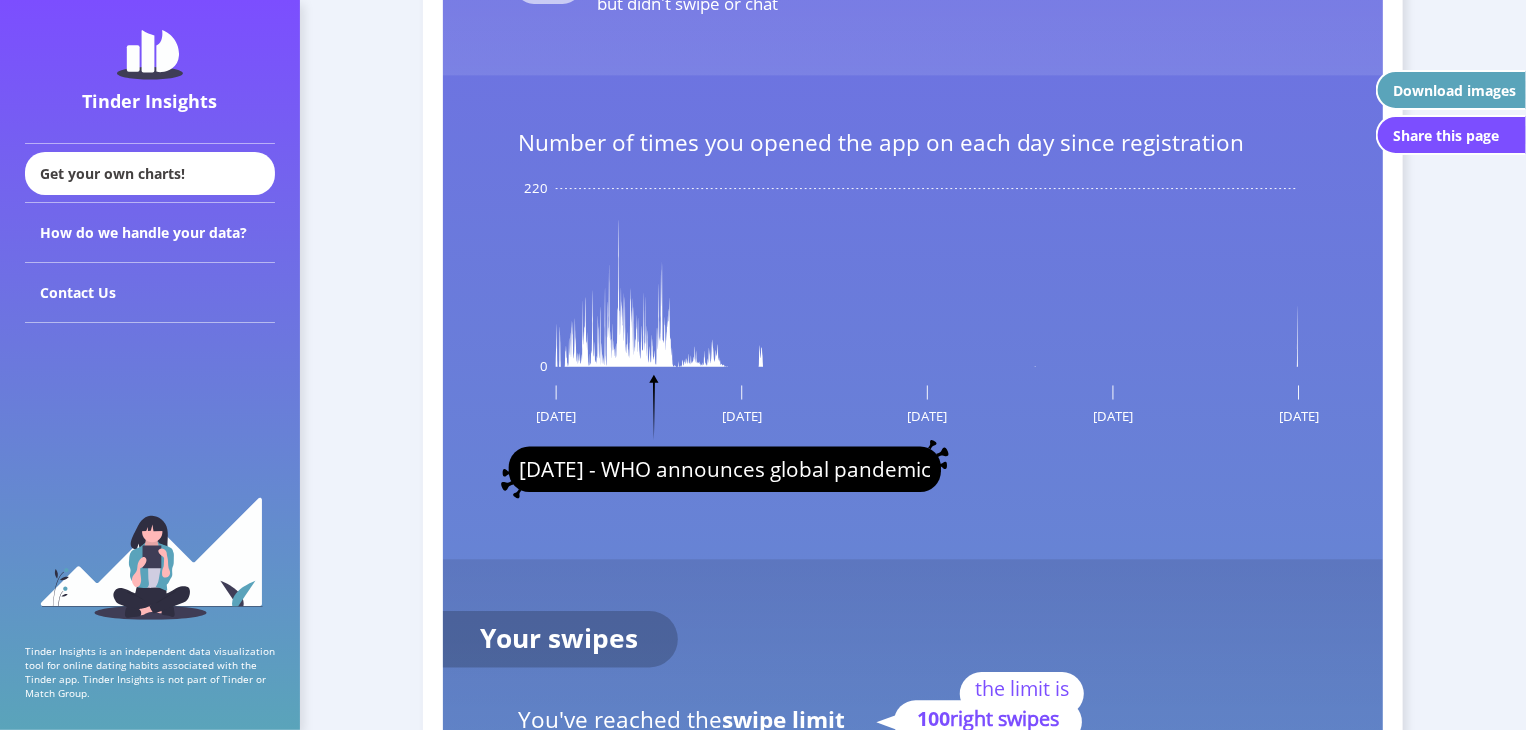 click on "[DATE]" 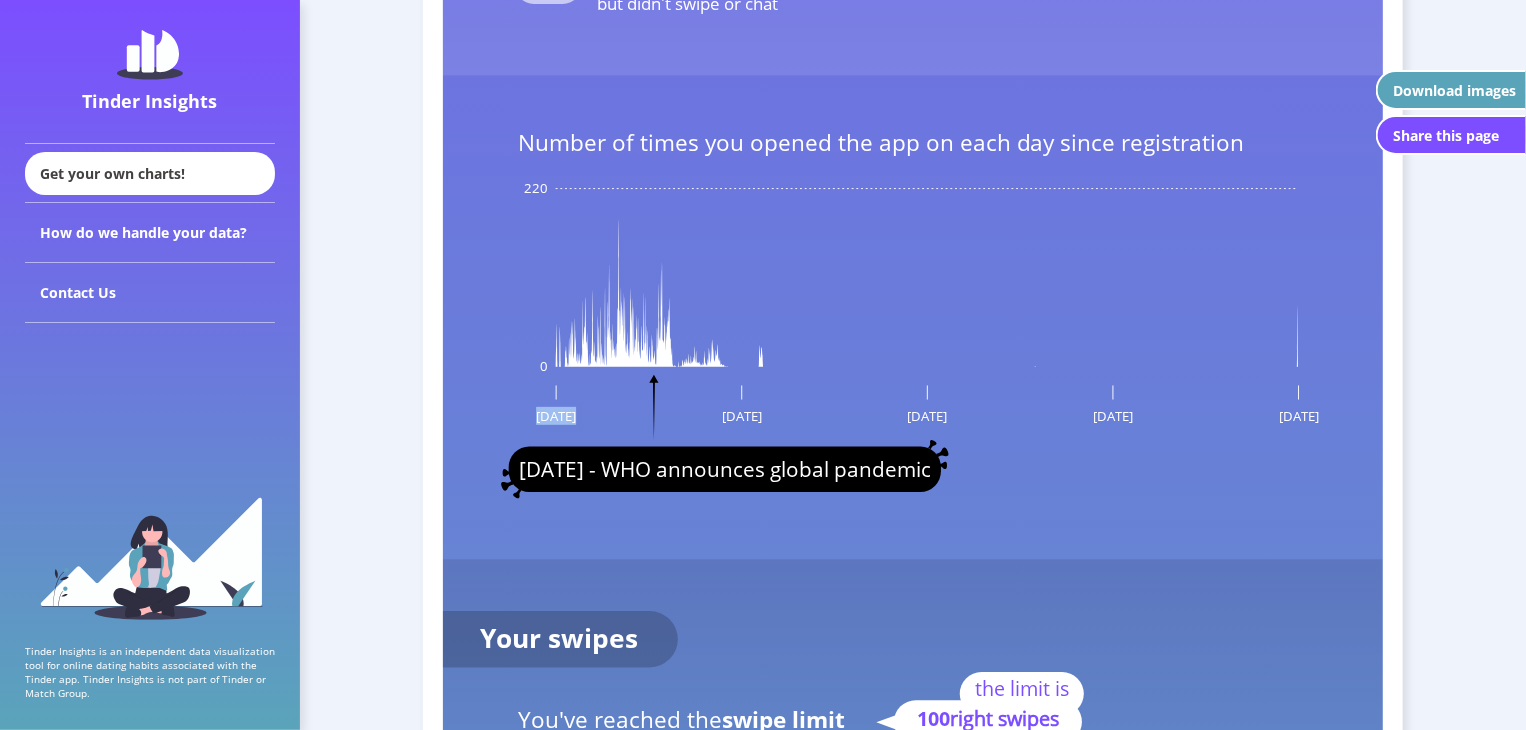 click on "[DATE]" 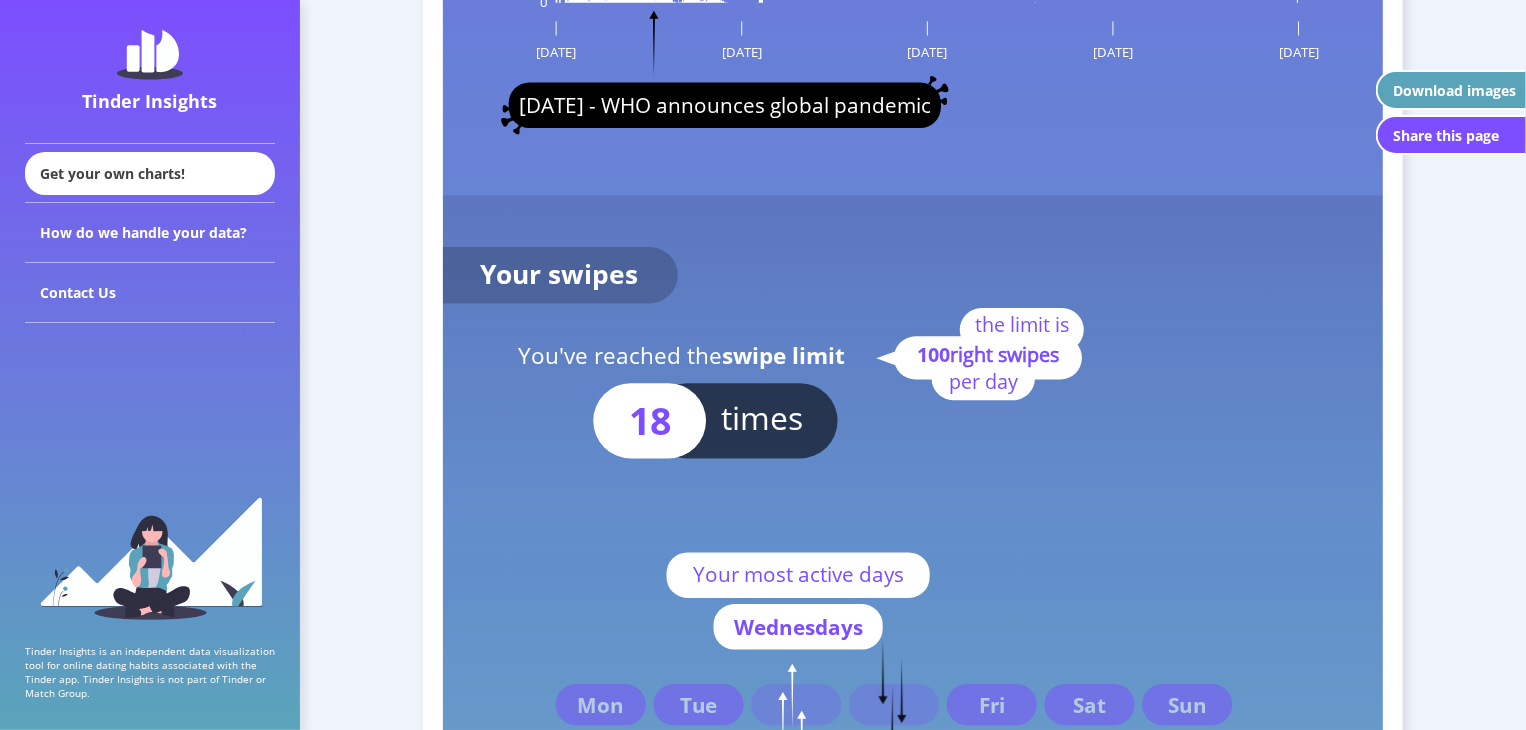 scroll, scrollTop: 3600, scrollLeft: 0, axis: vertical 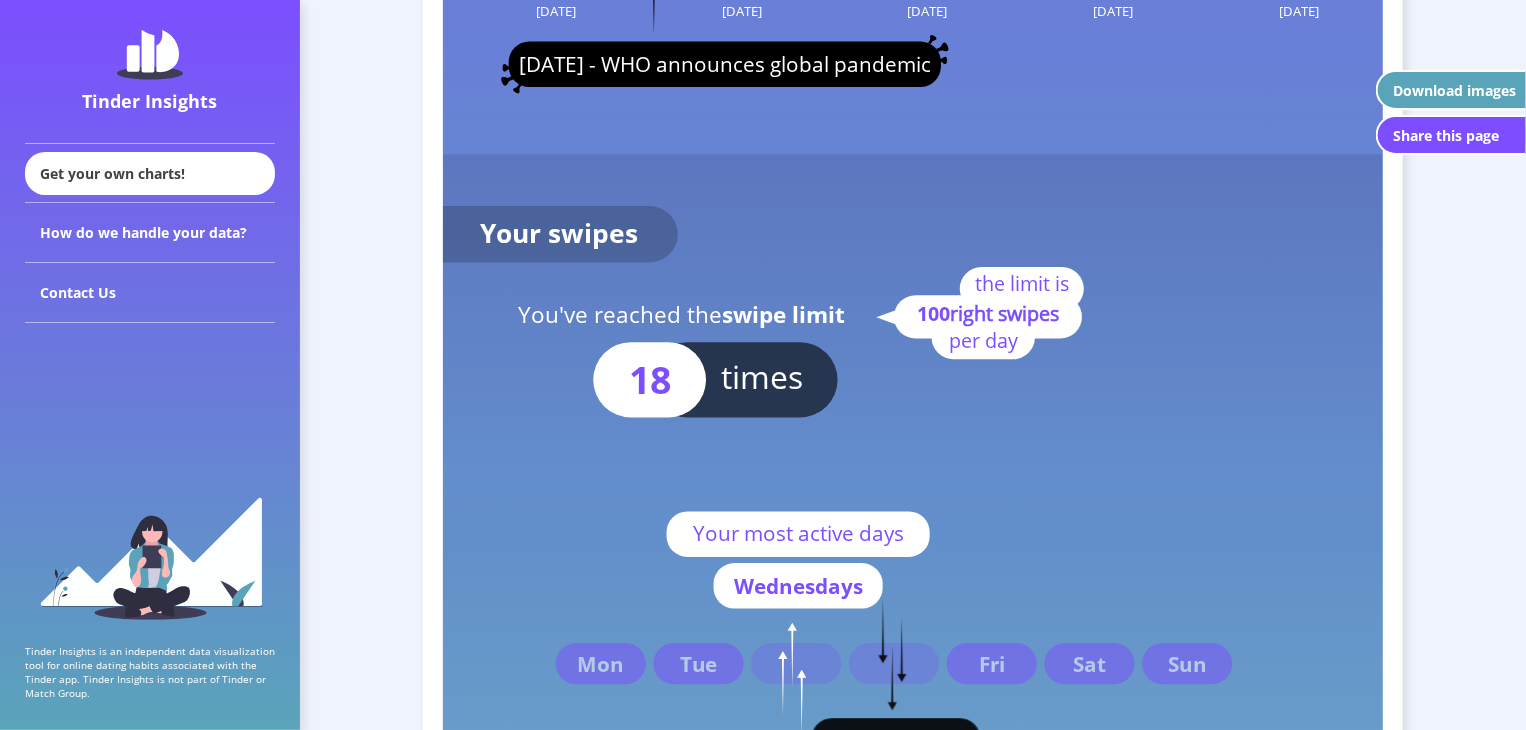 click on "right swipes" 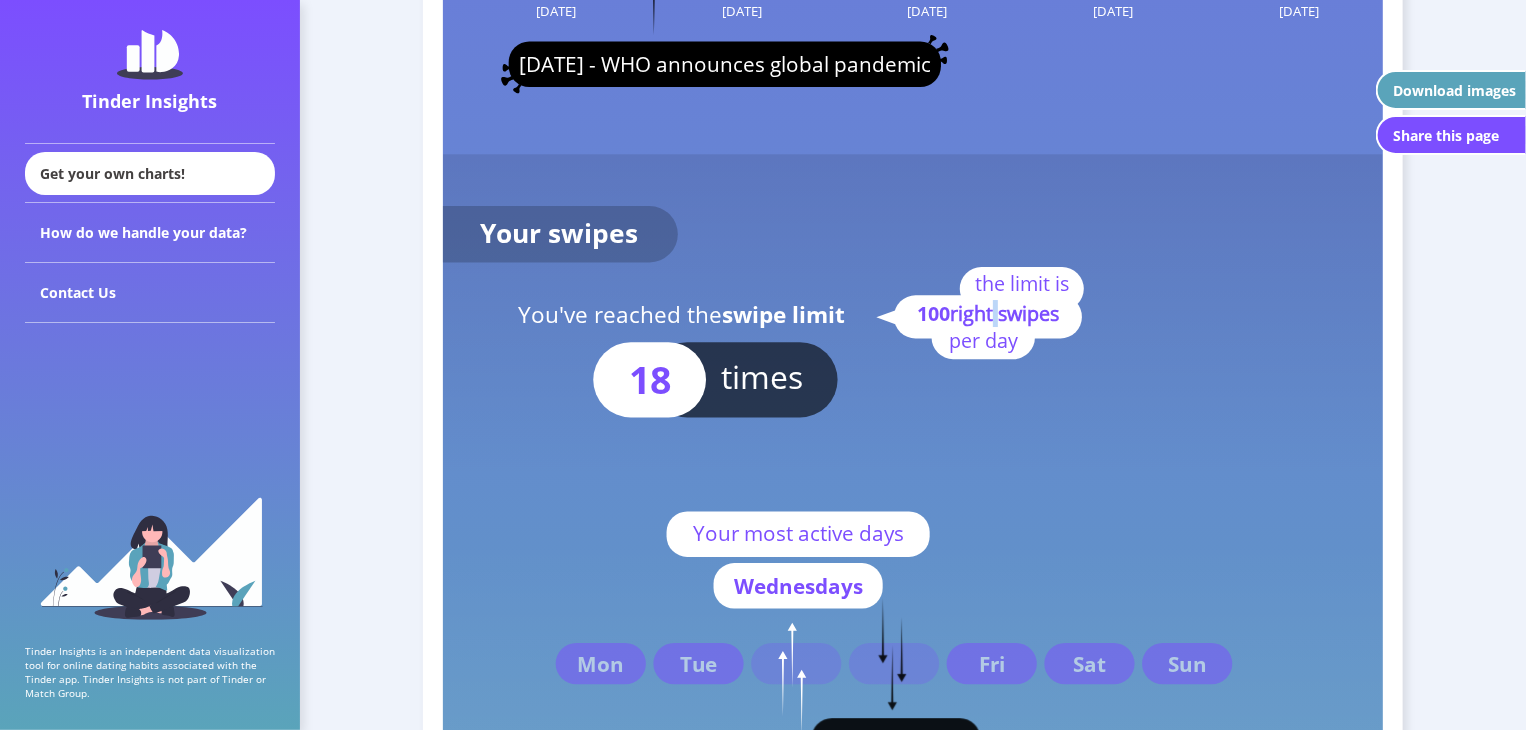 click on "right swipes" 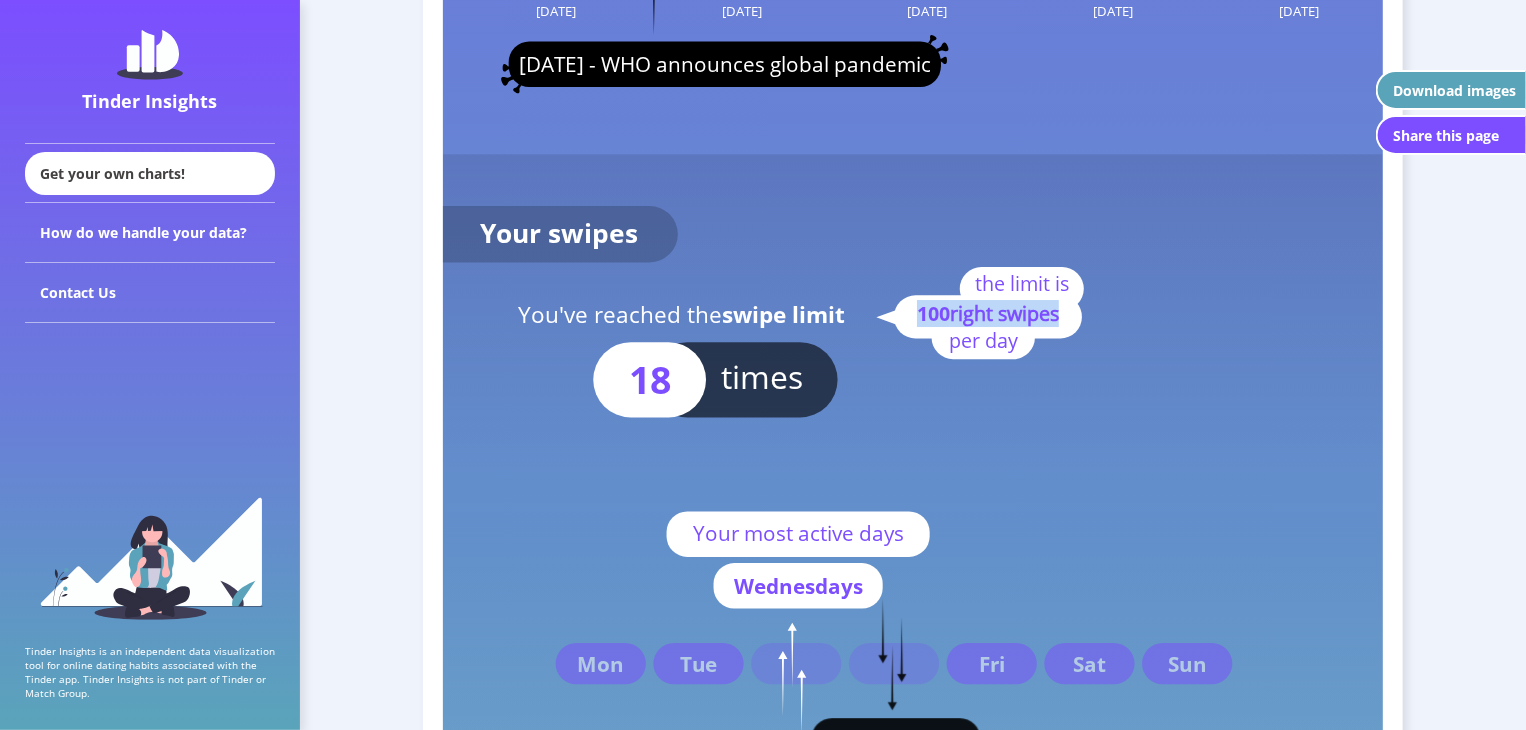 click on "right swipes" 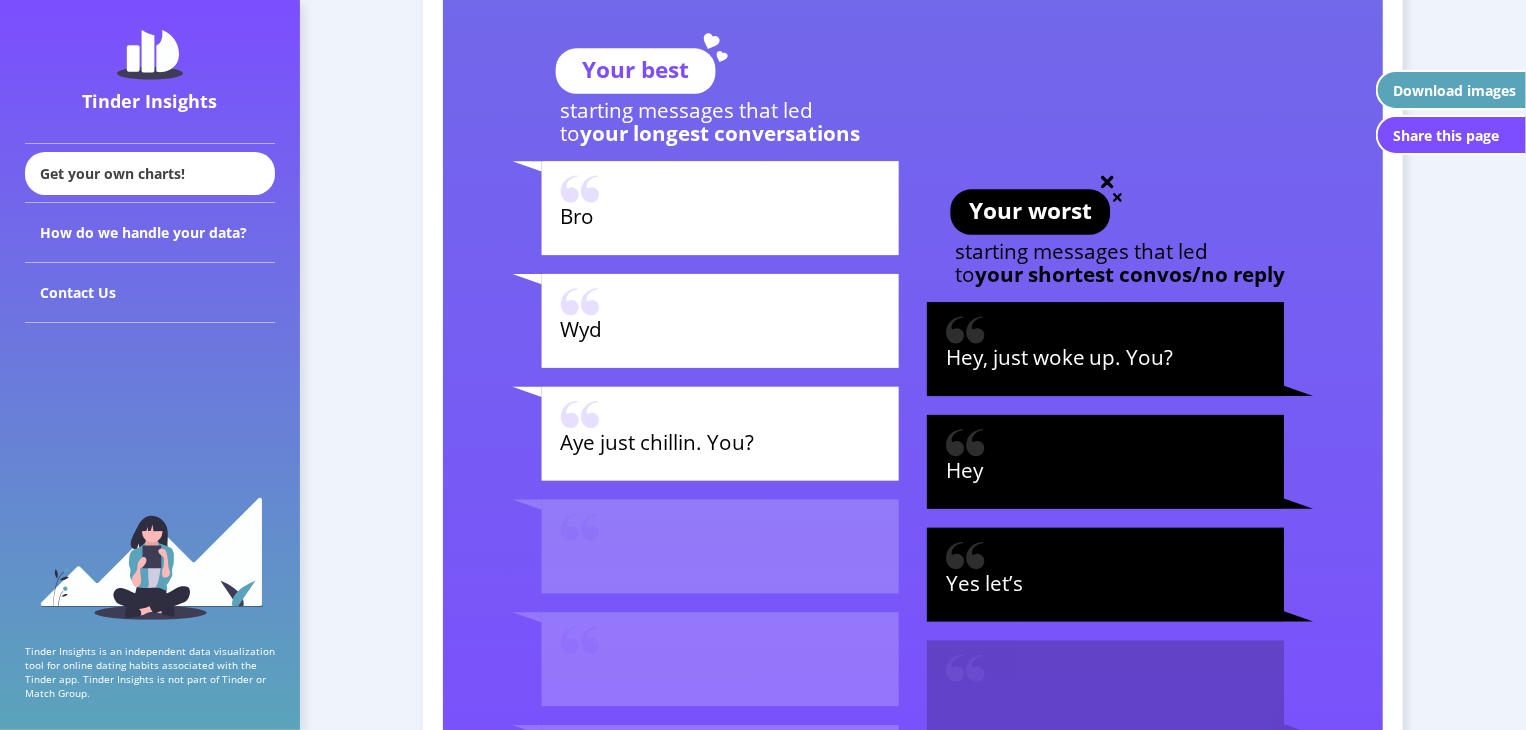 scroll, scrollTop: 6928, scrollLeft: 0, axis: vertical 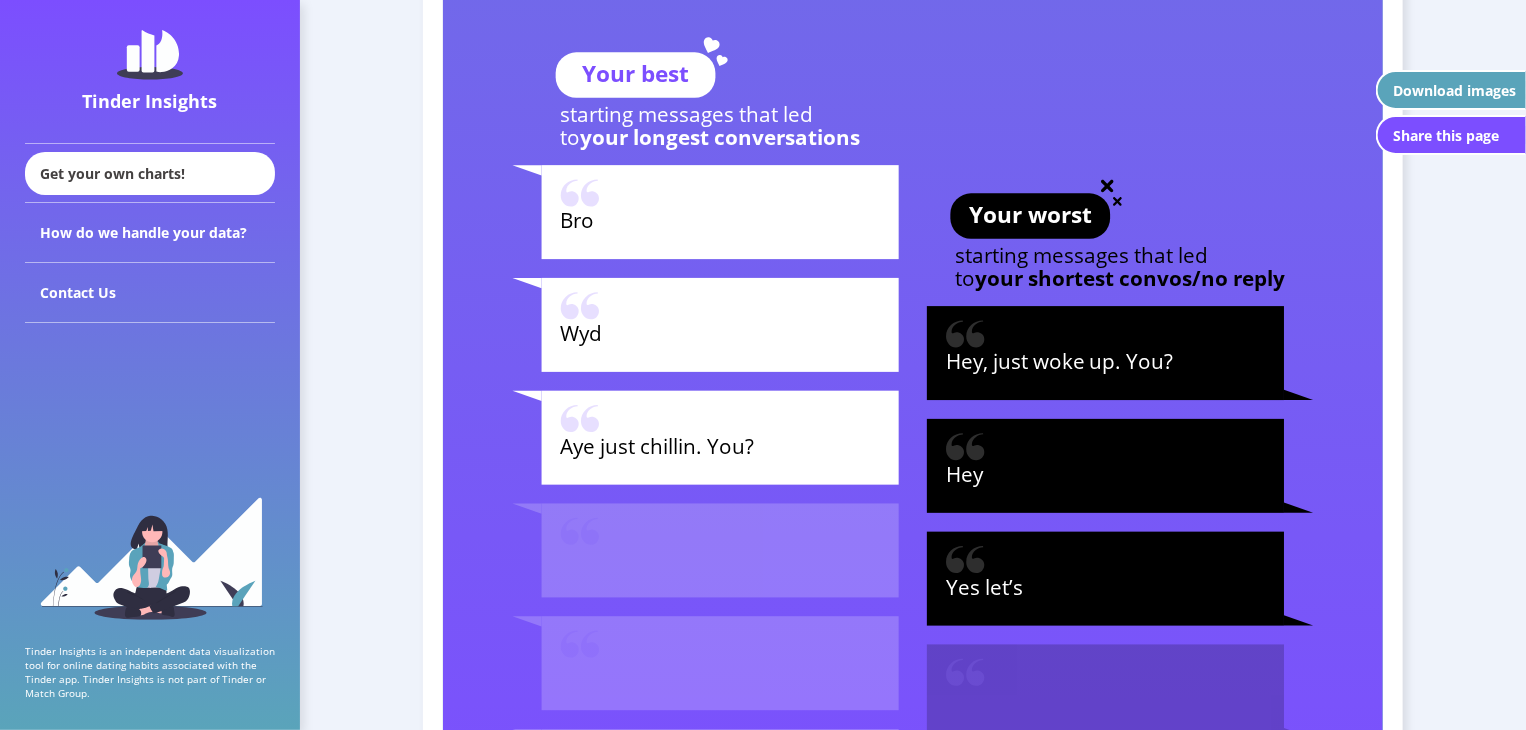click 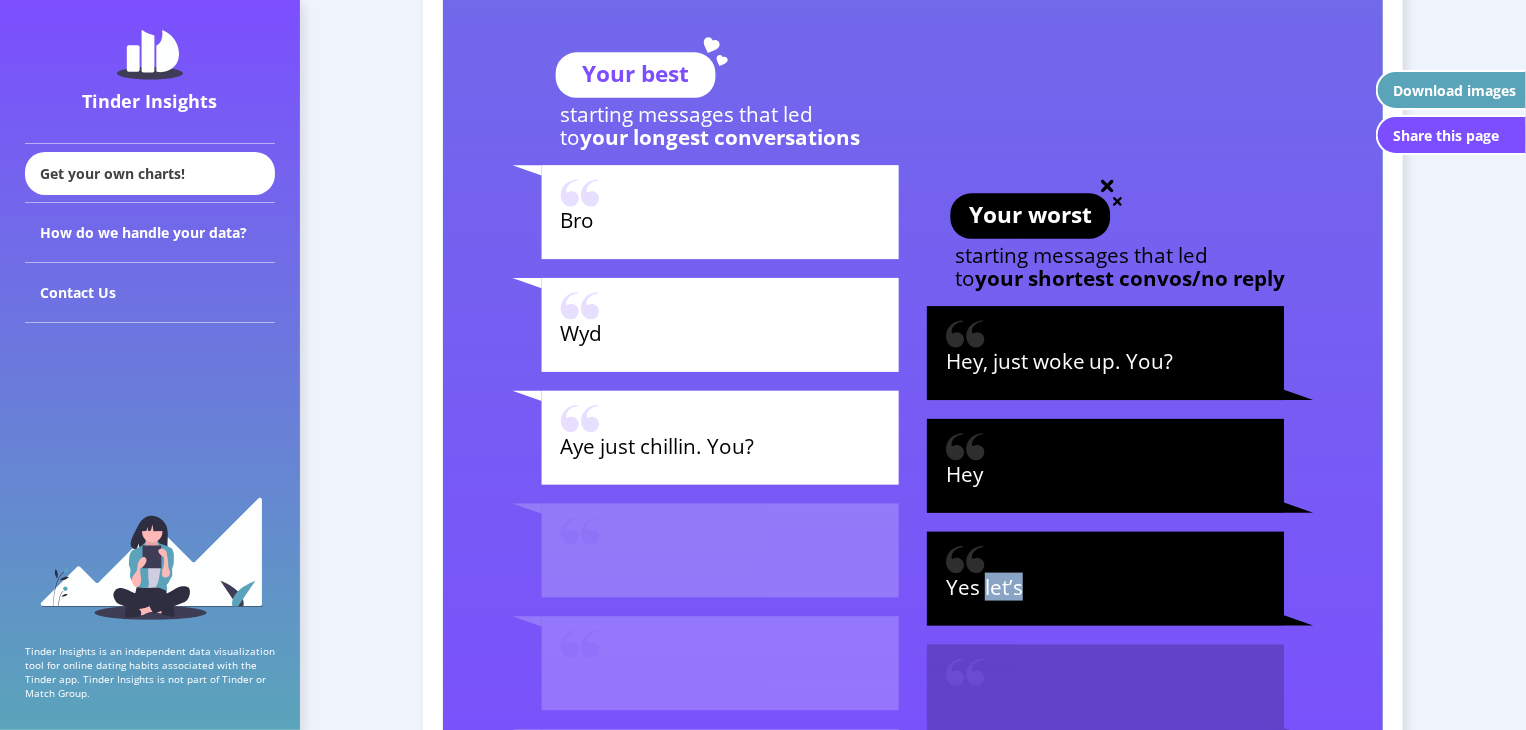 click on "Yes let’s" 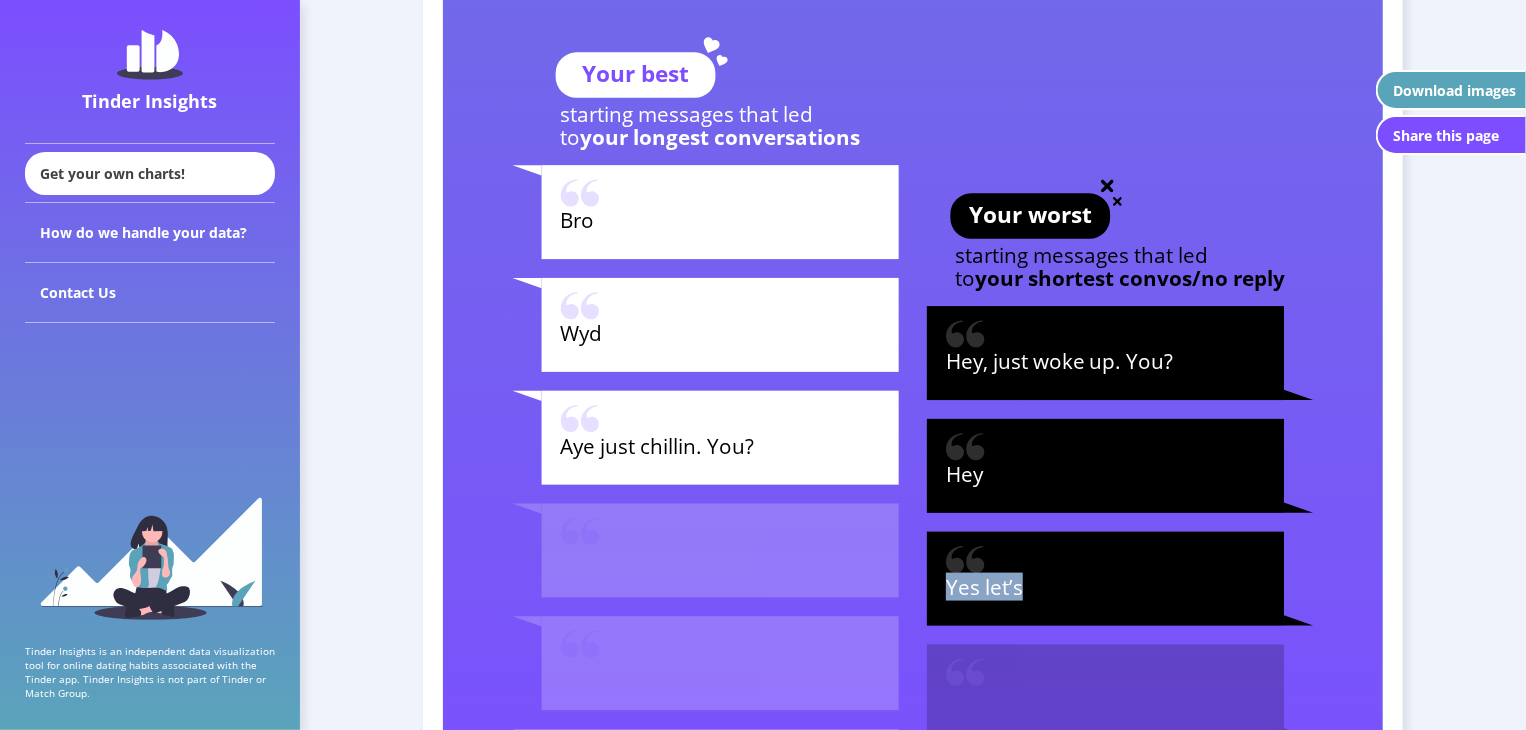 click on "Yes let’s" 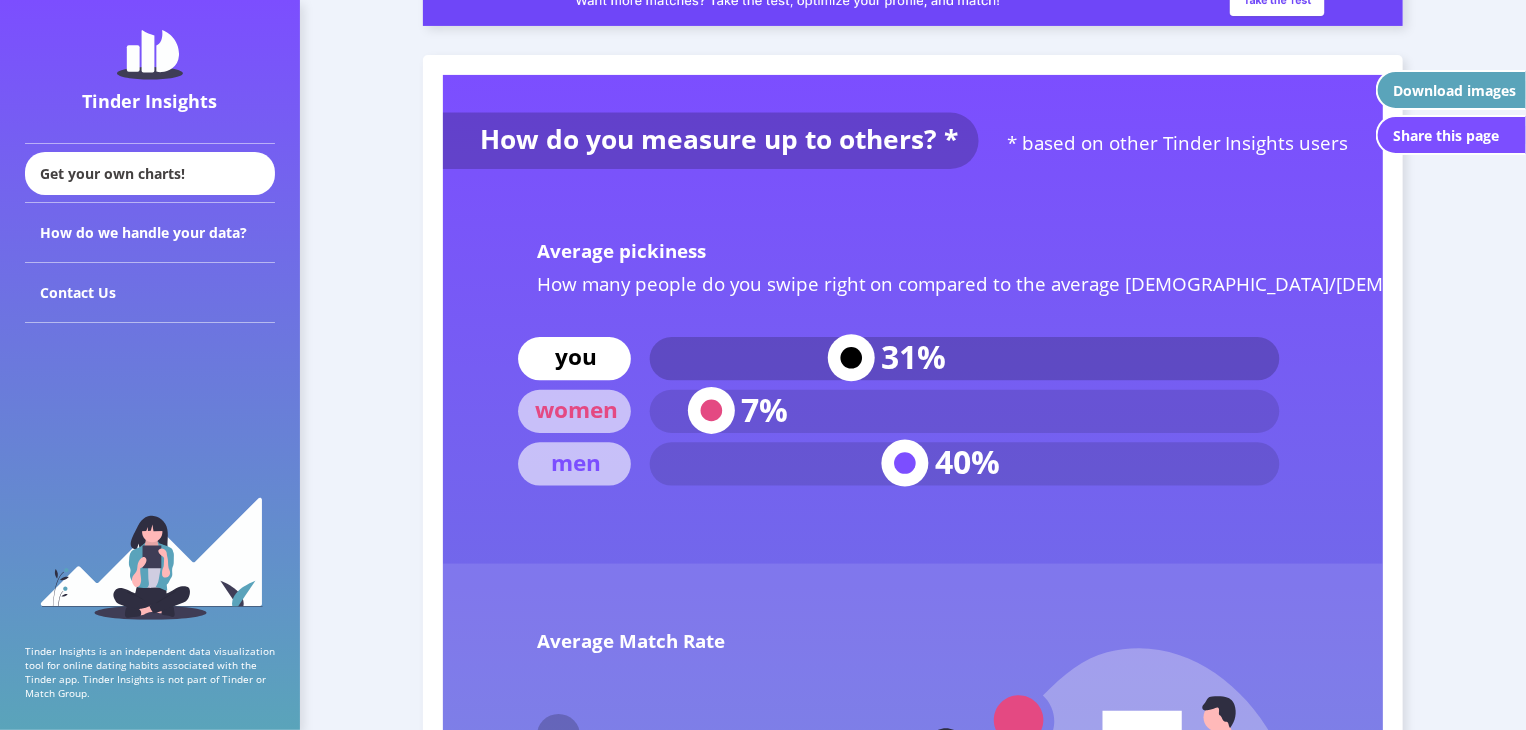 scroll, scrollTop: 7874, scrollLeft: 0, axis: vertical 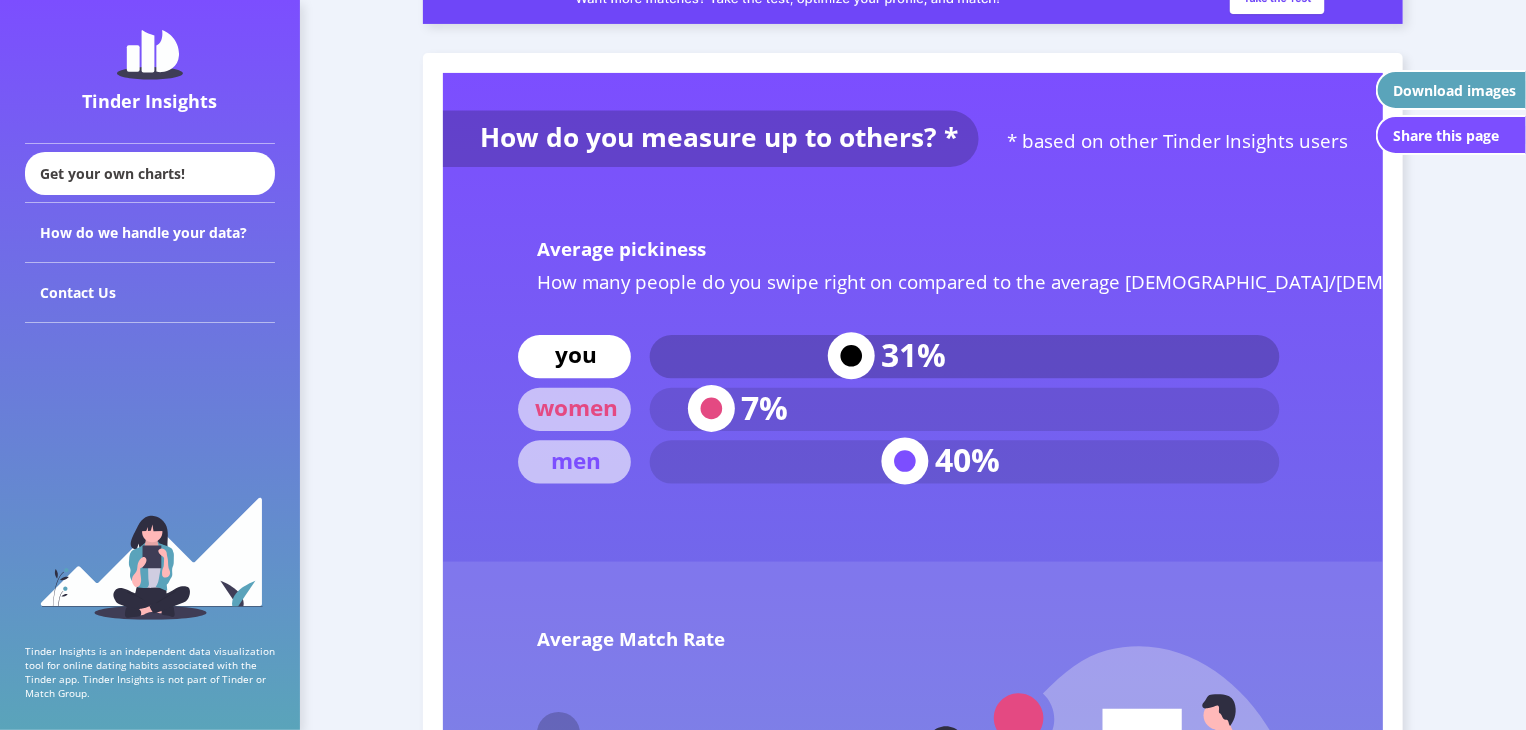 click on "31%" 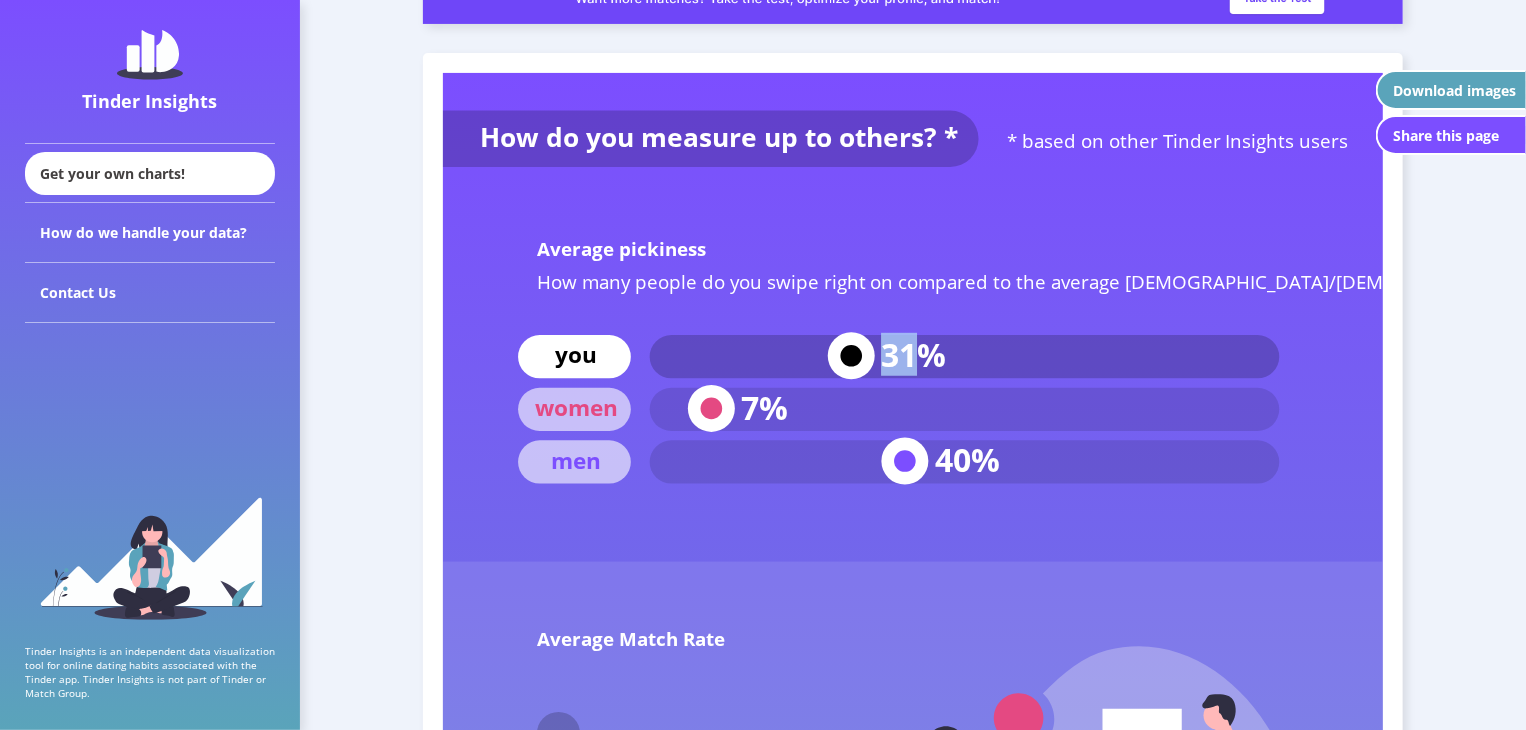 click on "31%" 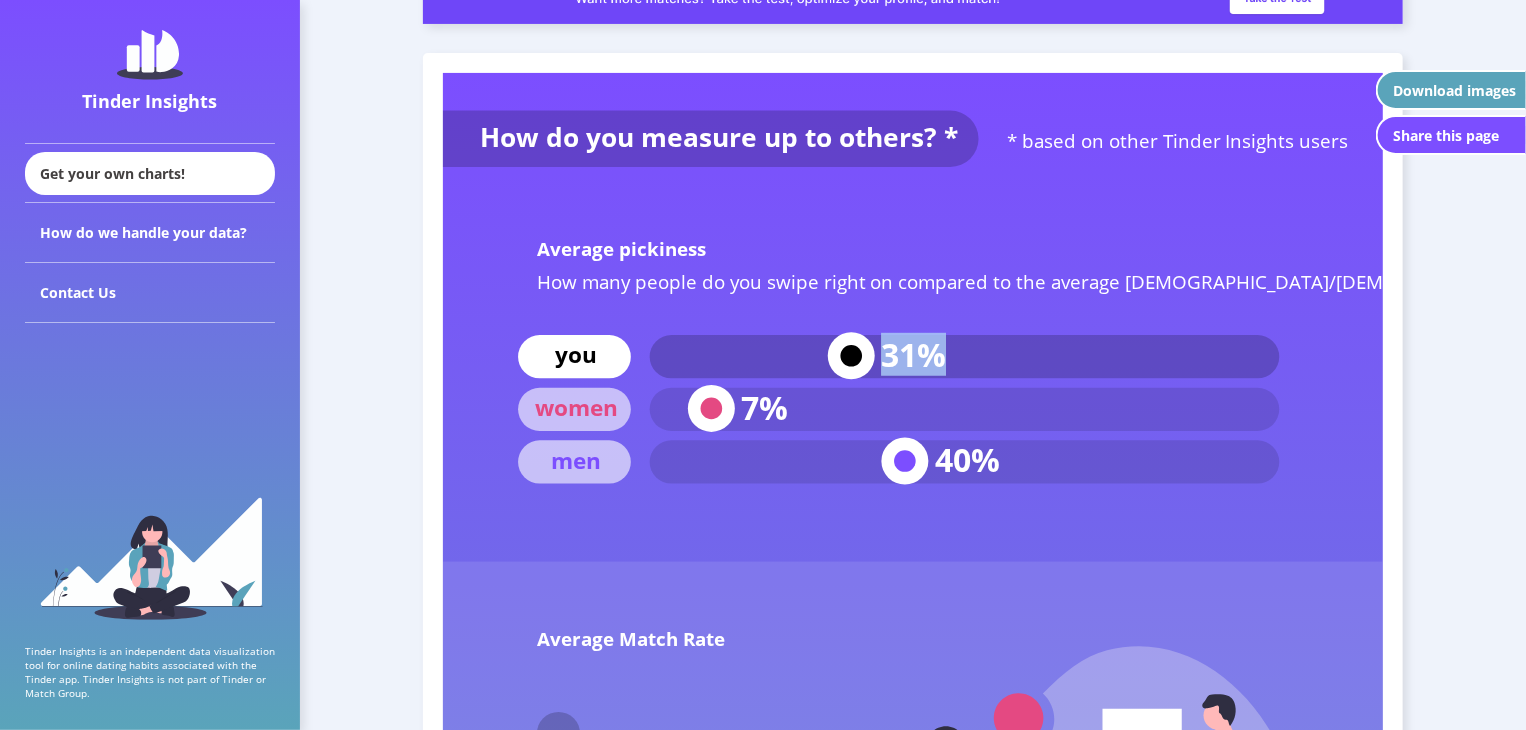 click on "31%" 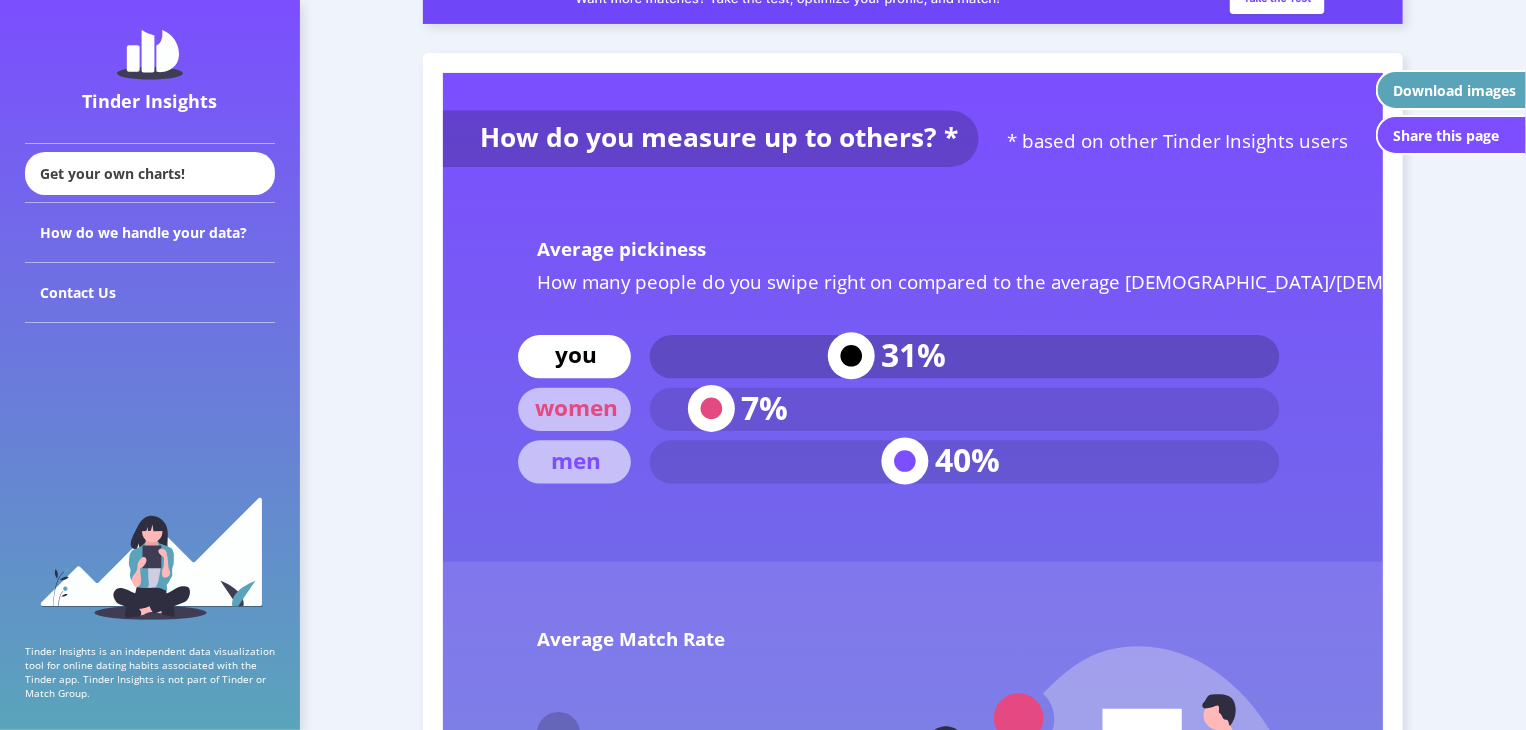 click 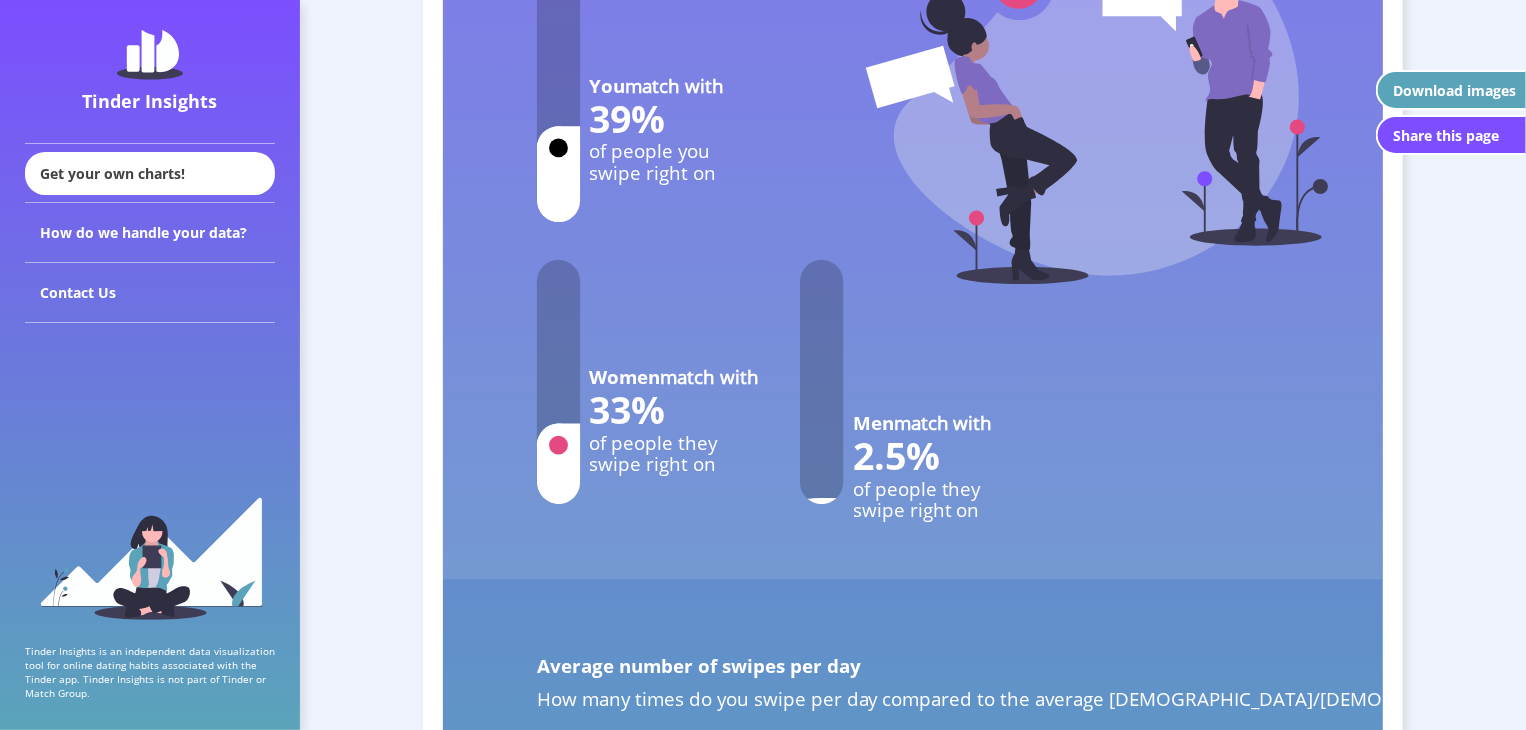 scroll, scrollTop: 8606, scrollLeft: 0, axis: vertical 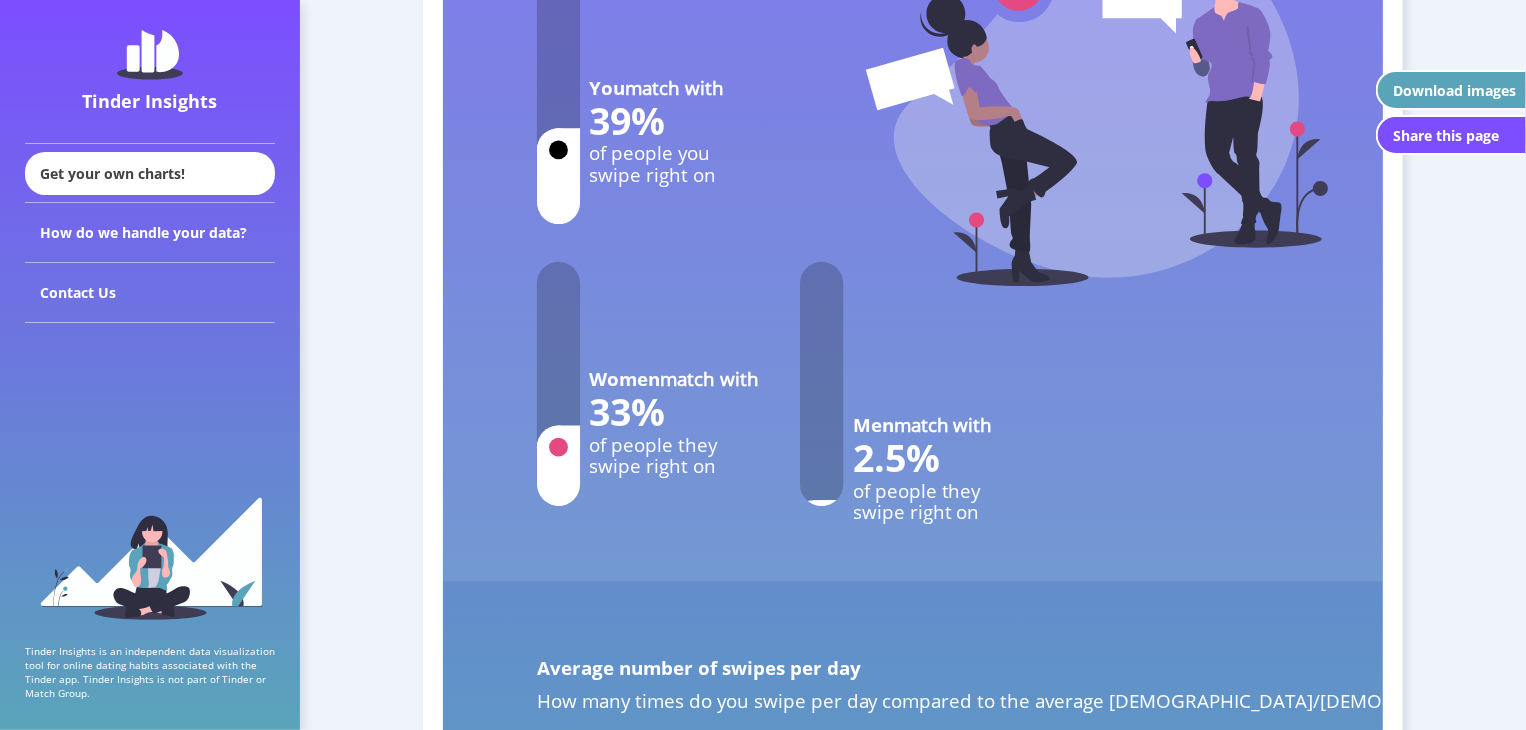 click 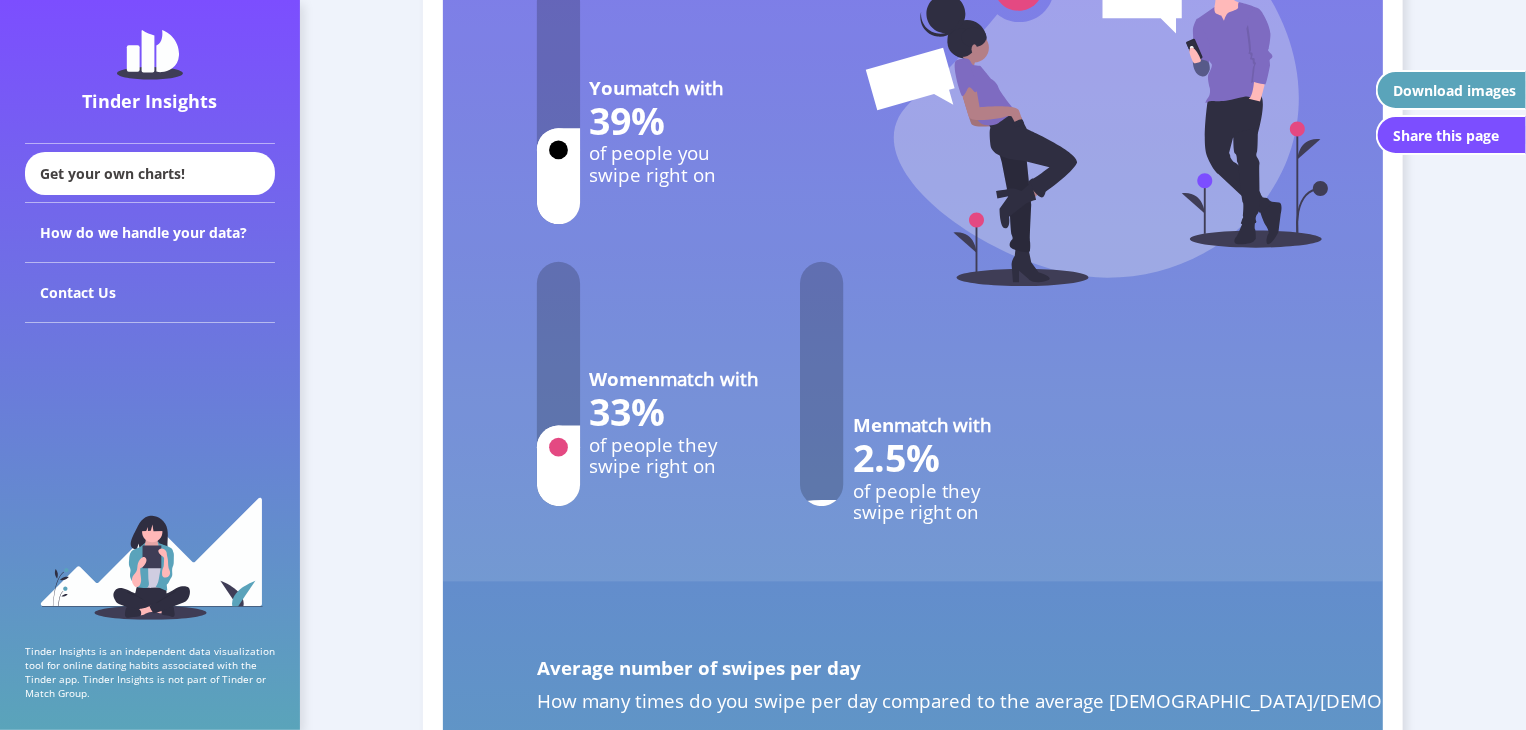 click 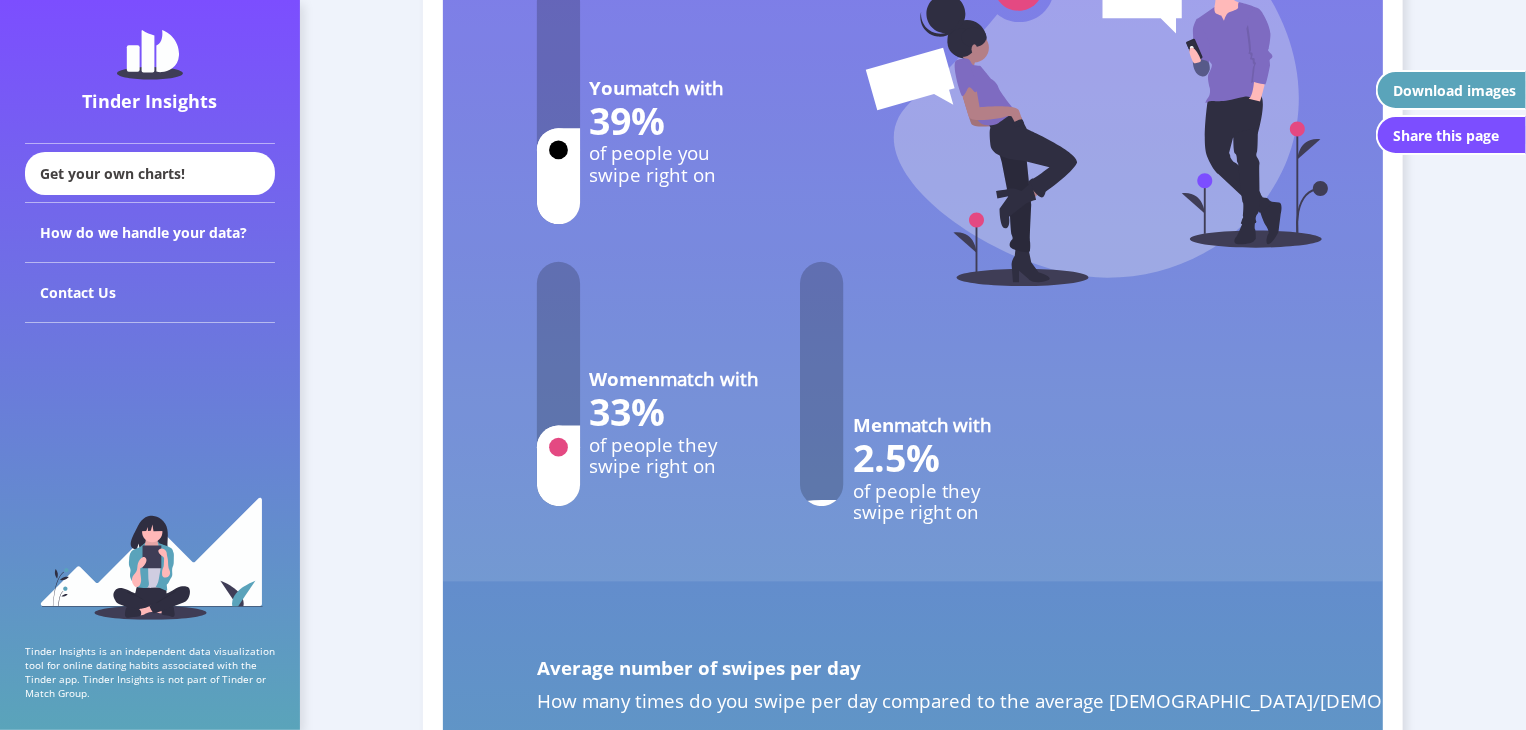 click 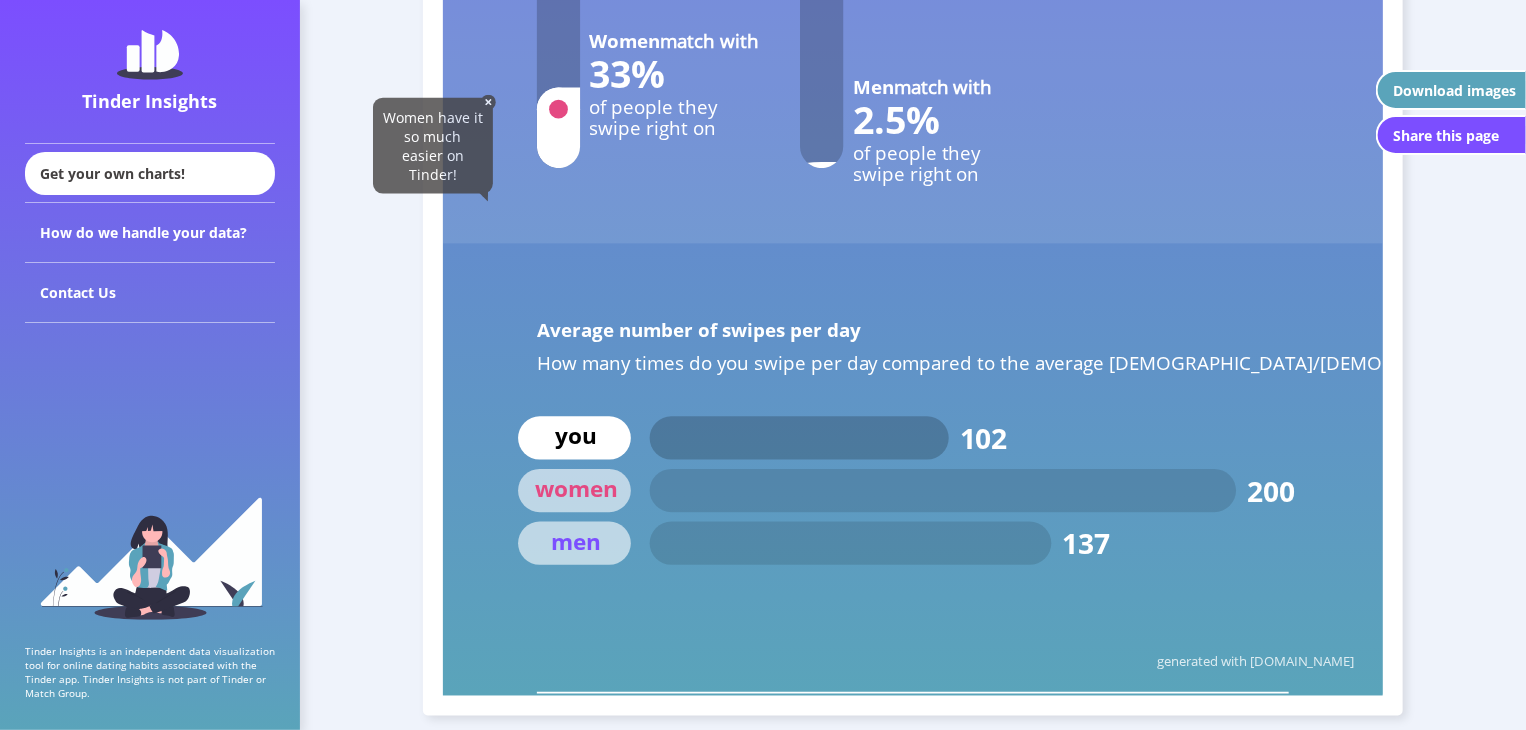 scroll, scrollTop: 8944, scrollLeft: 0, axis: vertical 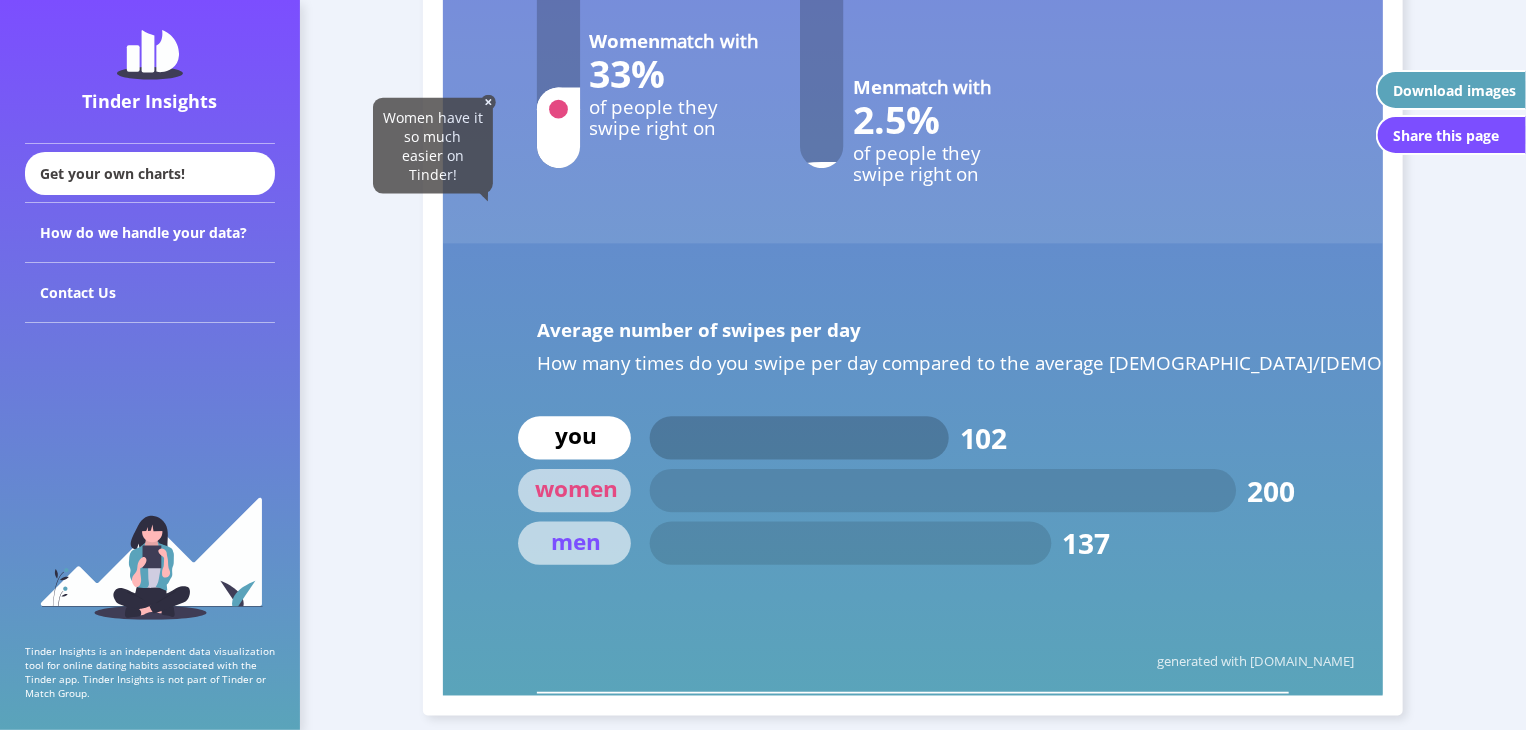 click 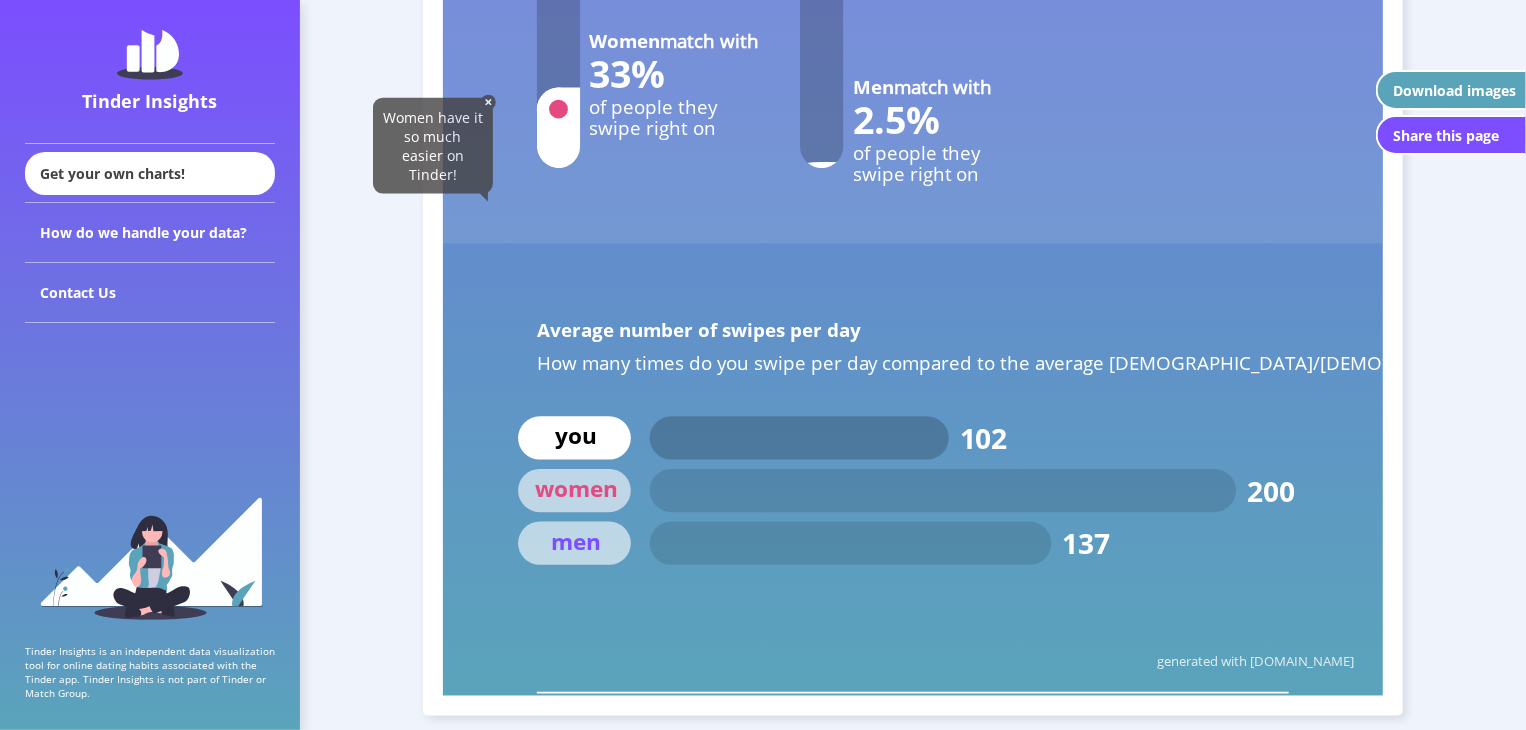 click 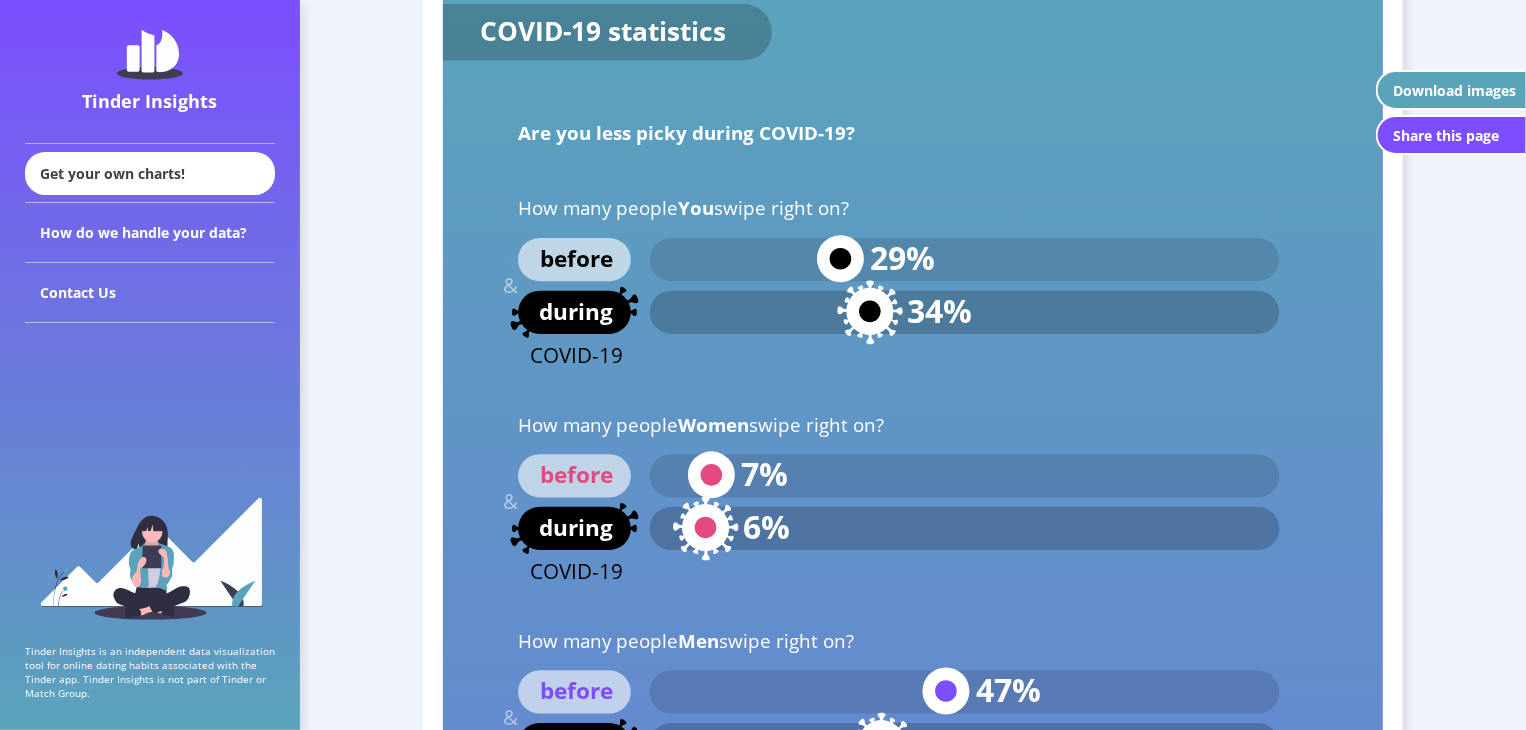 scroll, scrollTop: 9822, scrollLeft: 0, axis: vertical 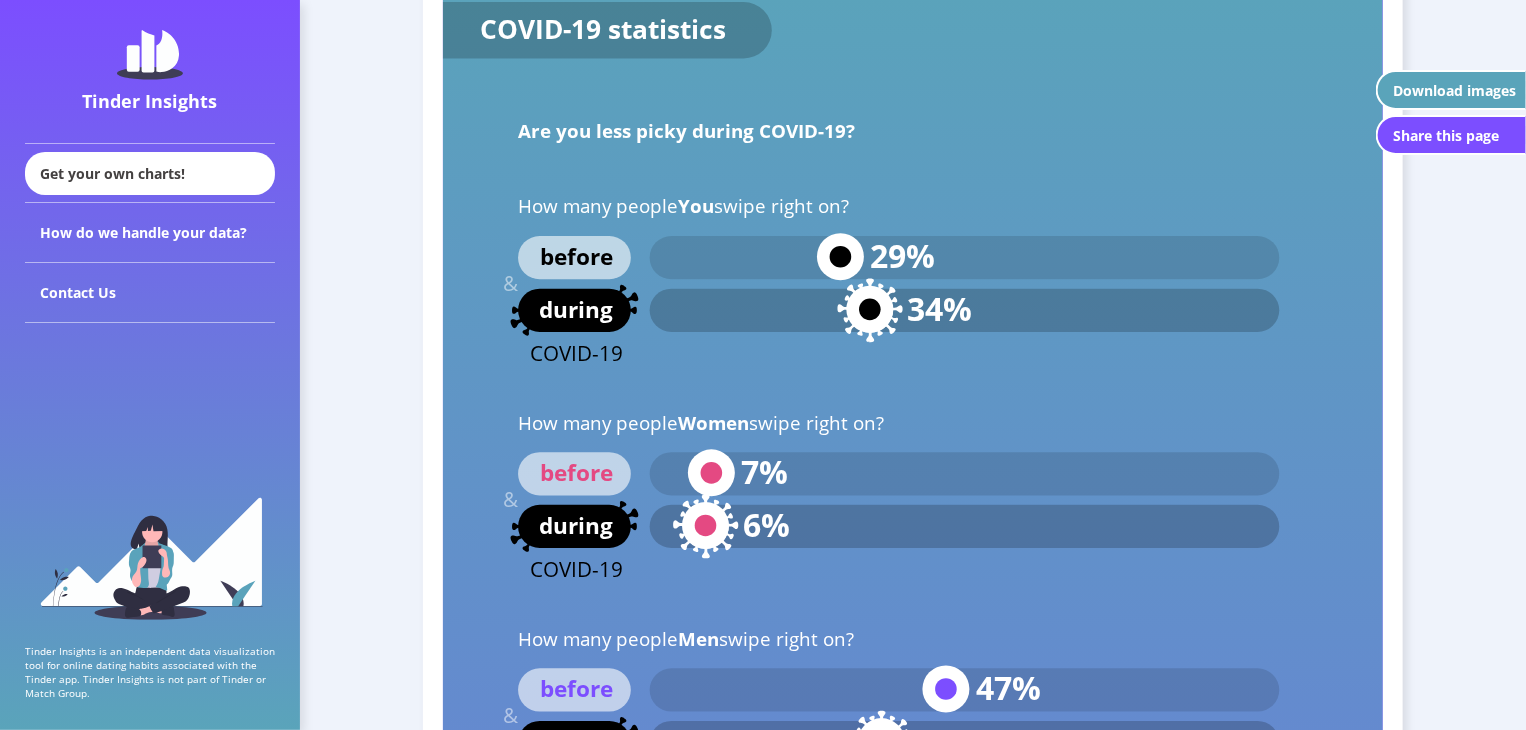 click 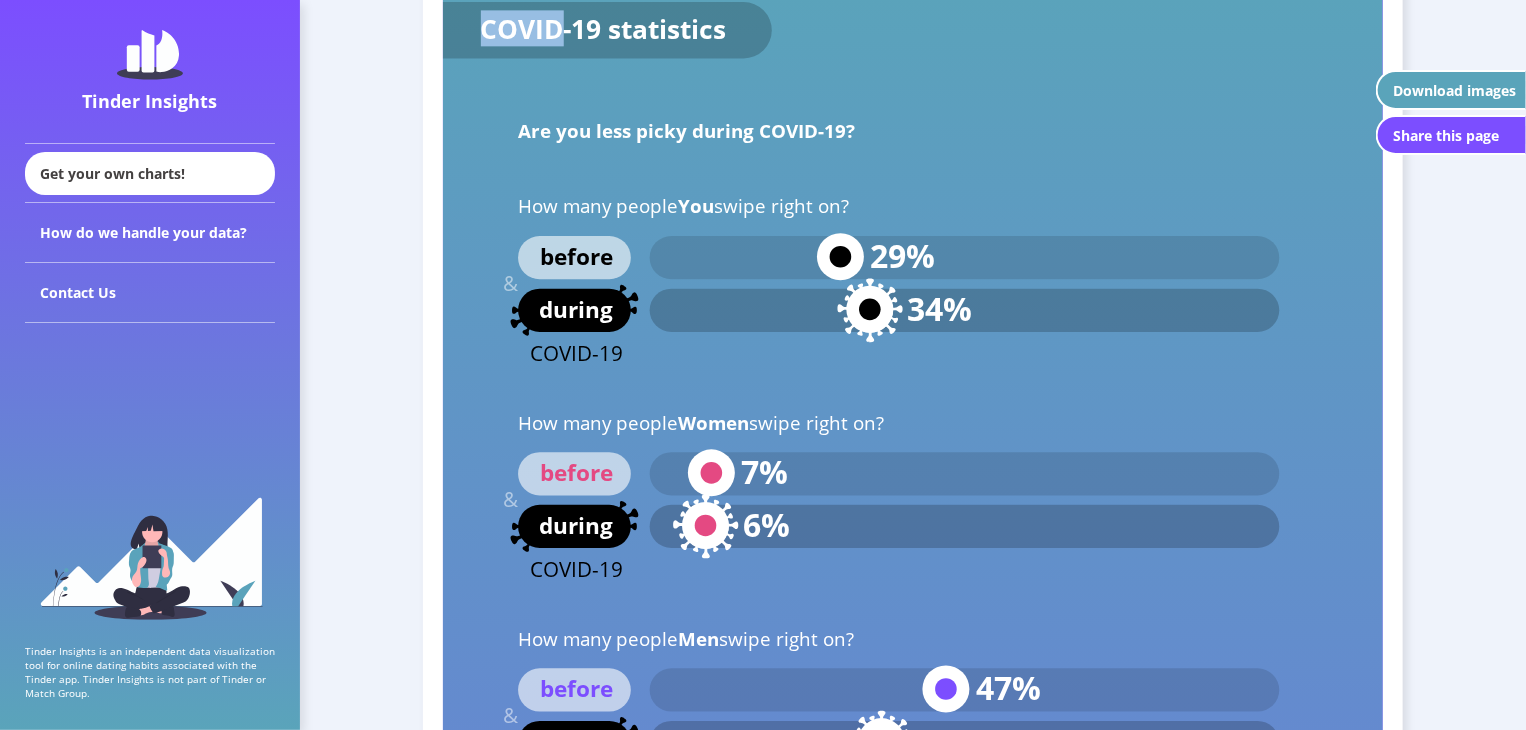 click 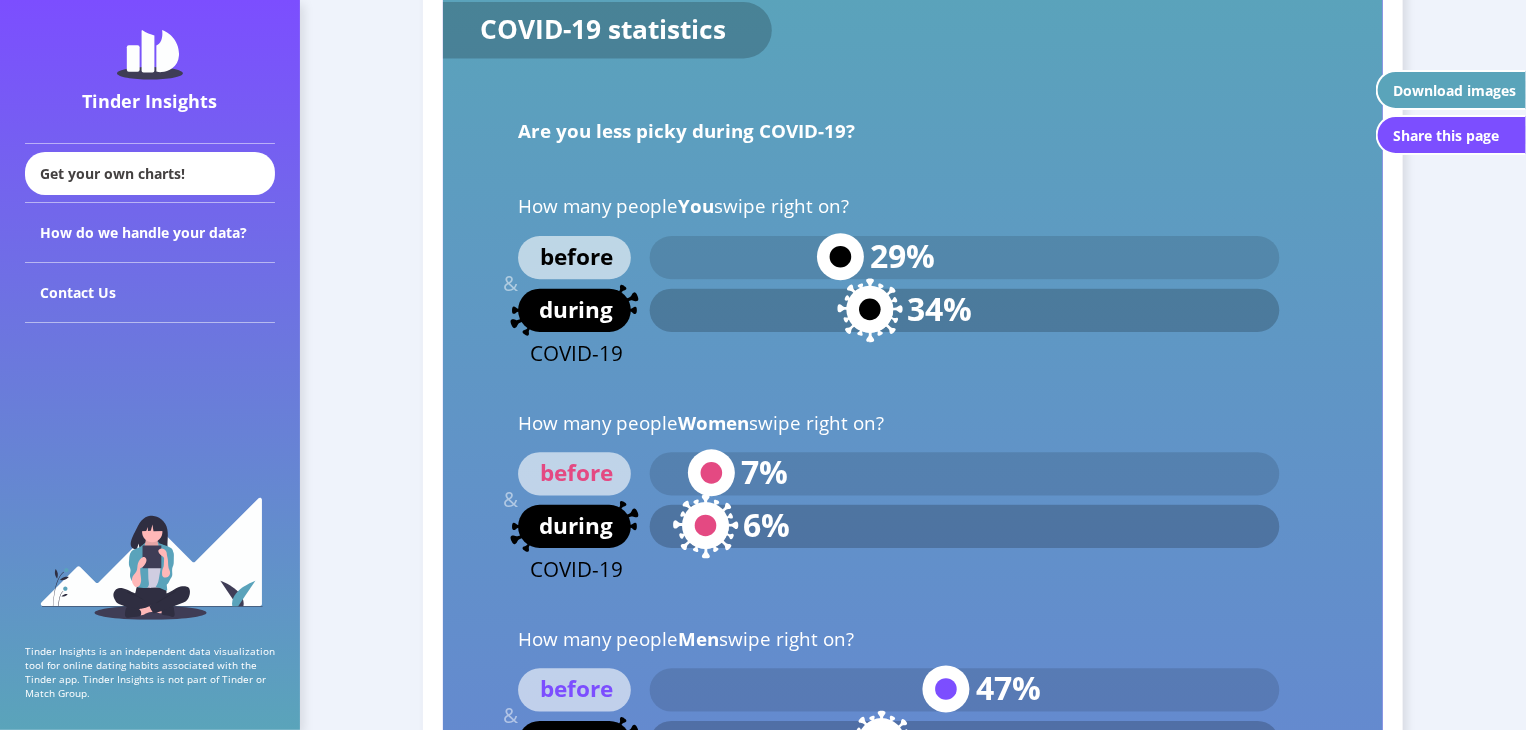click 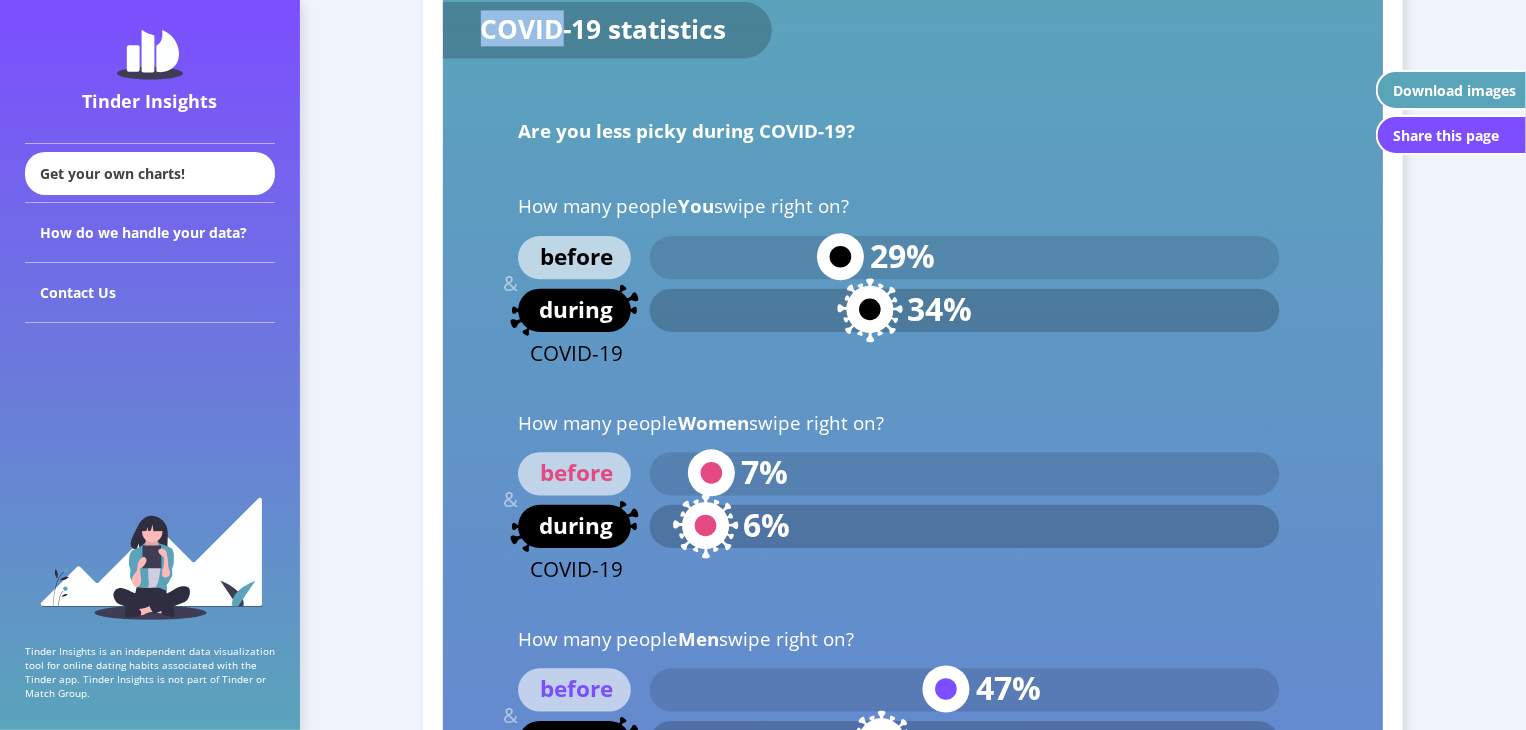 click 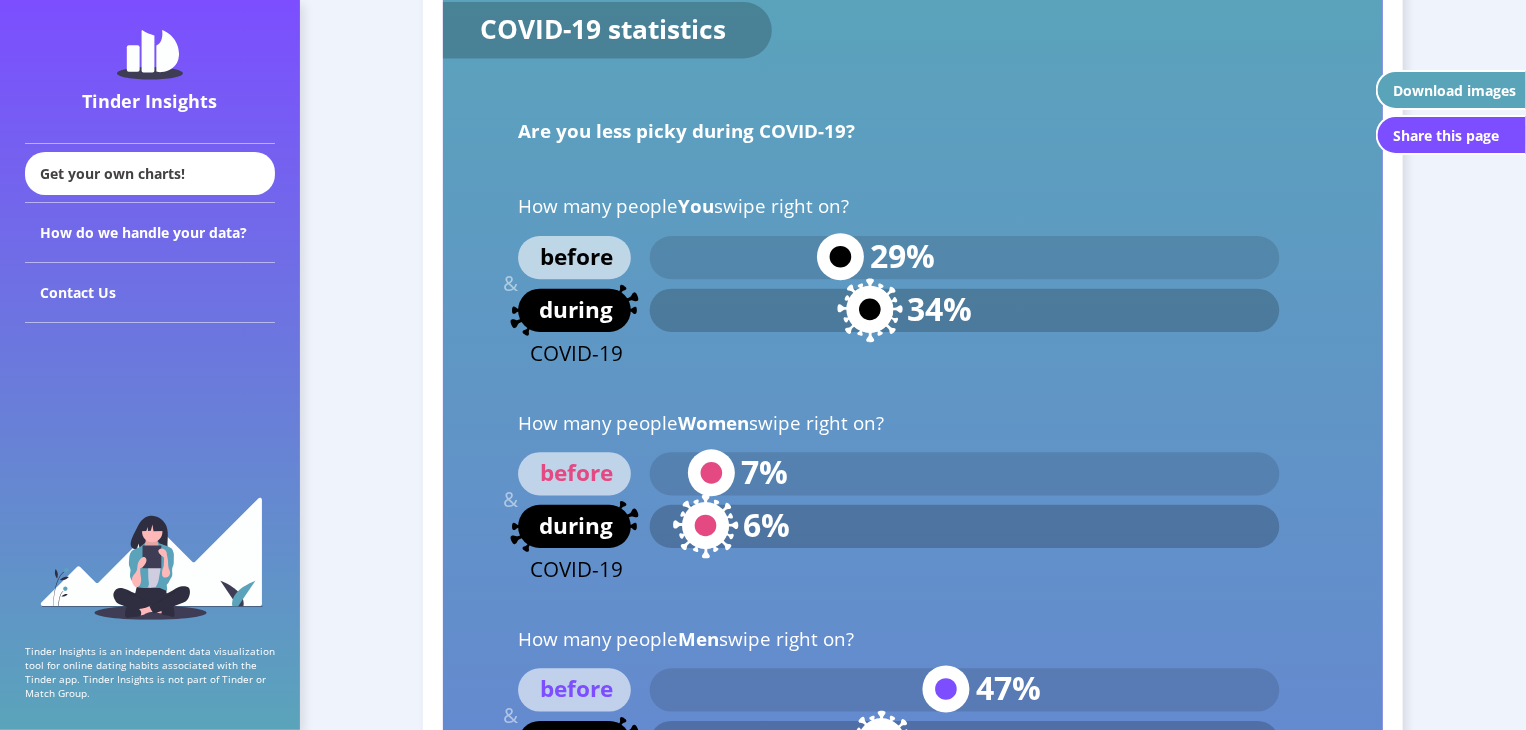 click 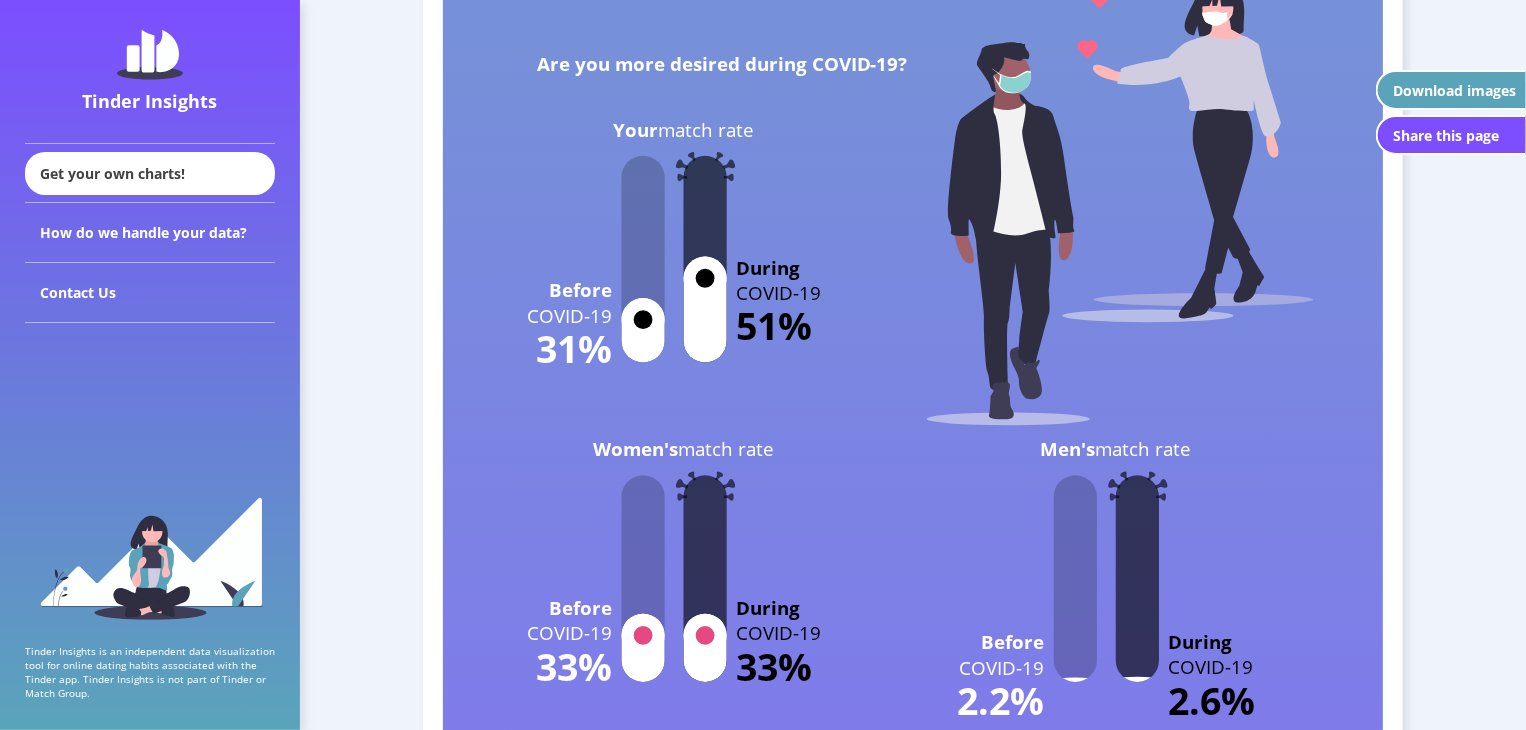 scroll, scrollTop: 10703, scrollLeft: 0, axis: vertical 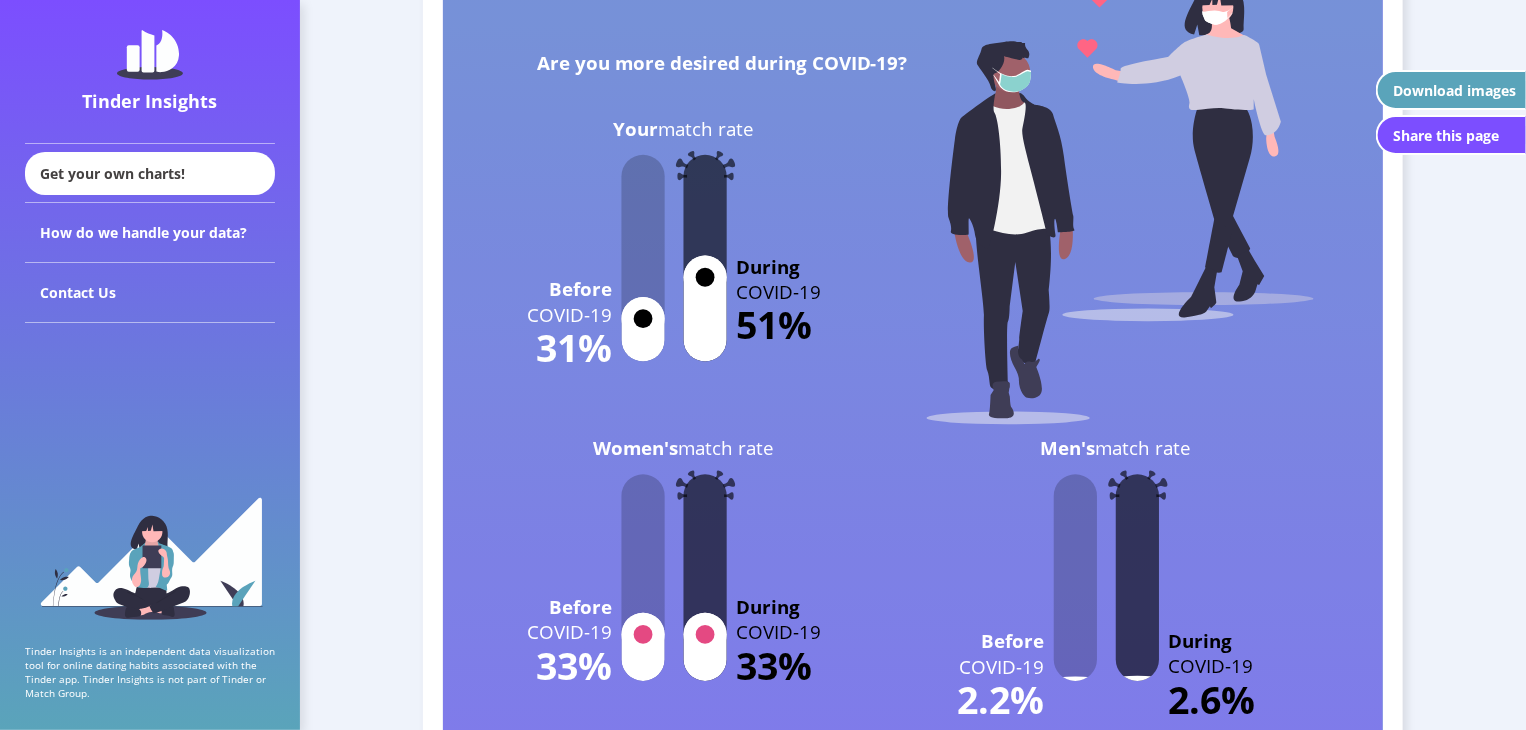 click 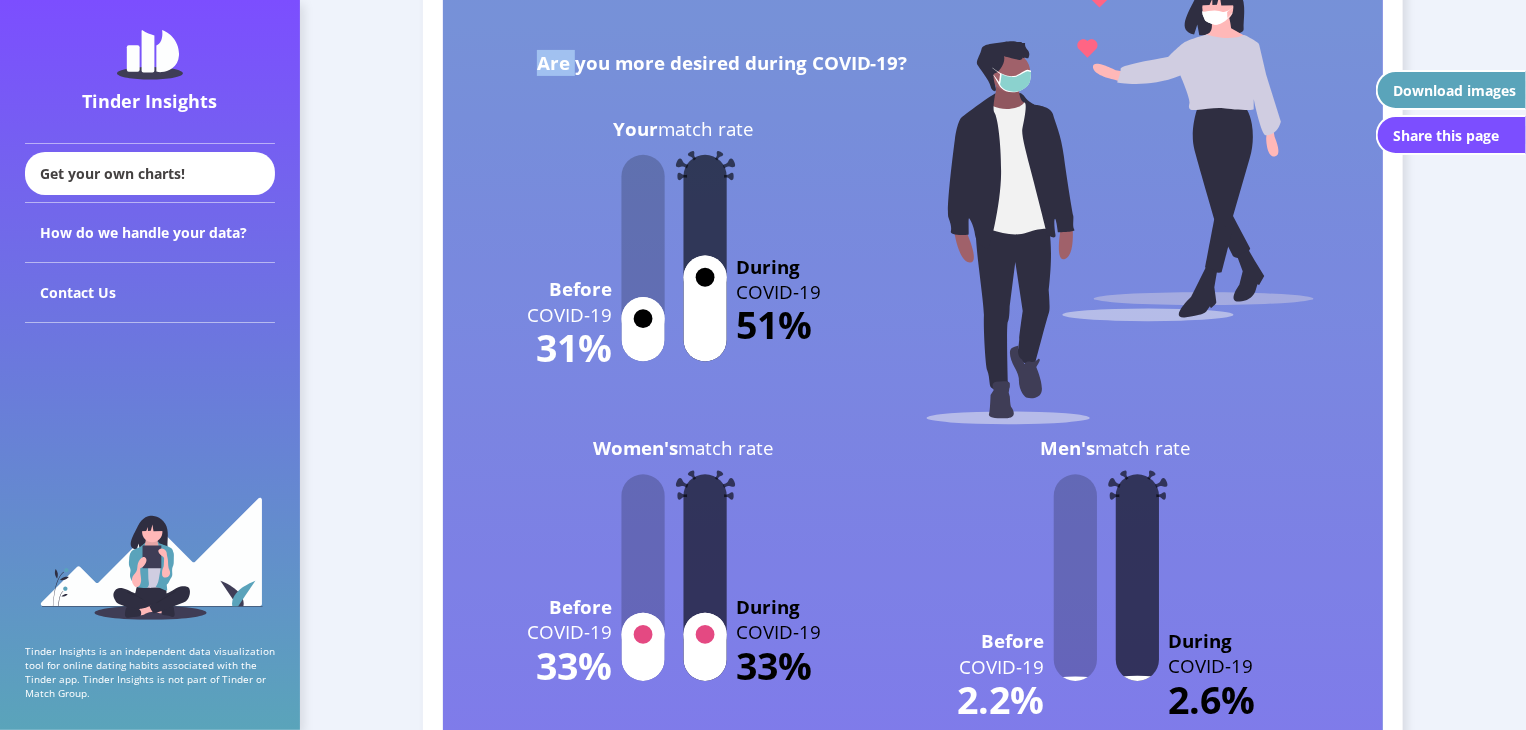 click 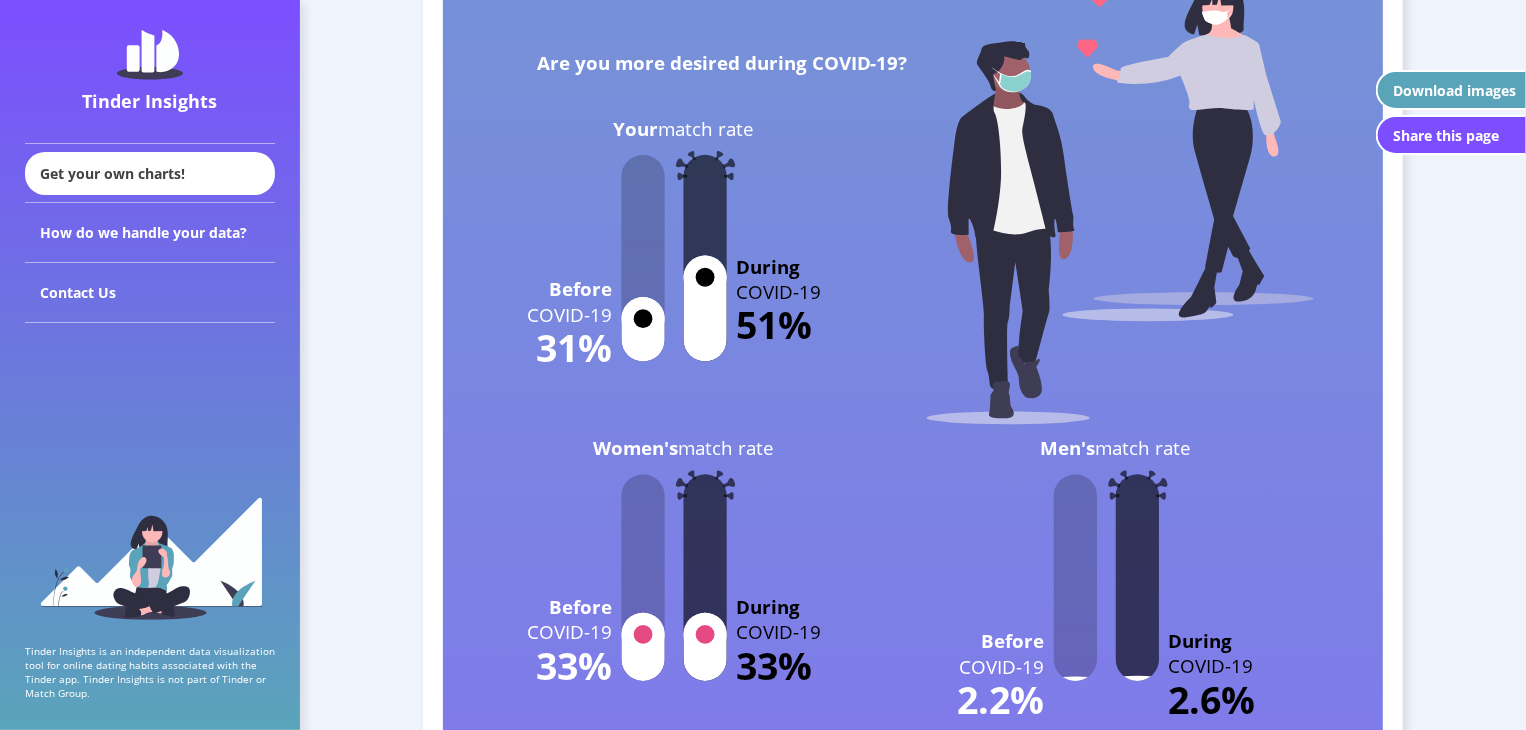click 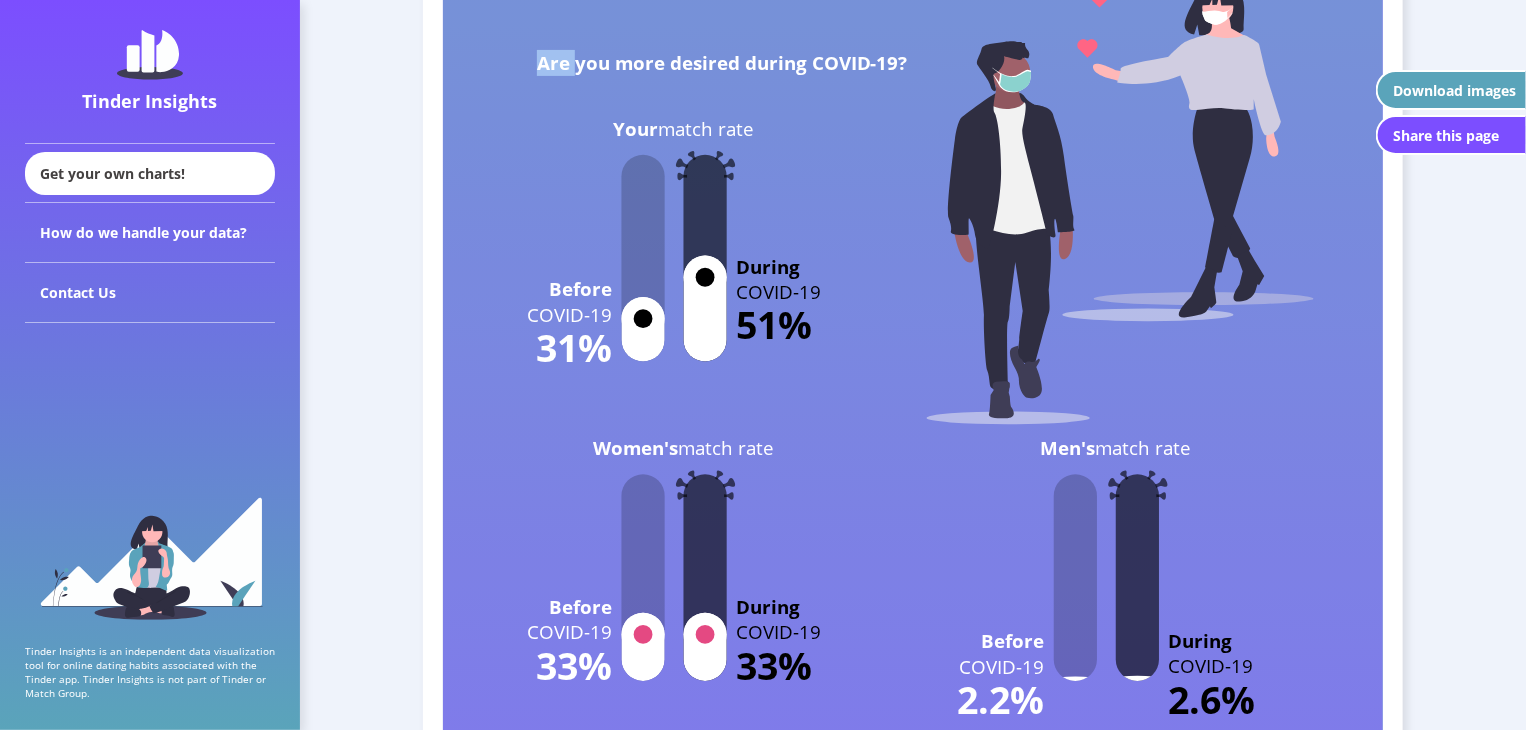 click 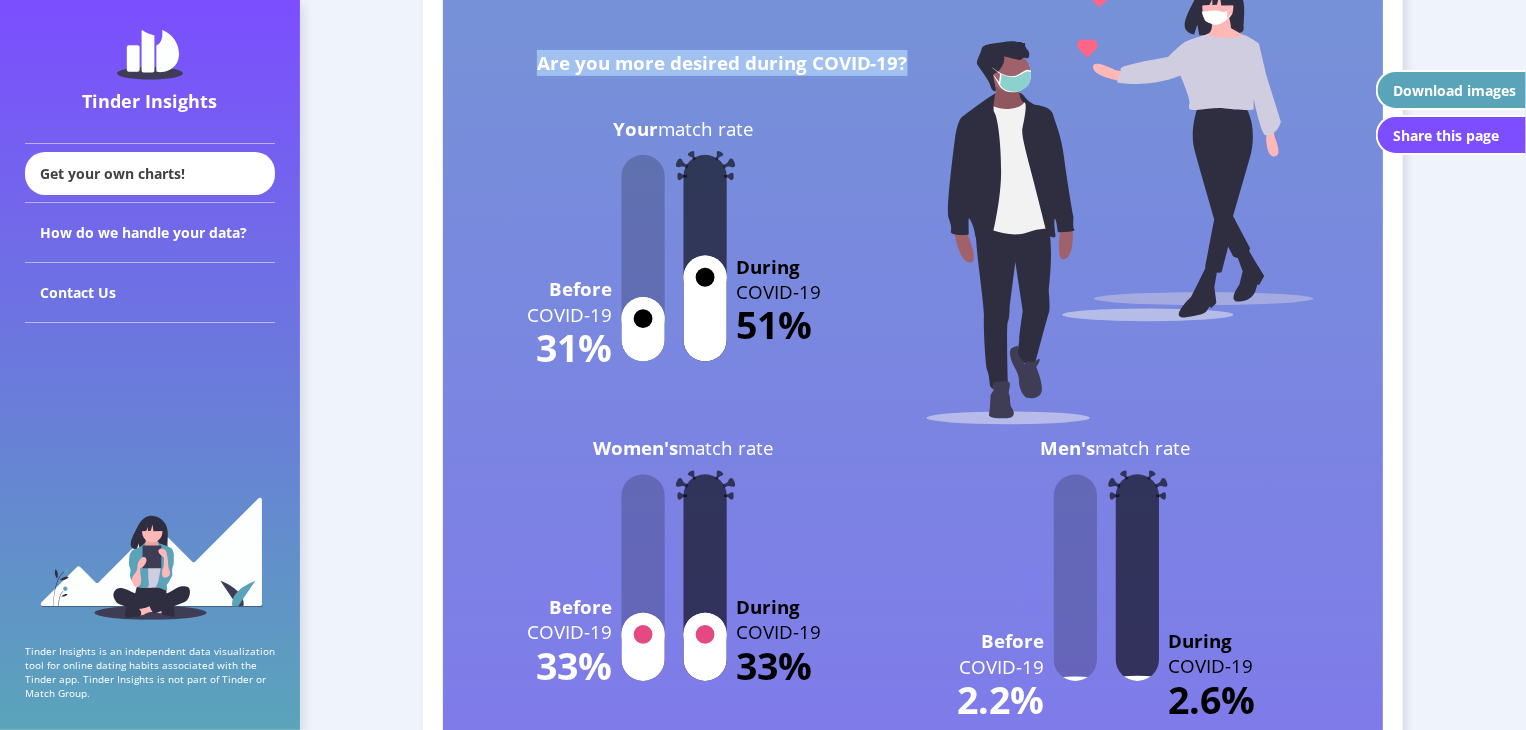 click 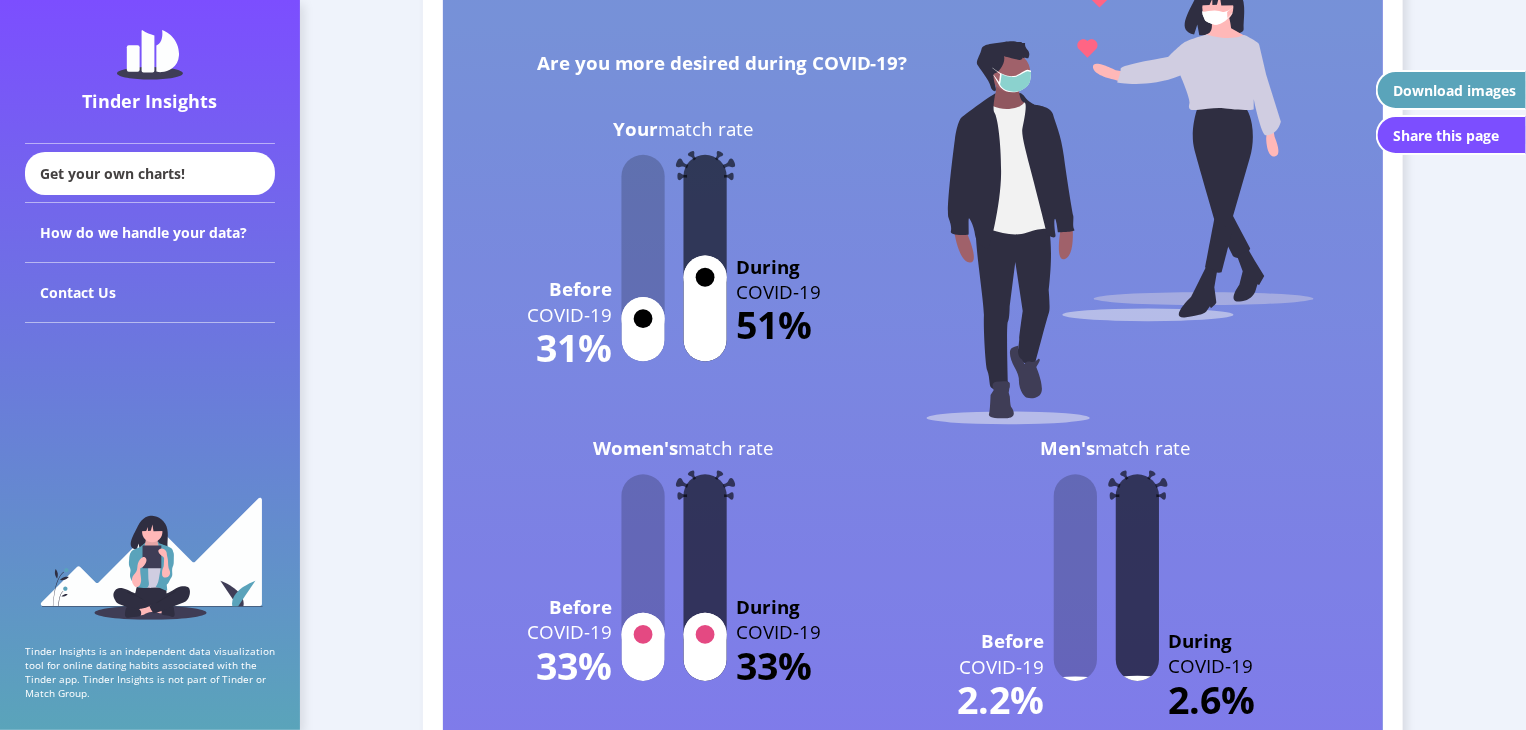 click 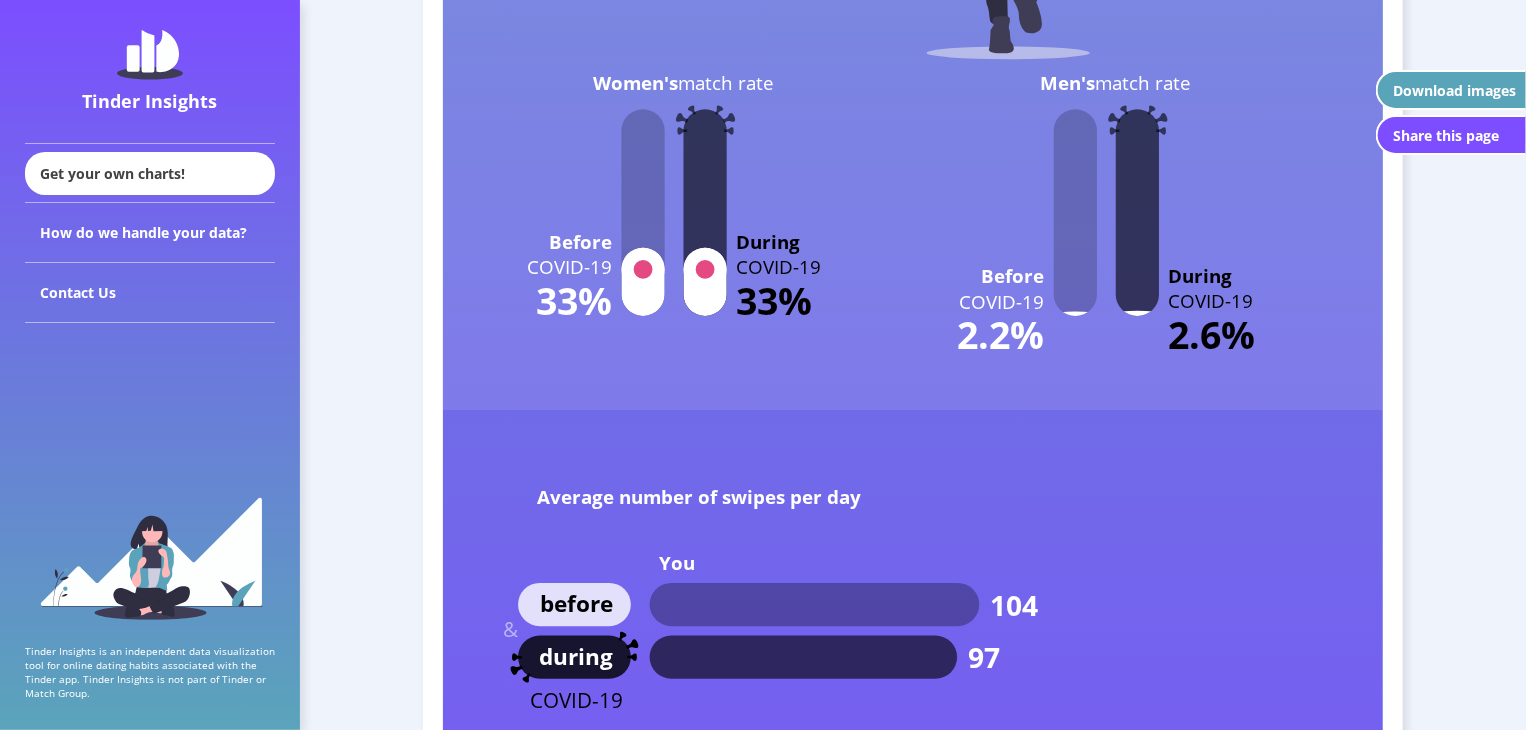 scroll, scrollTop: 11070, scrollLeft: 0, axis: vertical 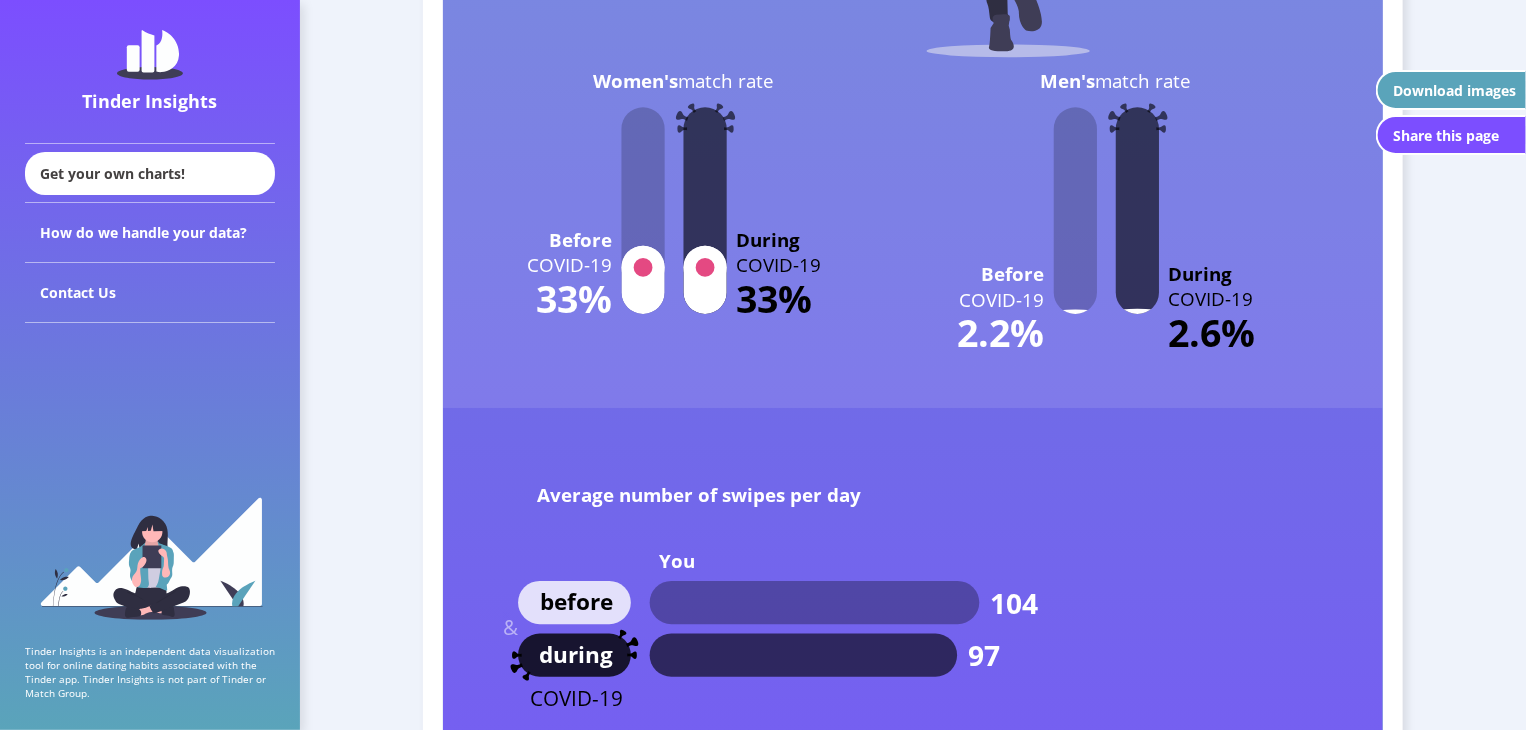 click 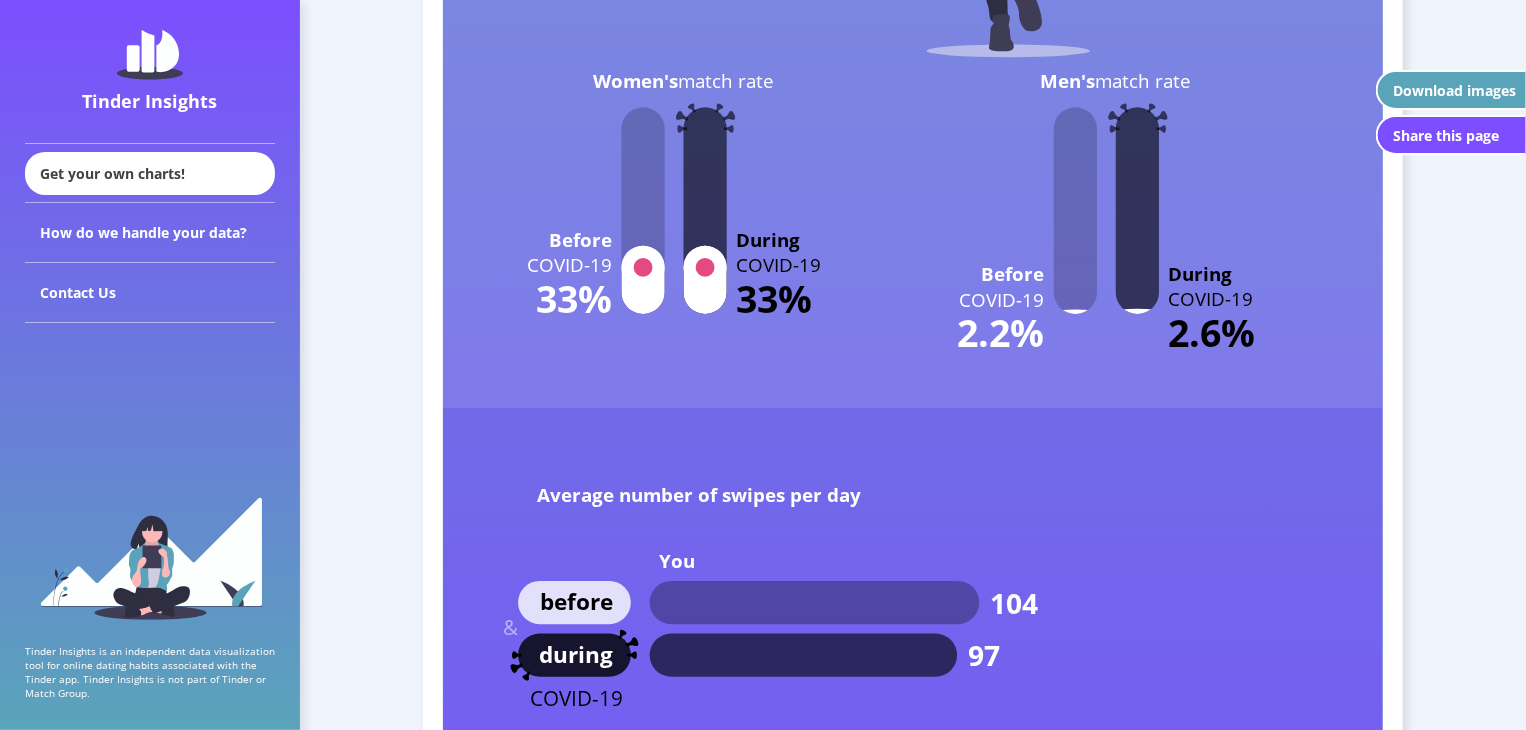 click 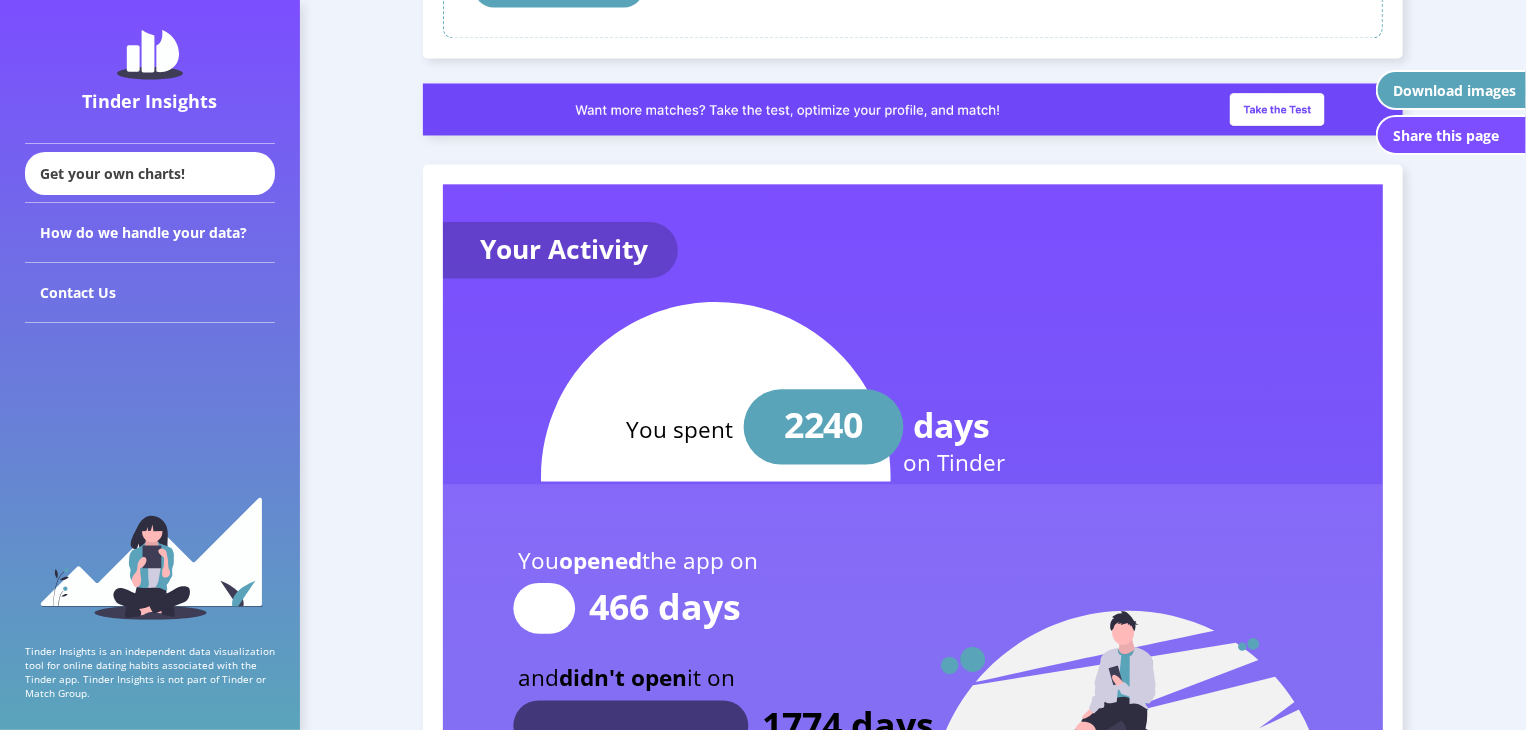 scroll, scrollTop: 1359, scrollLeft: 0, axis: vertical 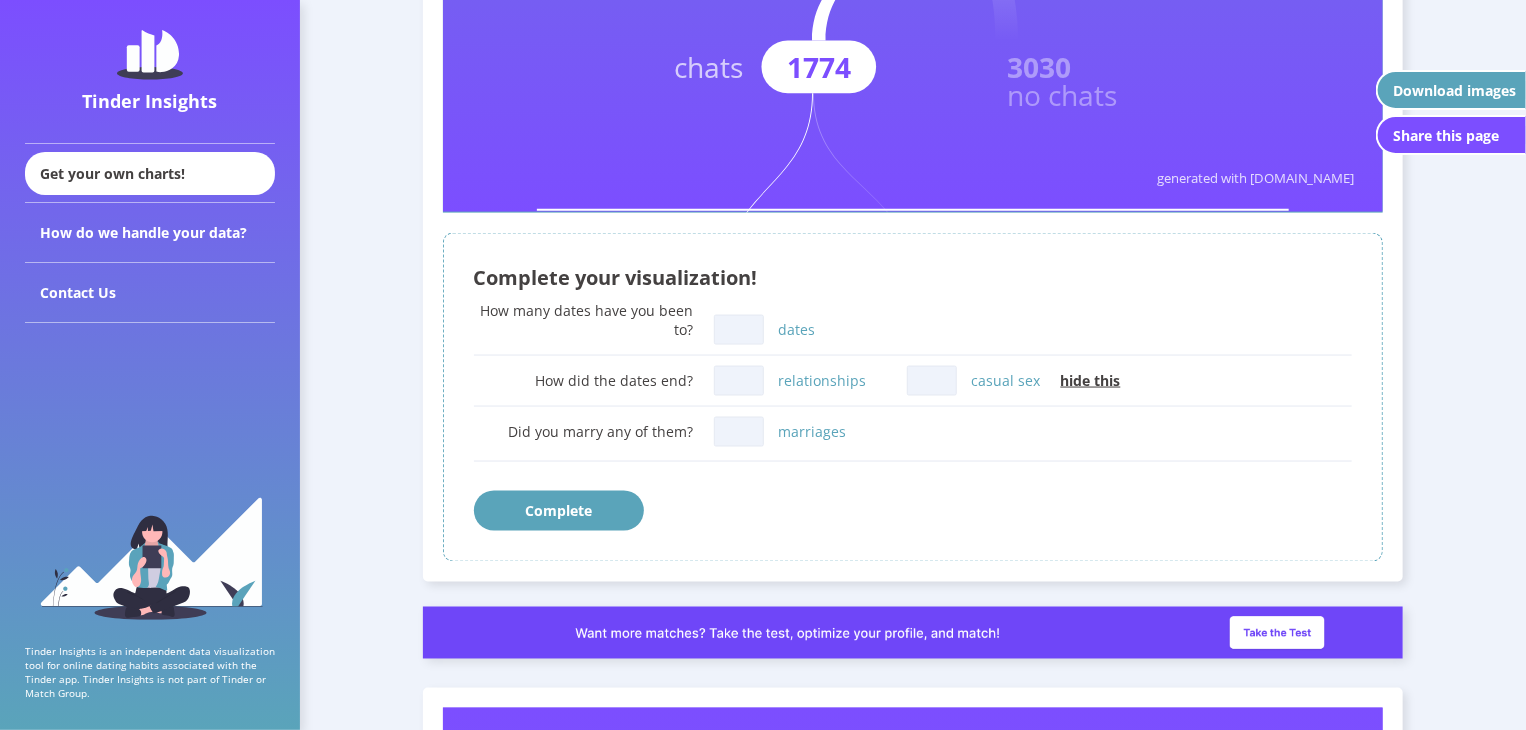 click on "hide this" at bounding box center [1091, 380] 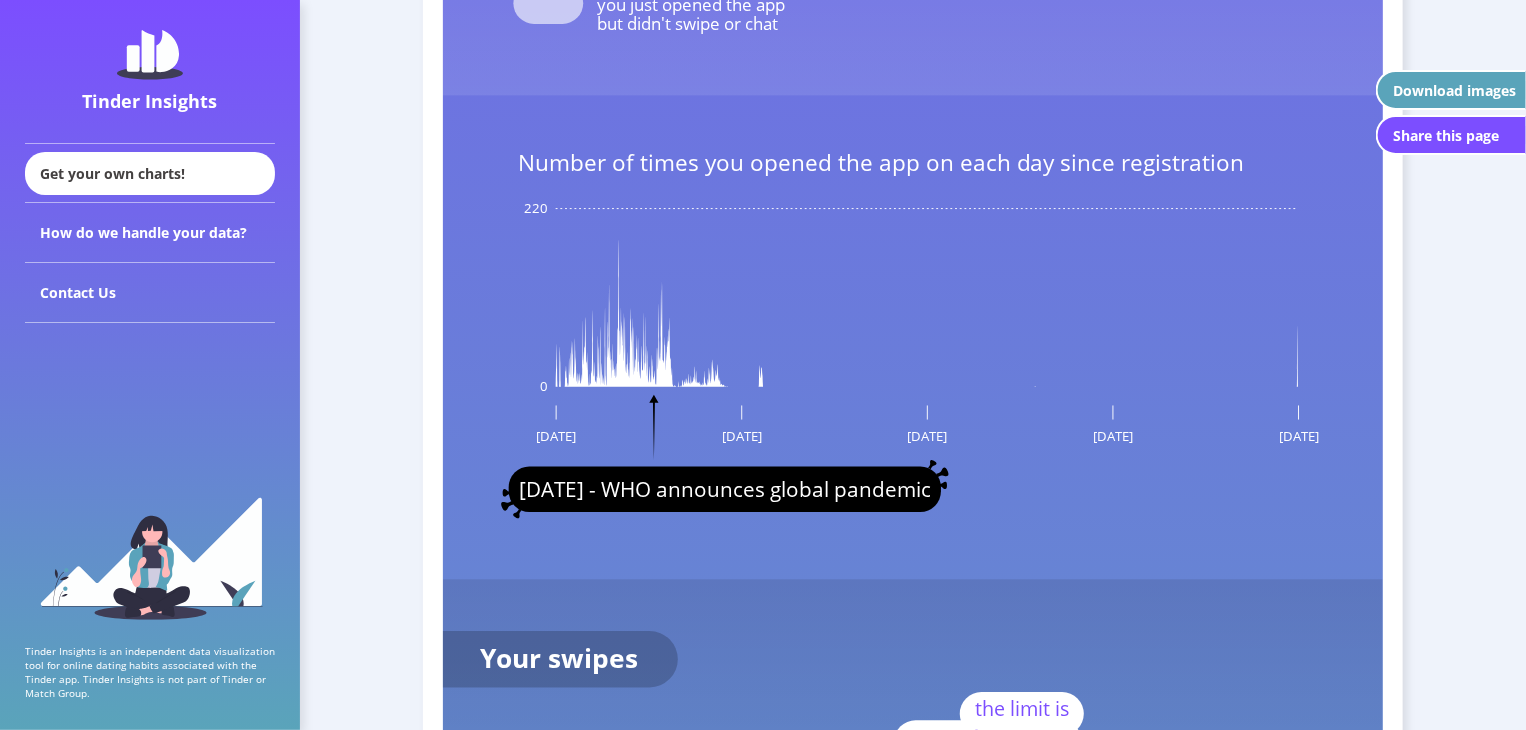 scroll, scrollTop: 3176, scrollLeft: 0, axis: vertical 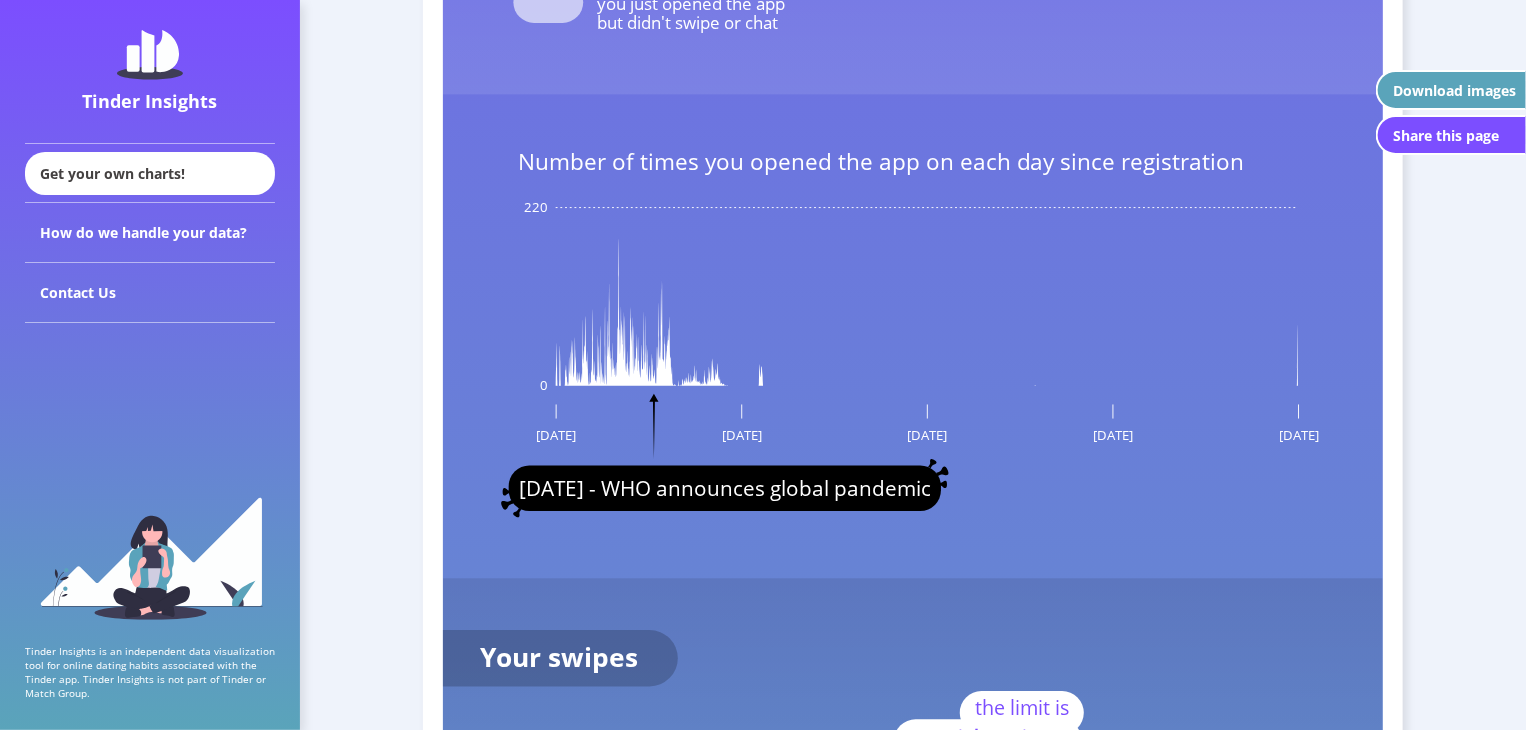 click 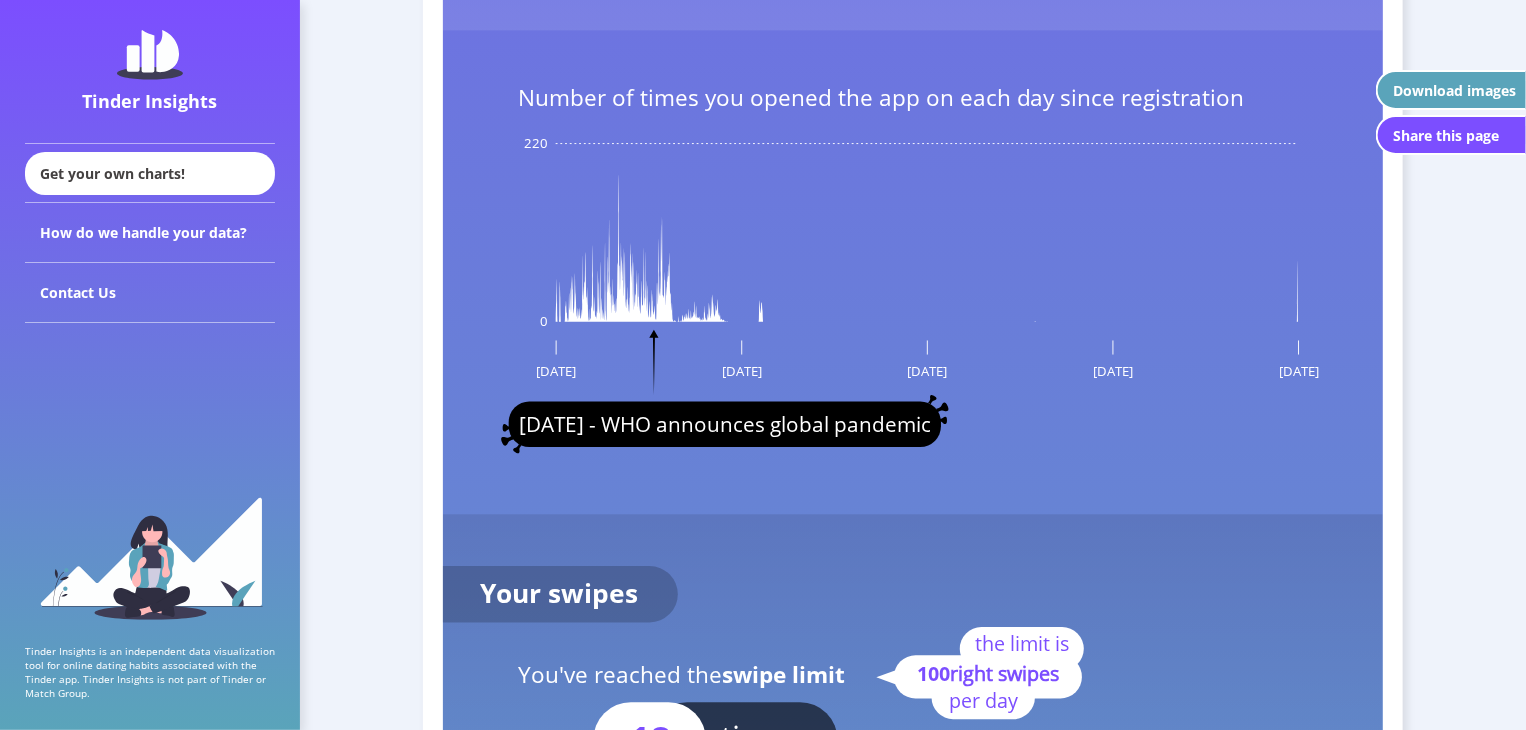 scroll, scrollTop: 3240, scrollLeft: 0, axis: vertical 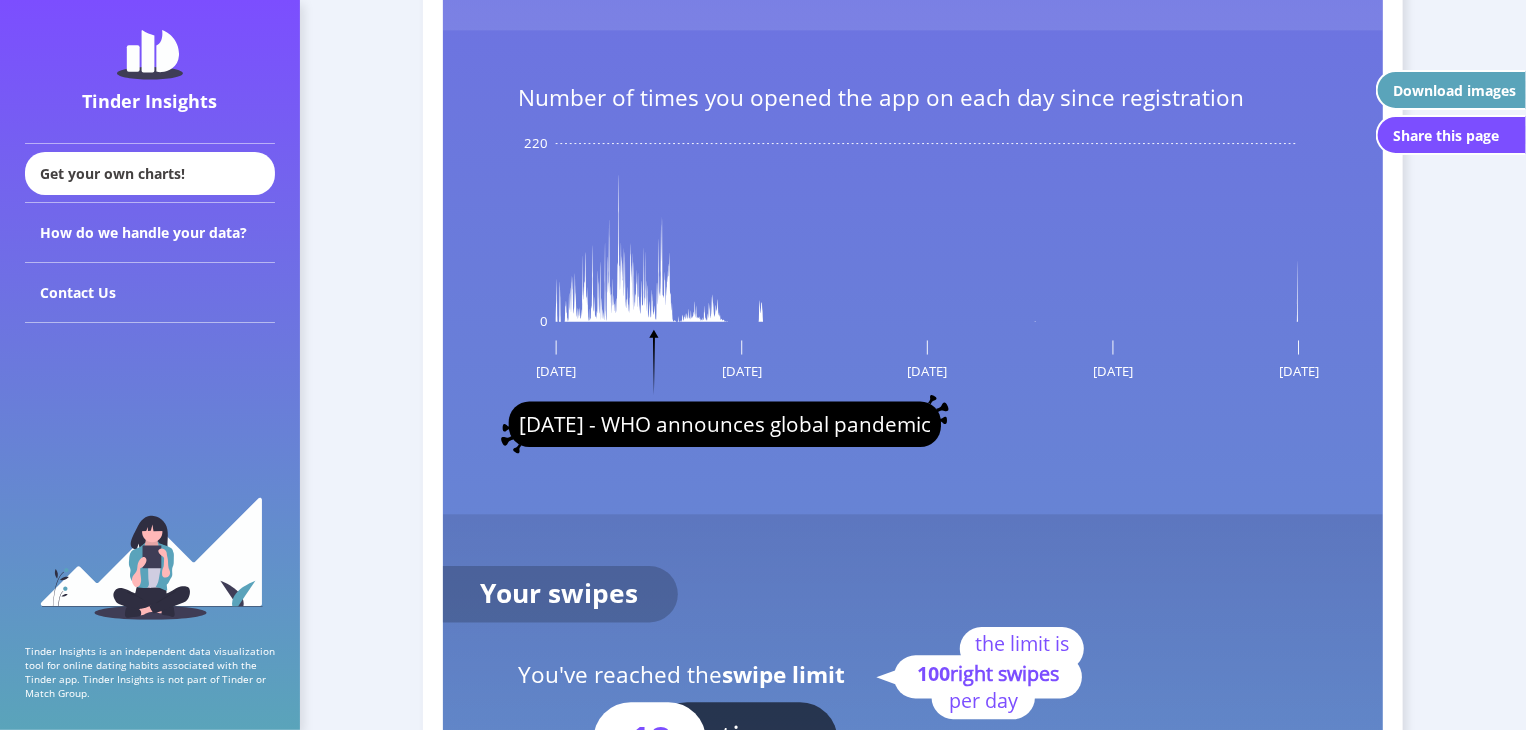 click on "[DATE]" 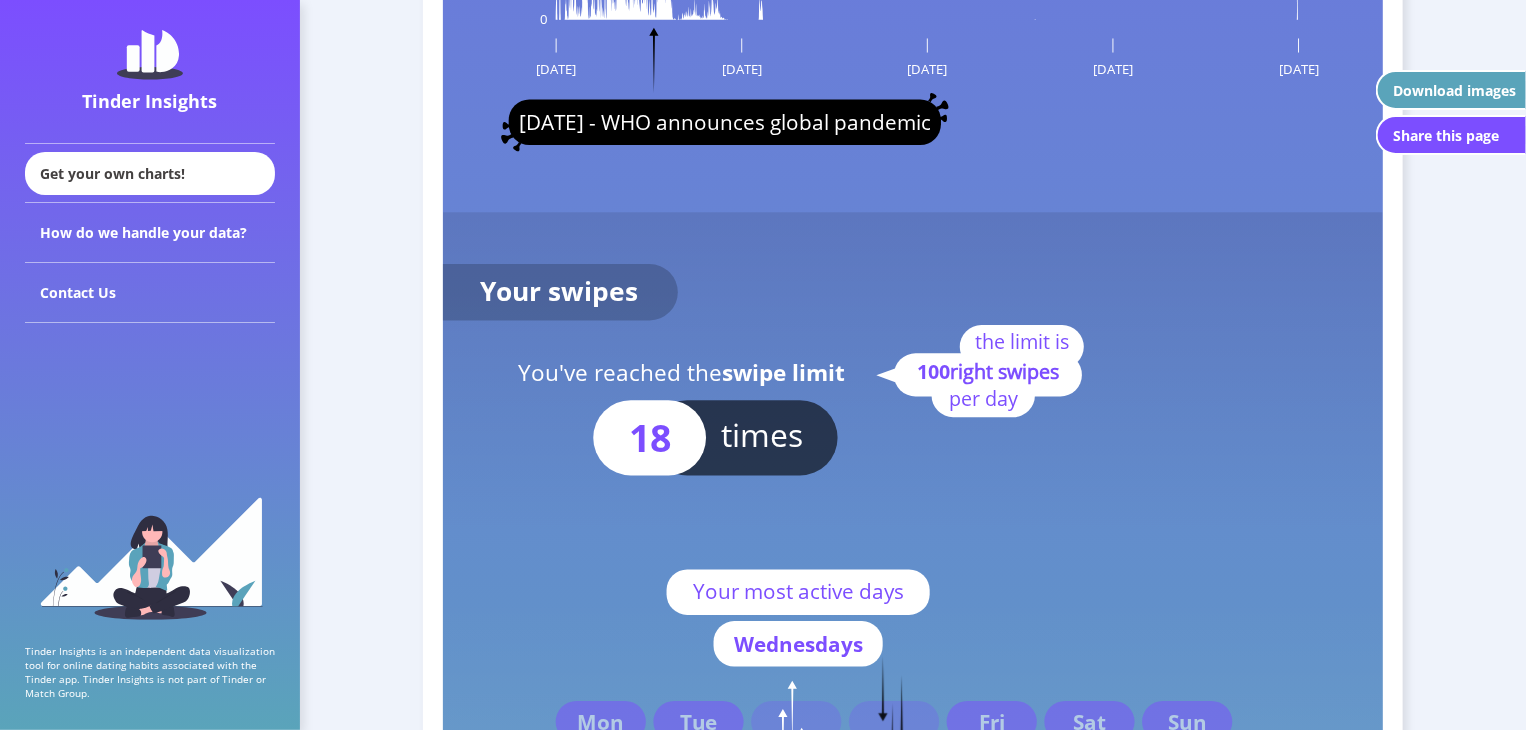 scroll, scrollTop: 3544, scrollLeft: 0, axis: vertical 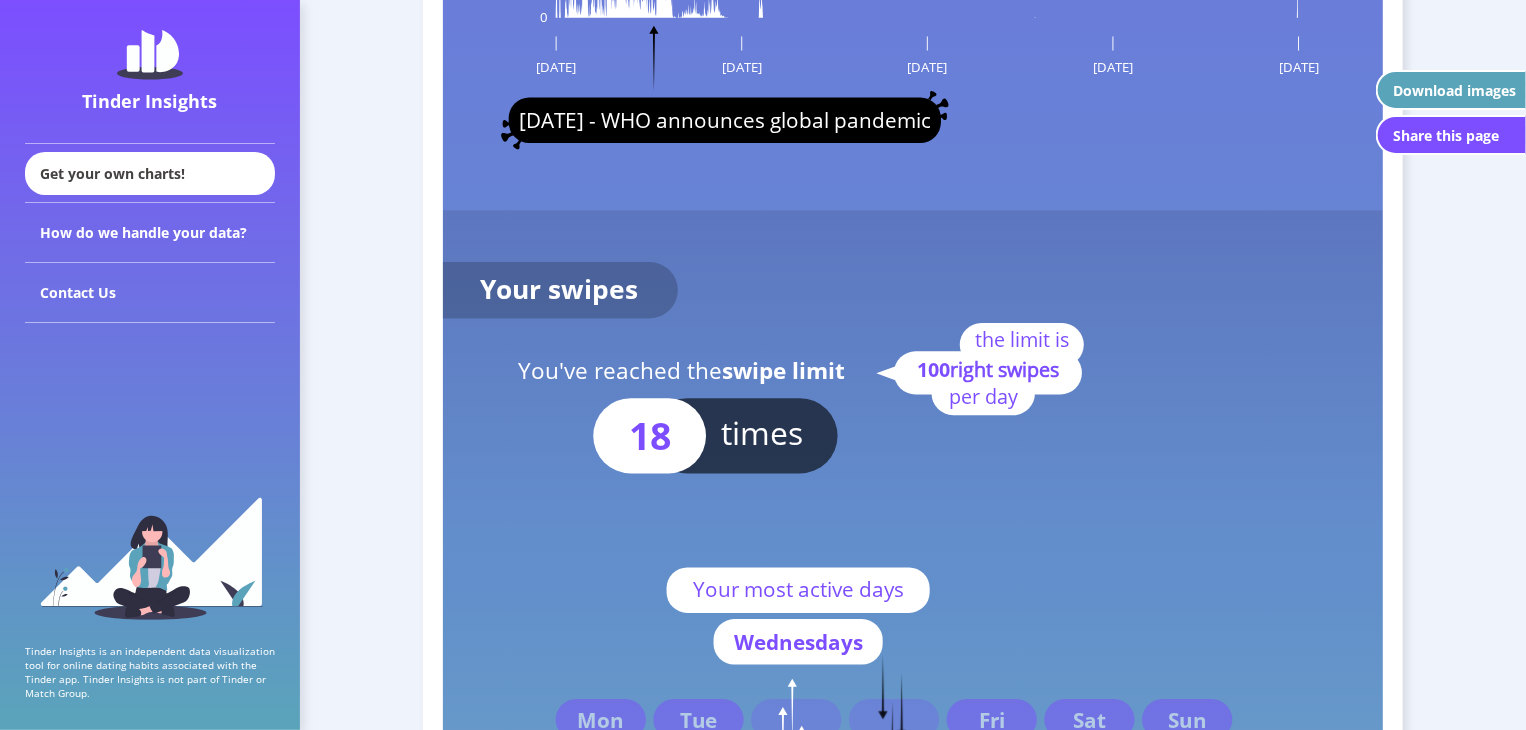 click 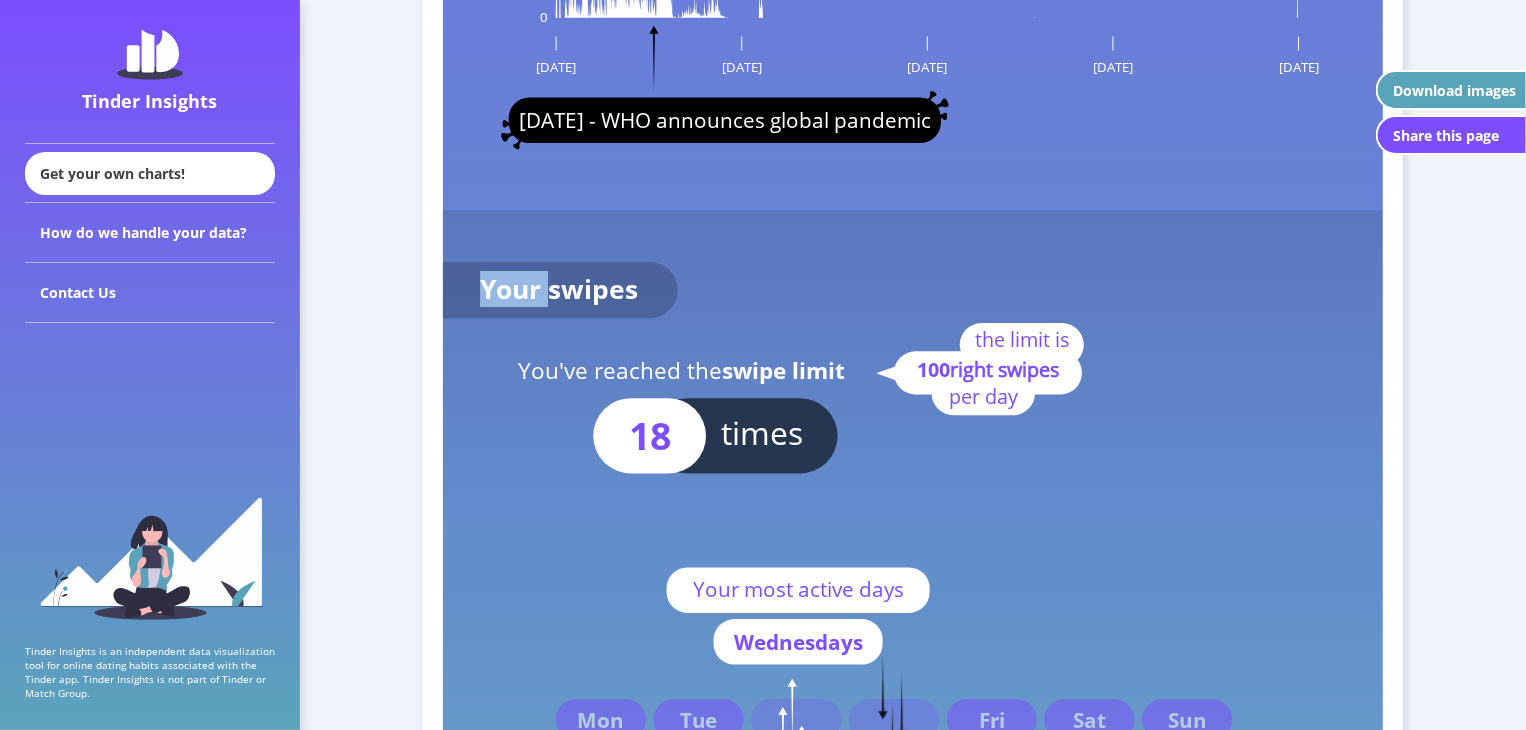 click 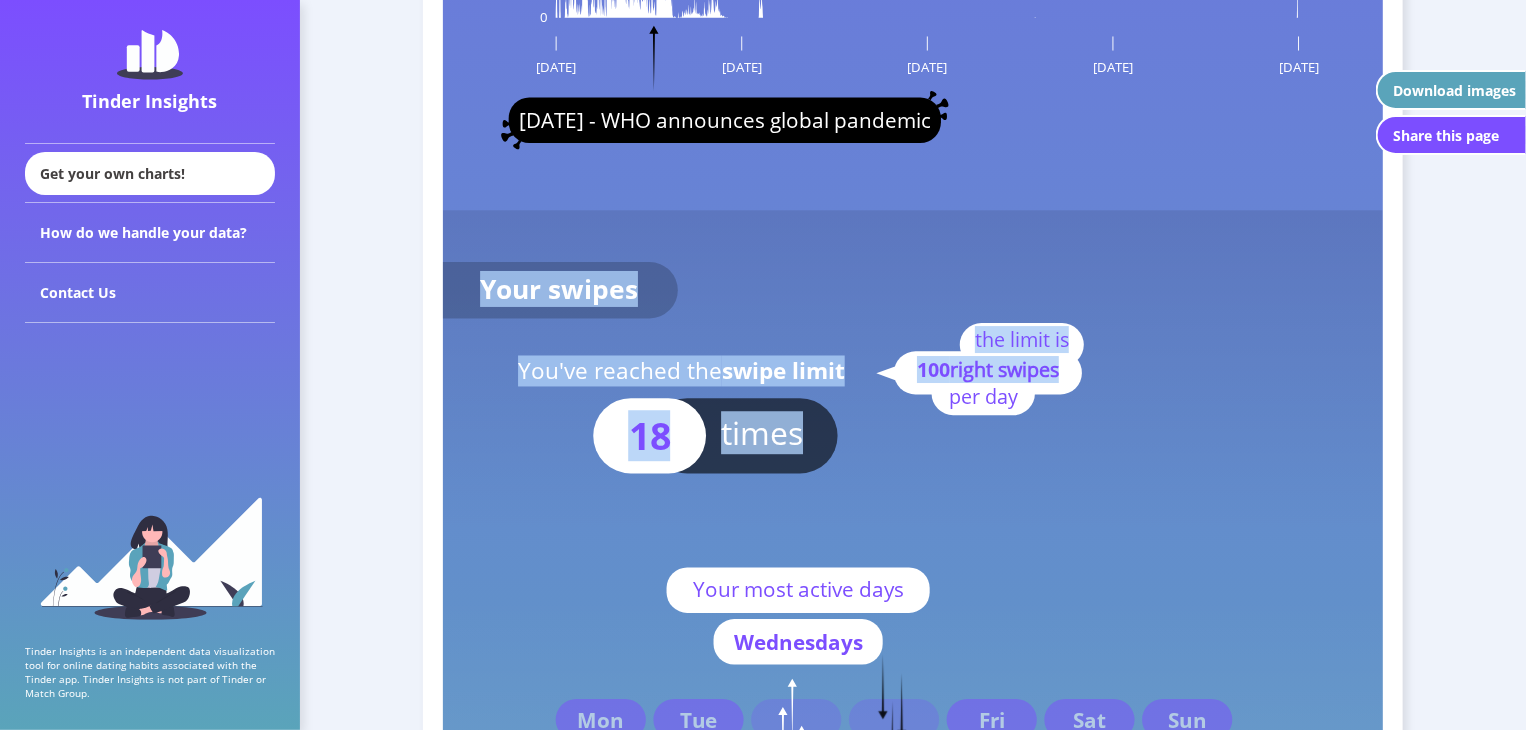 drag, startPoint x: 1128, startPoint y: 364, endPoint x: 980, endPoint y: 385, distance: 149.48244 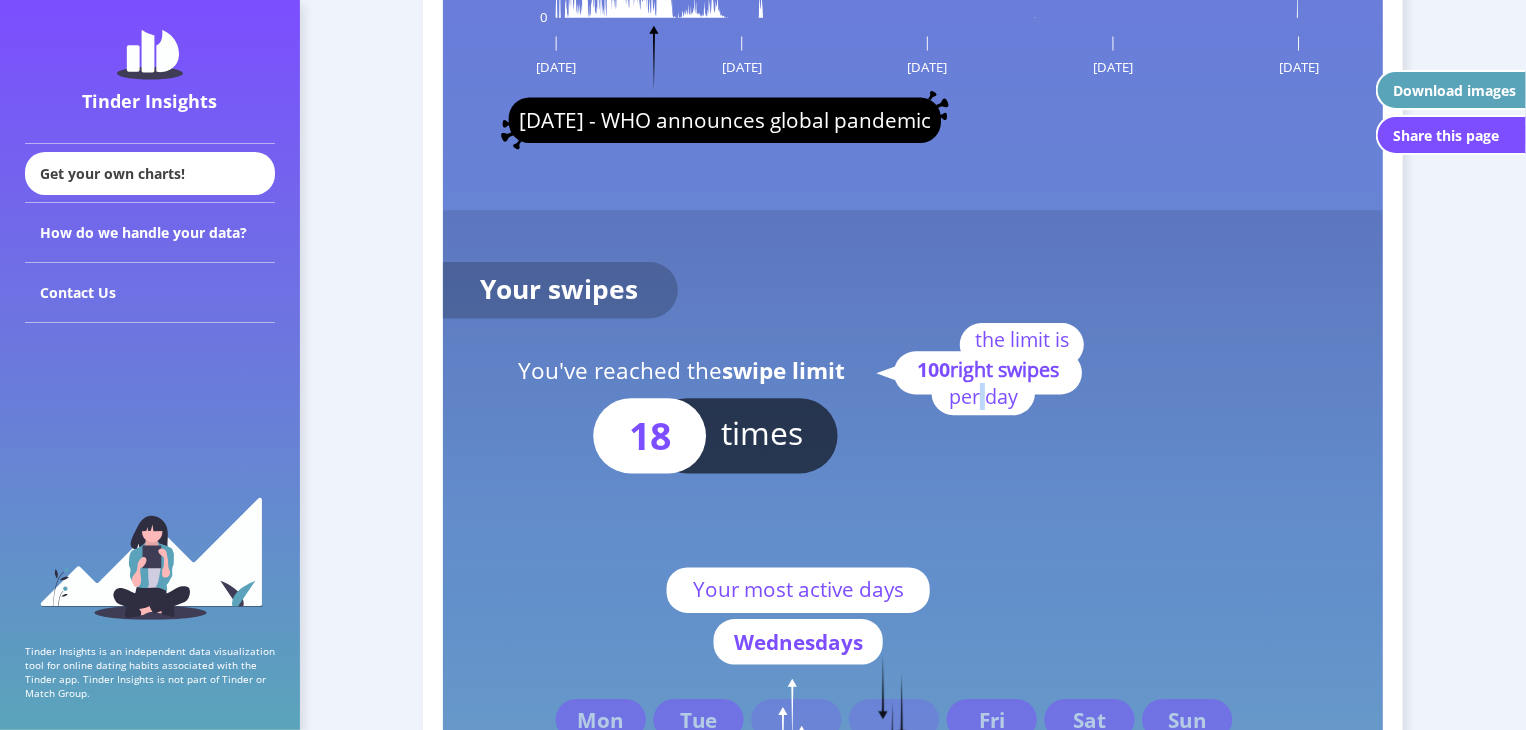 click on "per day" 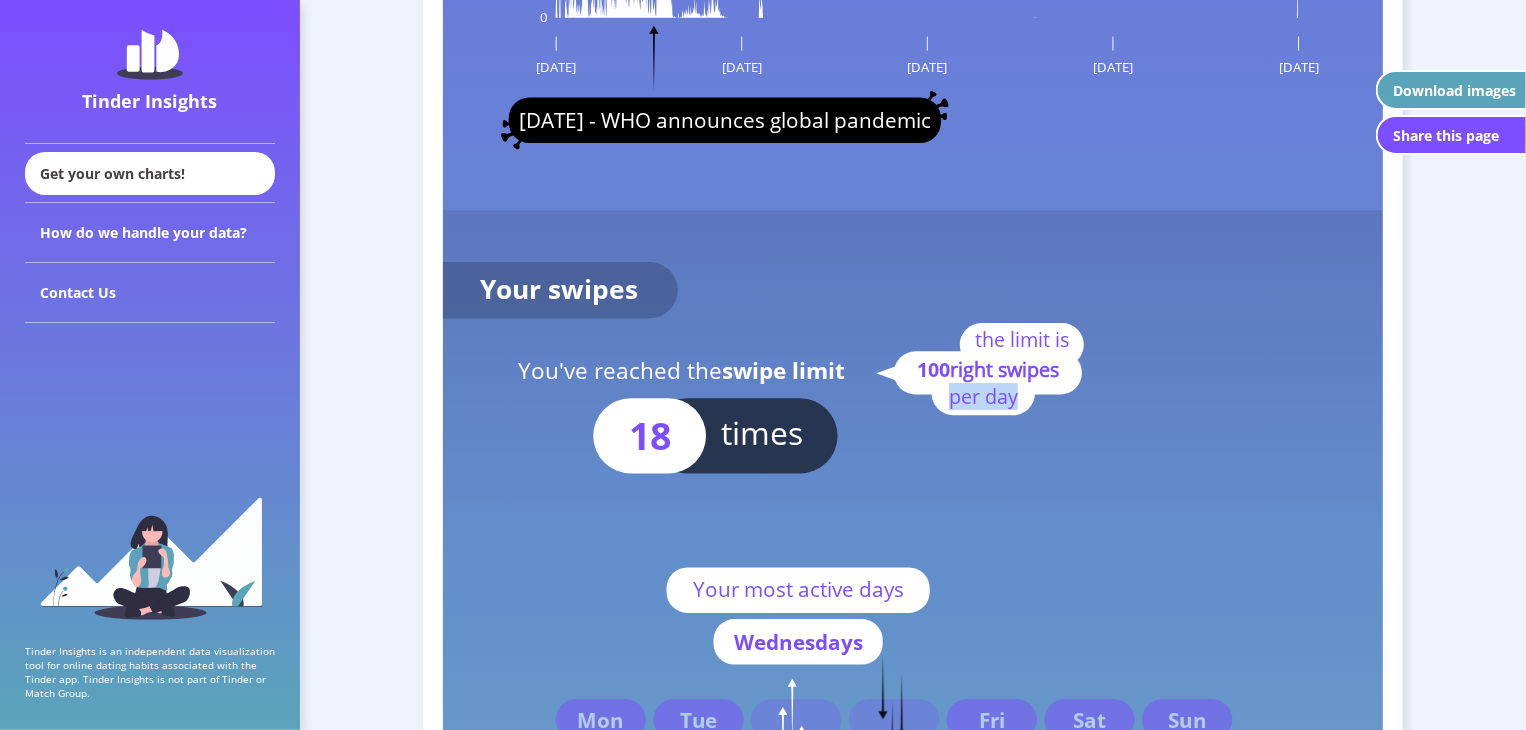 click on "per day" 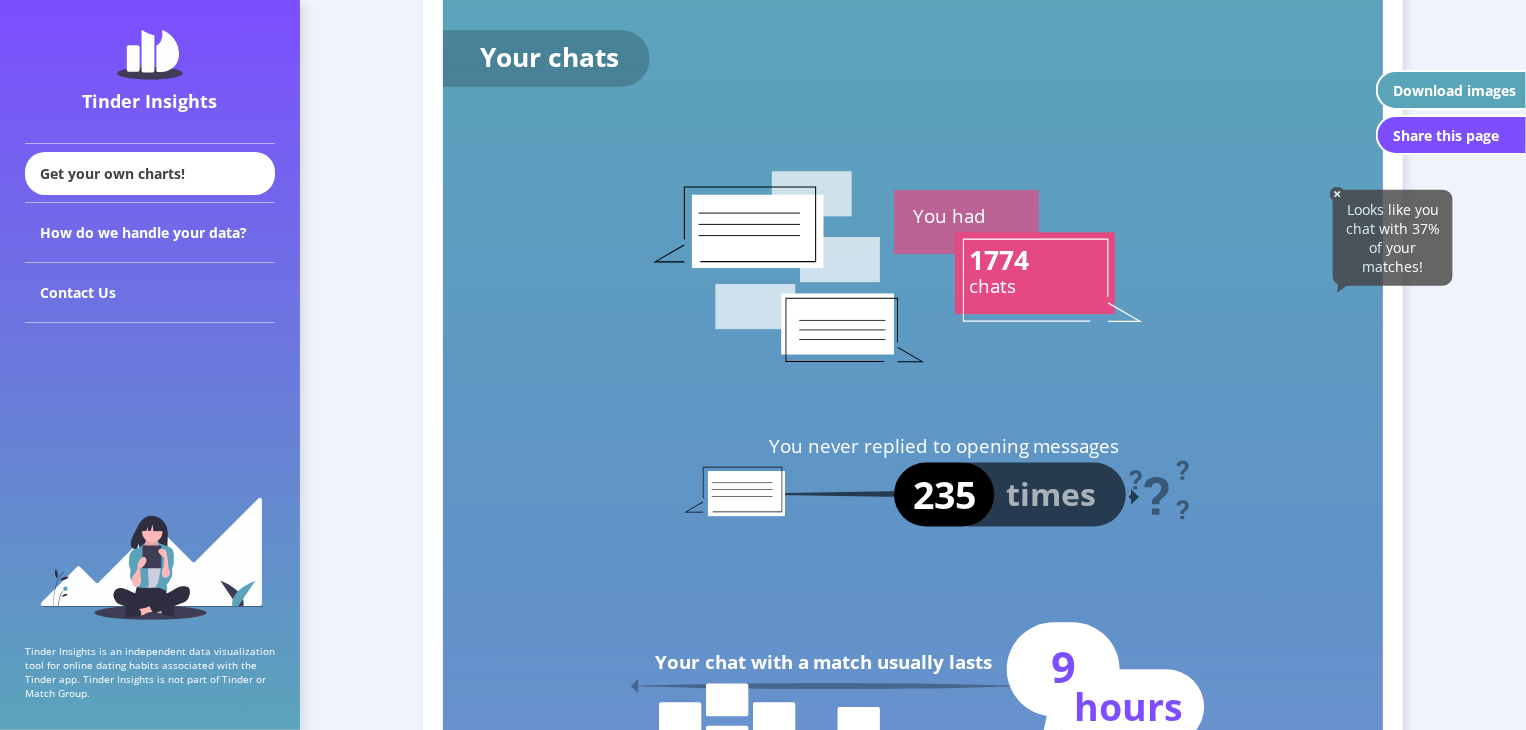 scroll, scrollTop: 4939, scrollLeft: 0, axis: vertical 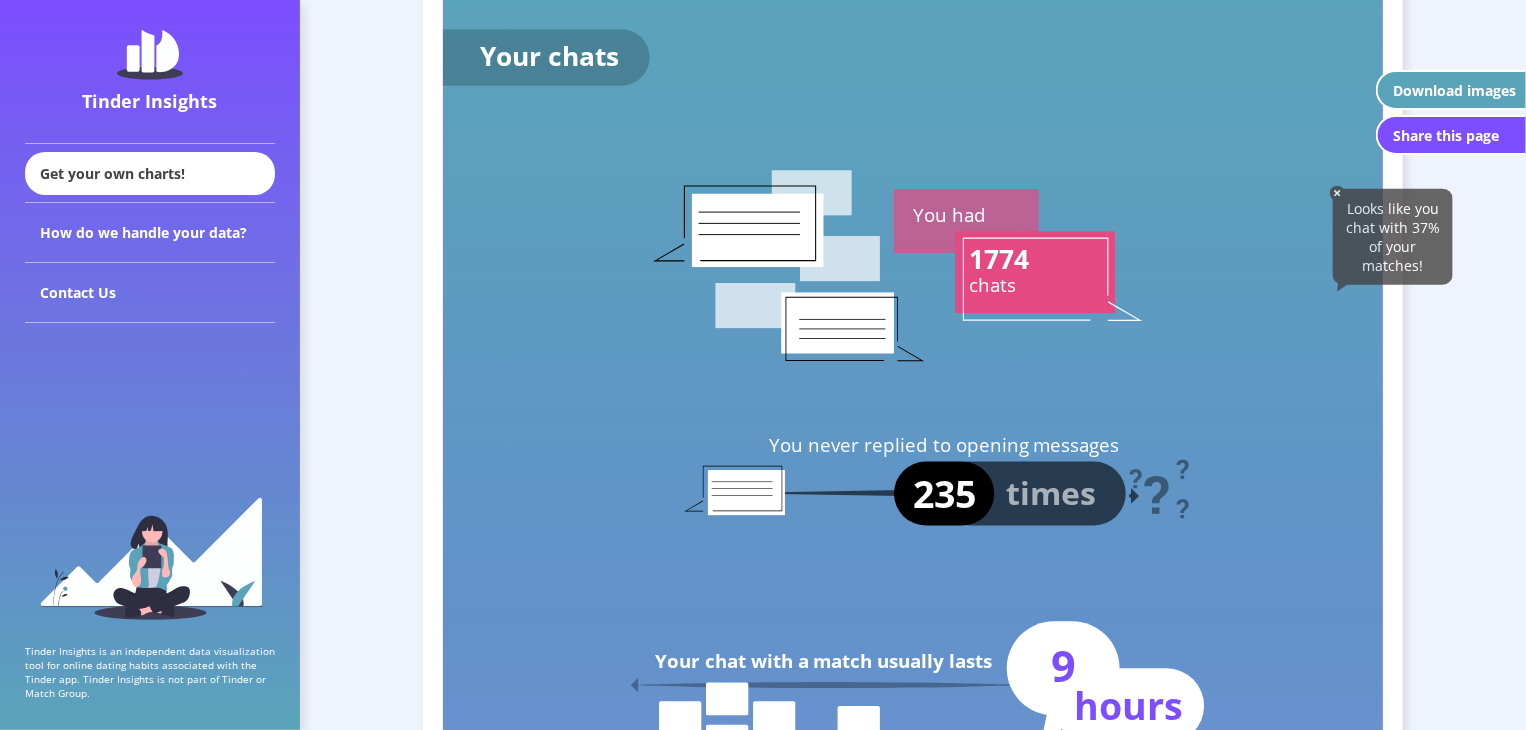 click 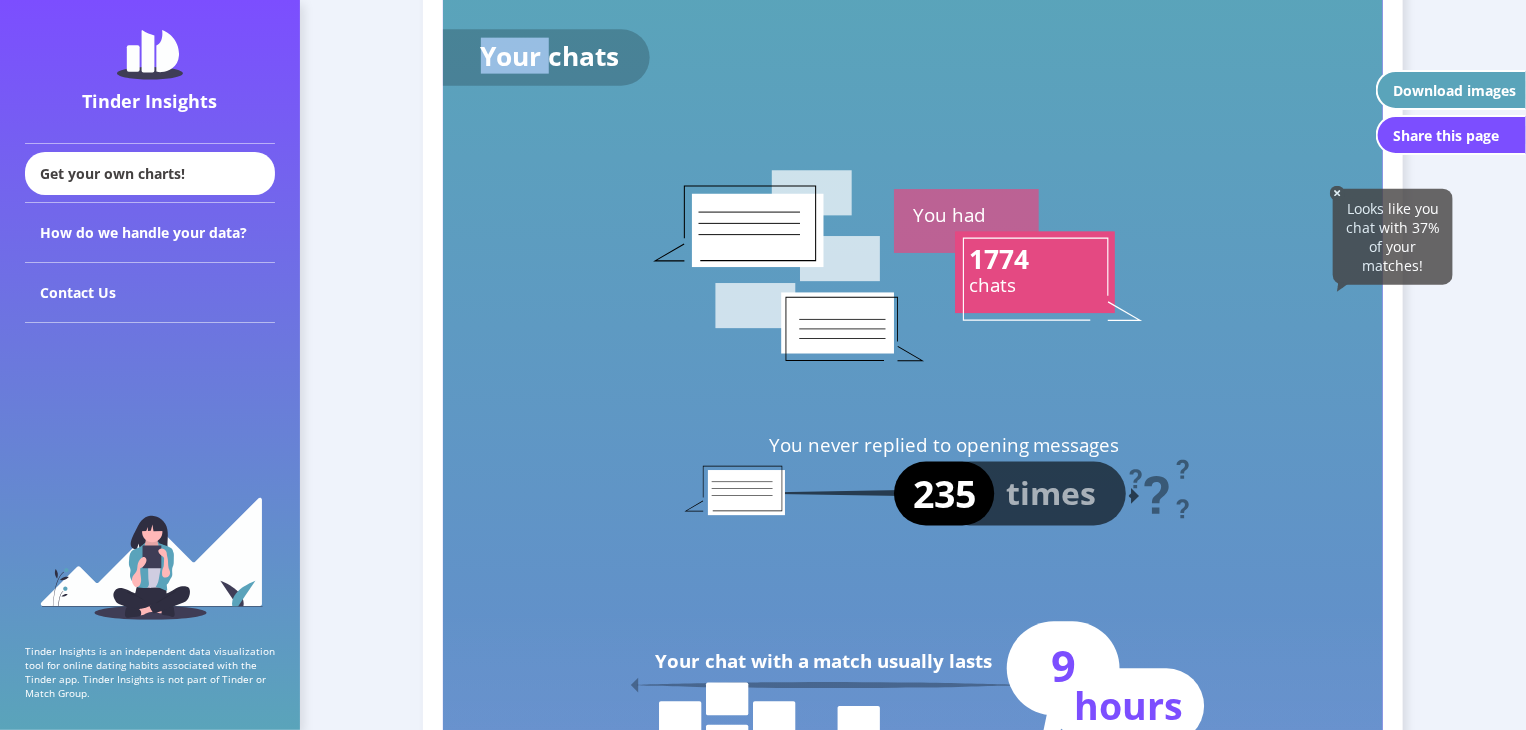 click 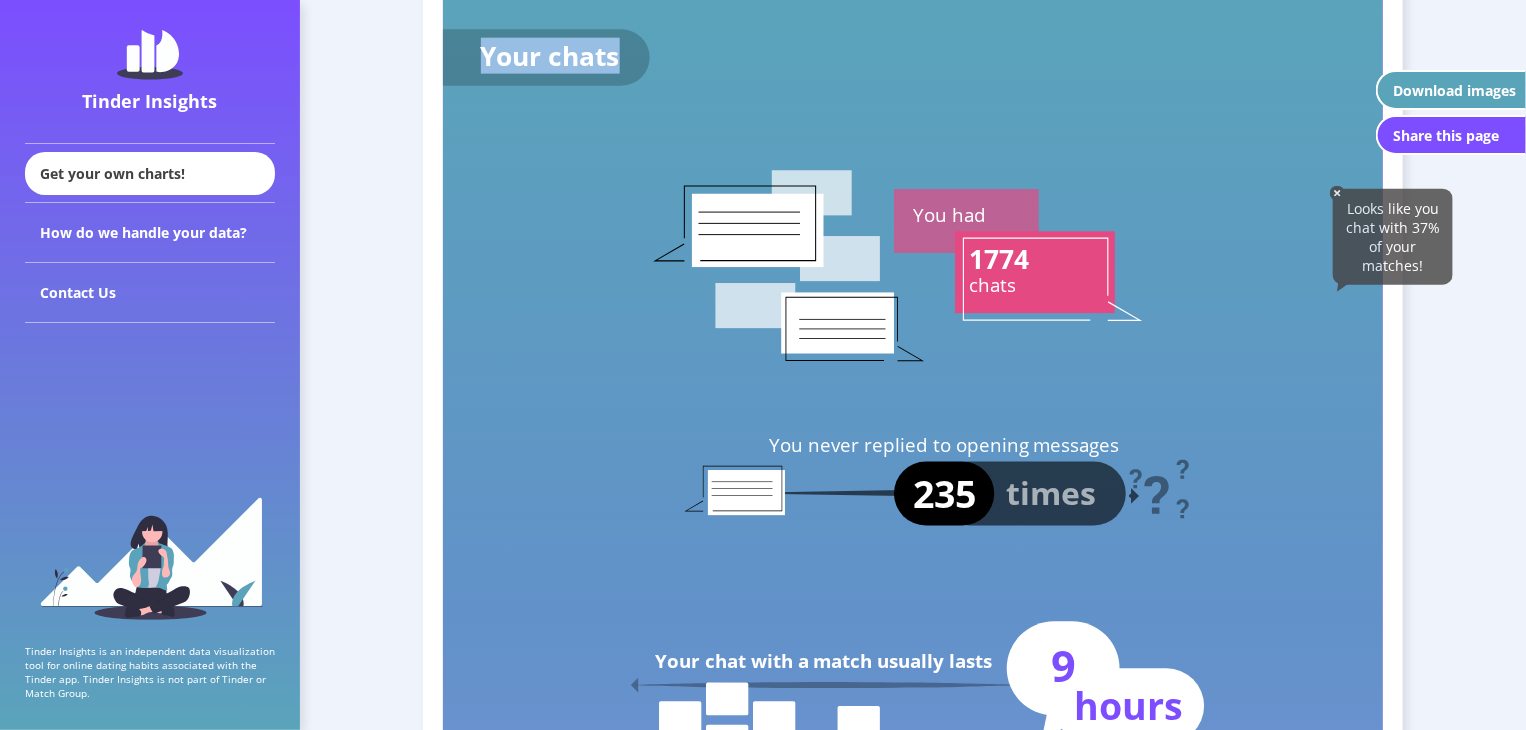 click 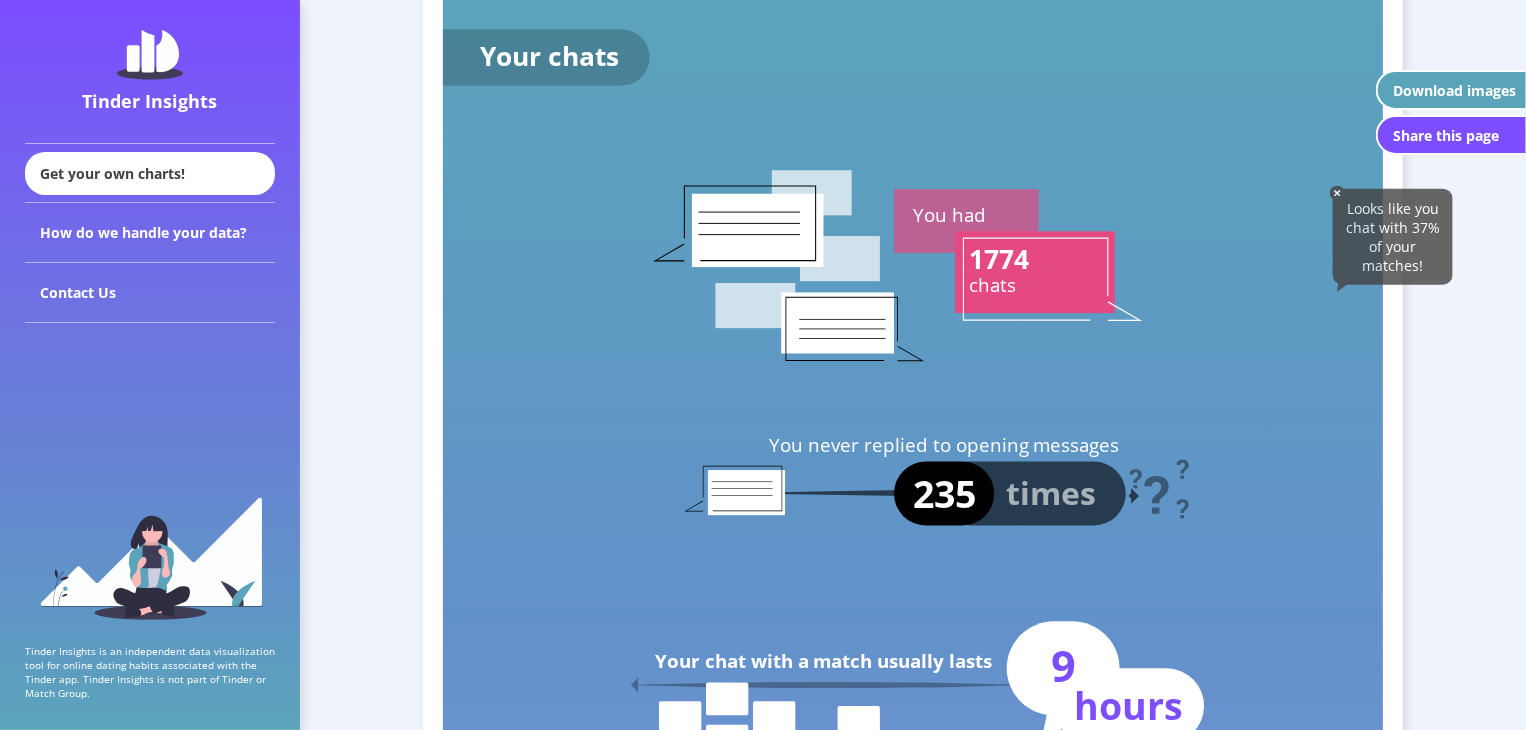 click on "times" 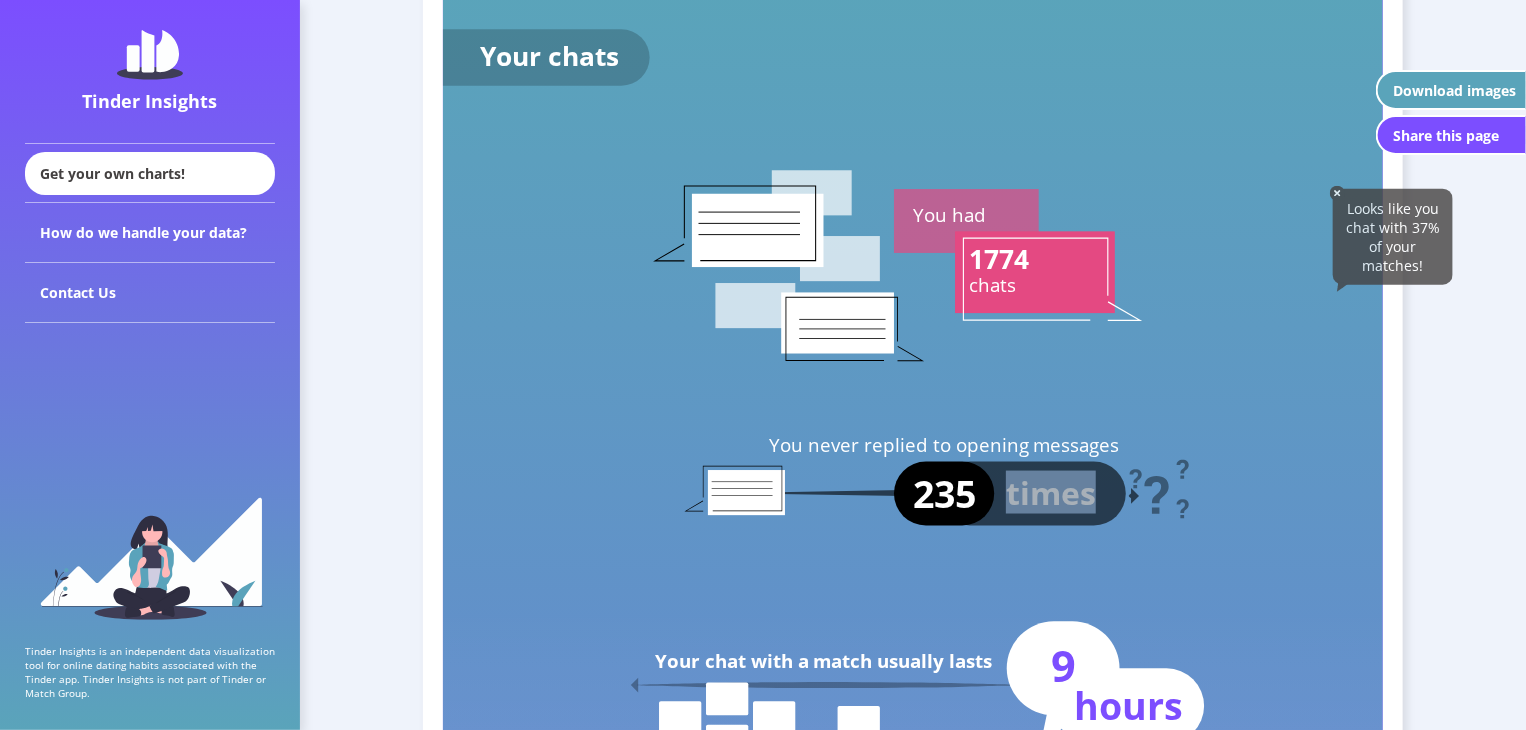 click on "times" 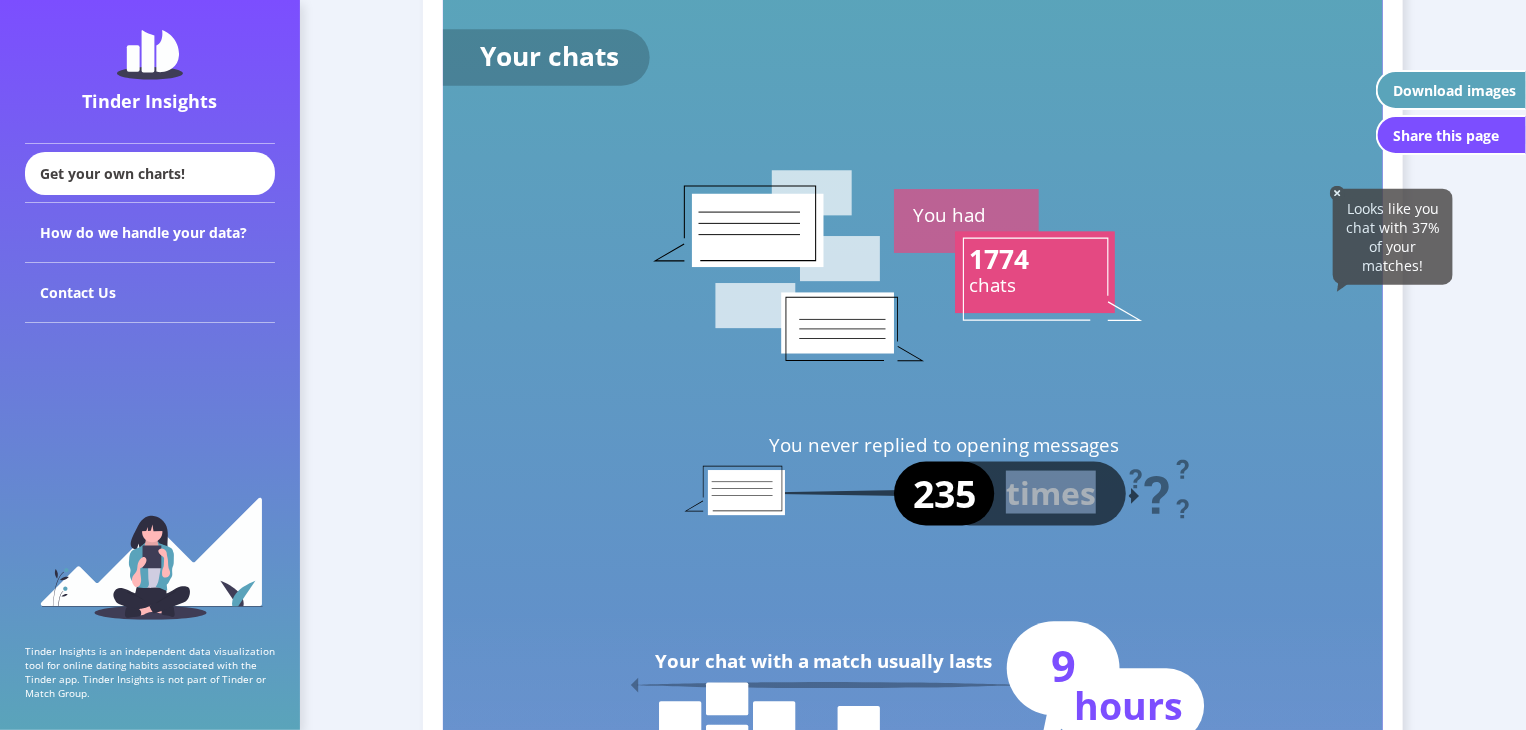 click on "times" 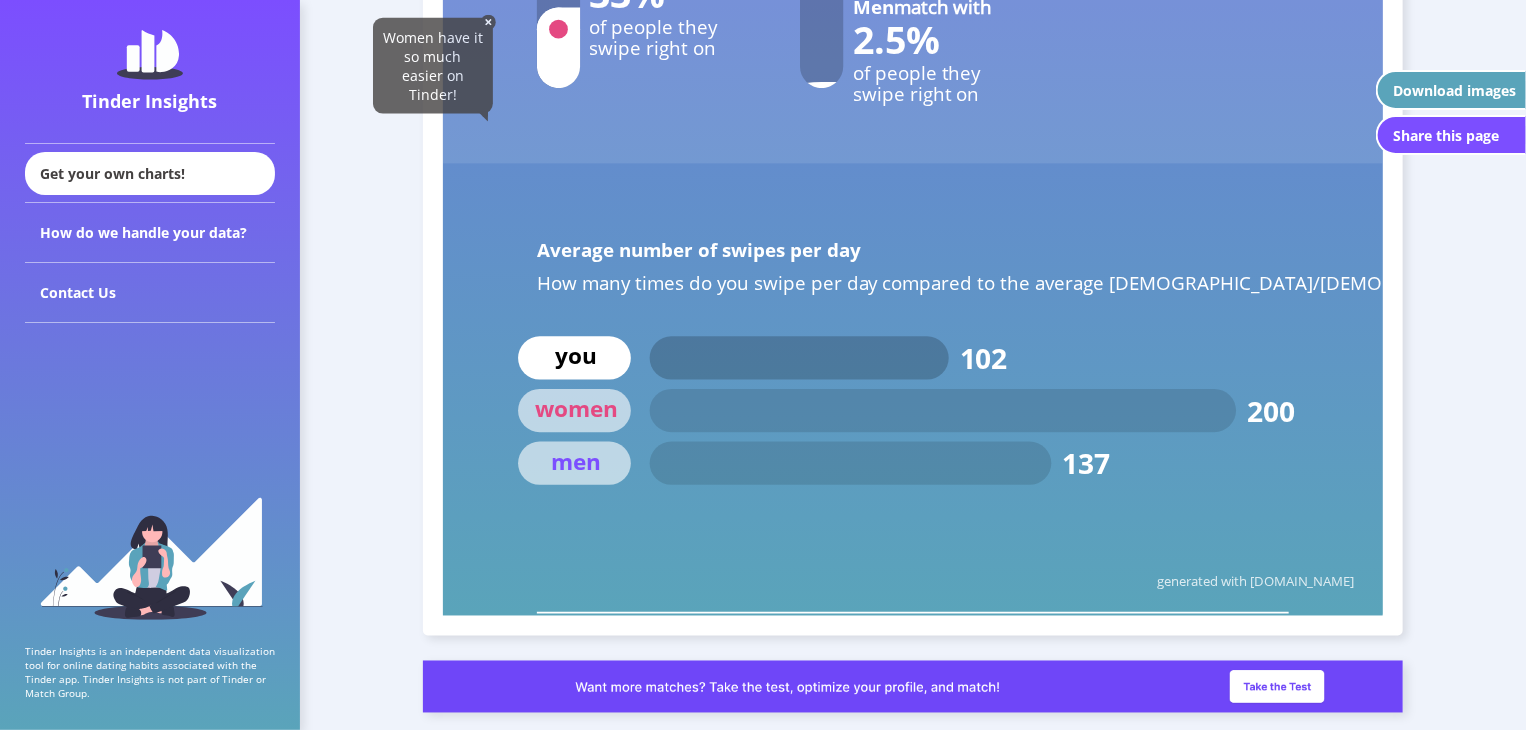 scroll, scrollTop: 9027, scrollLeft: 0, axis: vertical 